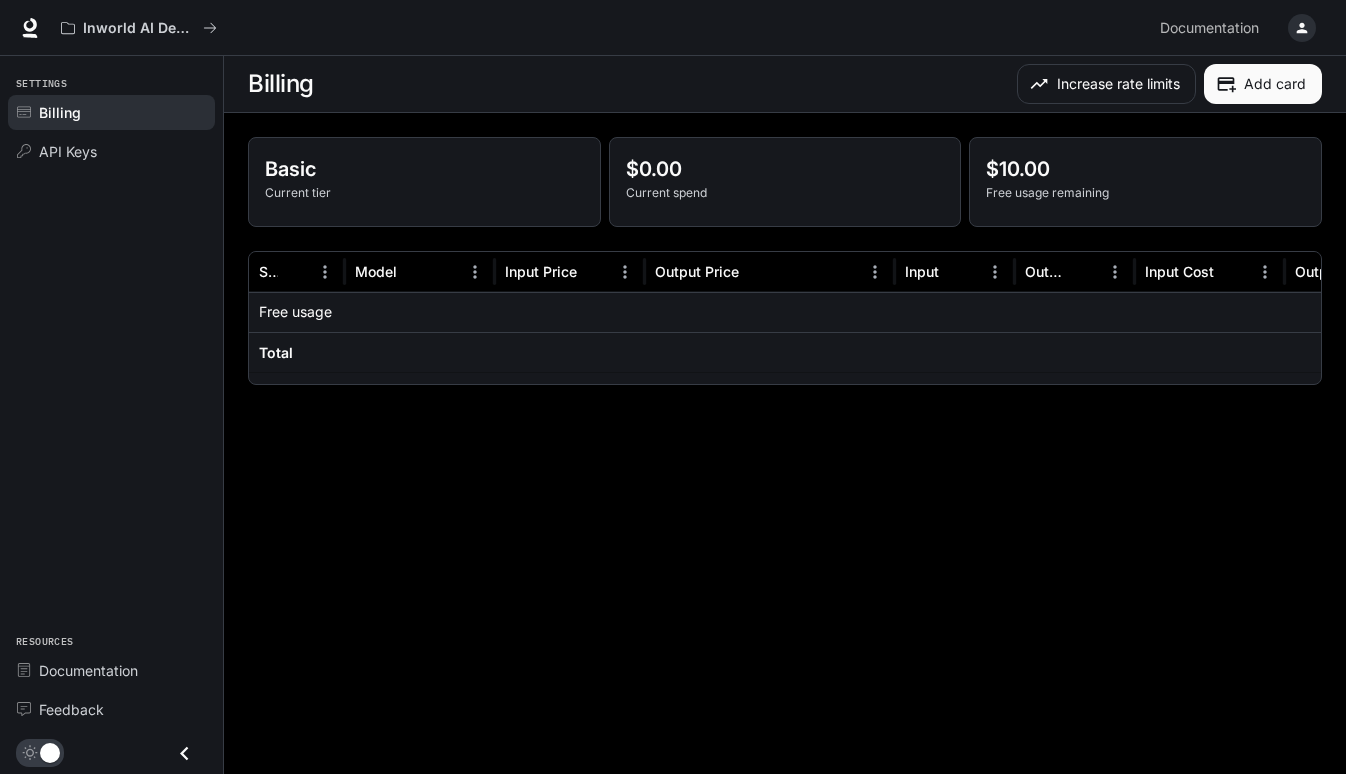 scroll, scrollTop: 0, scrollLeft: 0, axis: both 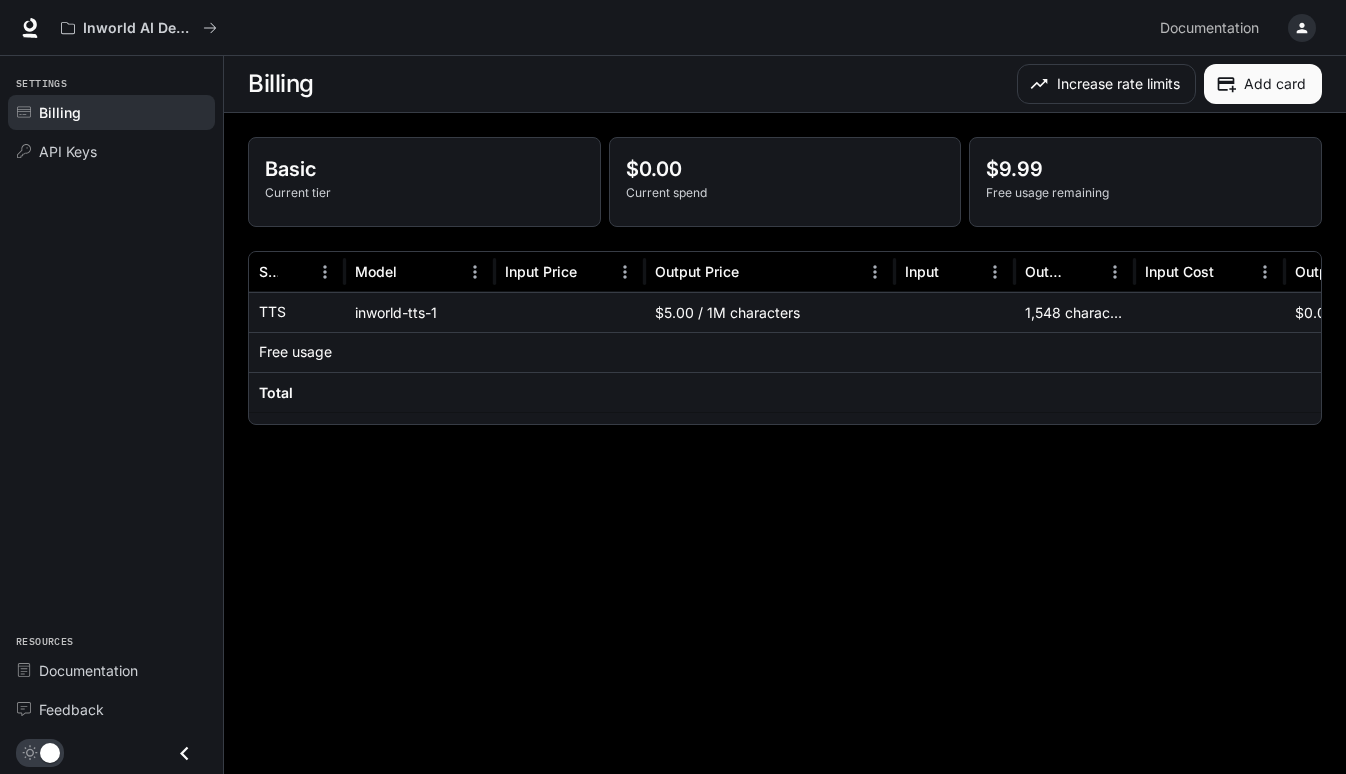 click 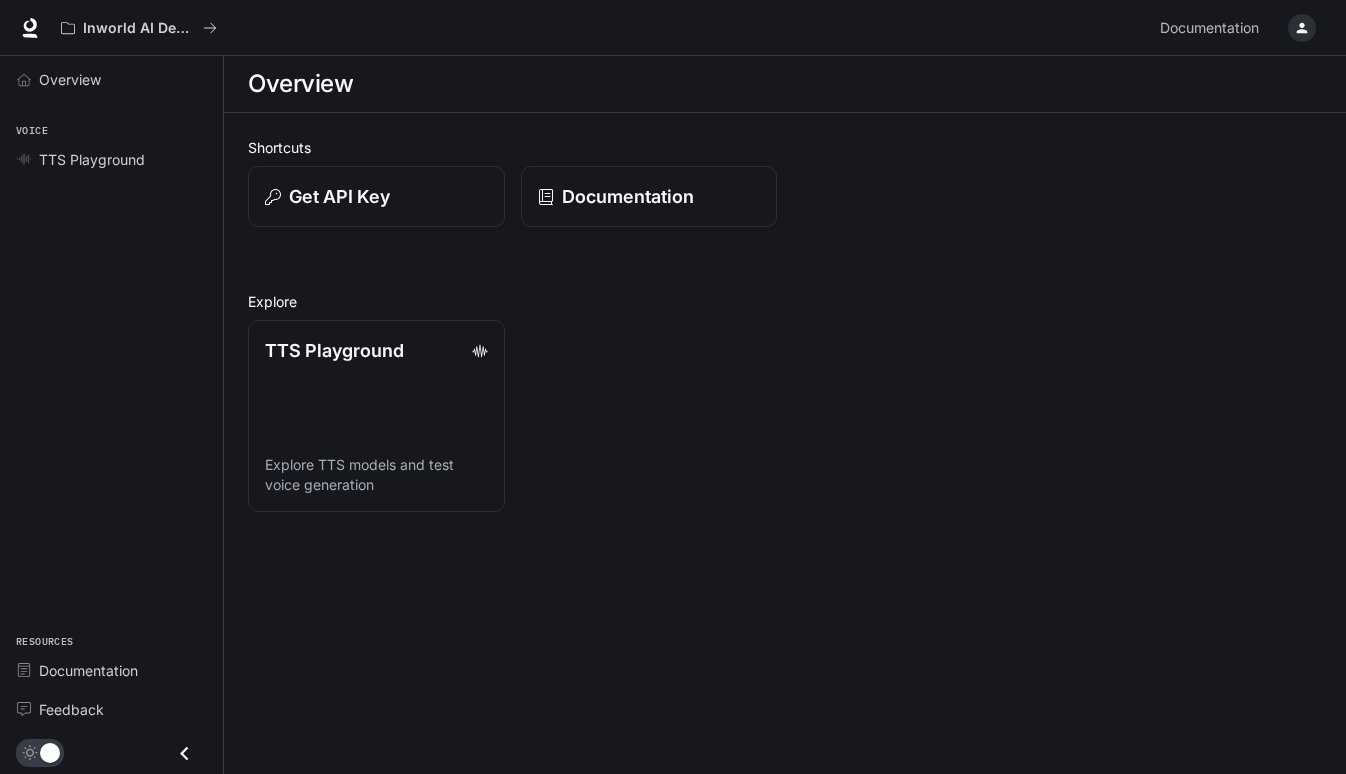scroll, scrollTop: 0, scrollLeft: 0, axis: both 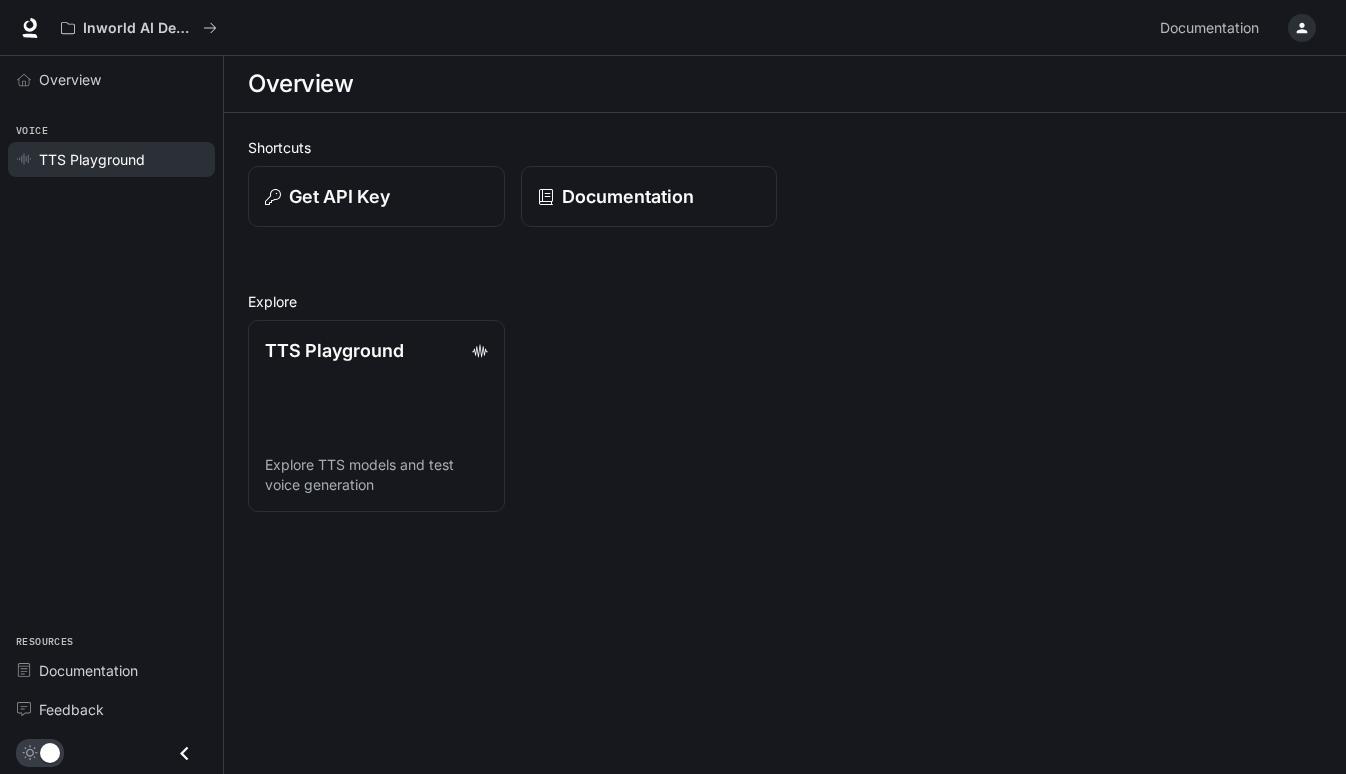 click on "TTS Playground" at bounding box center (111, 159) 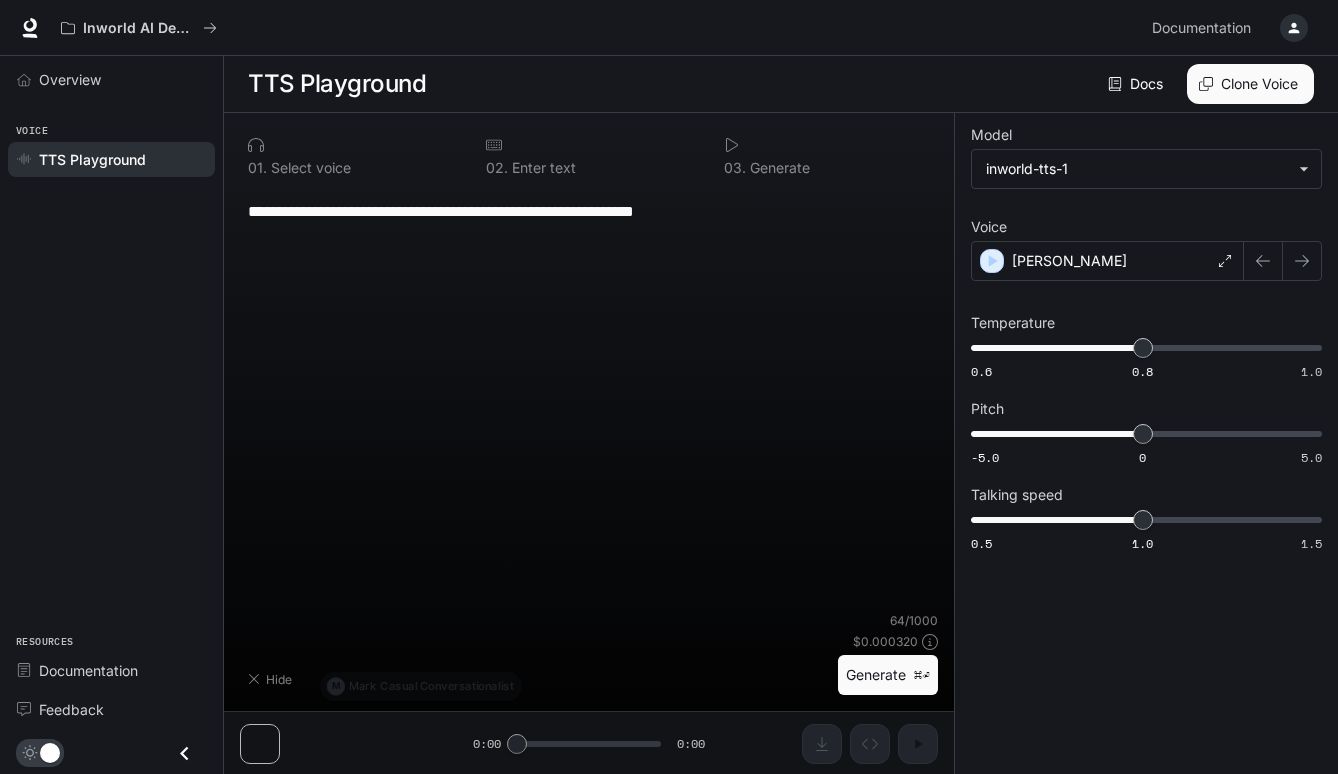 type on "**********" 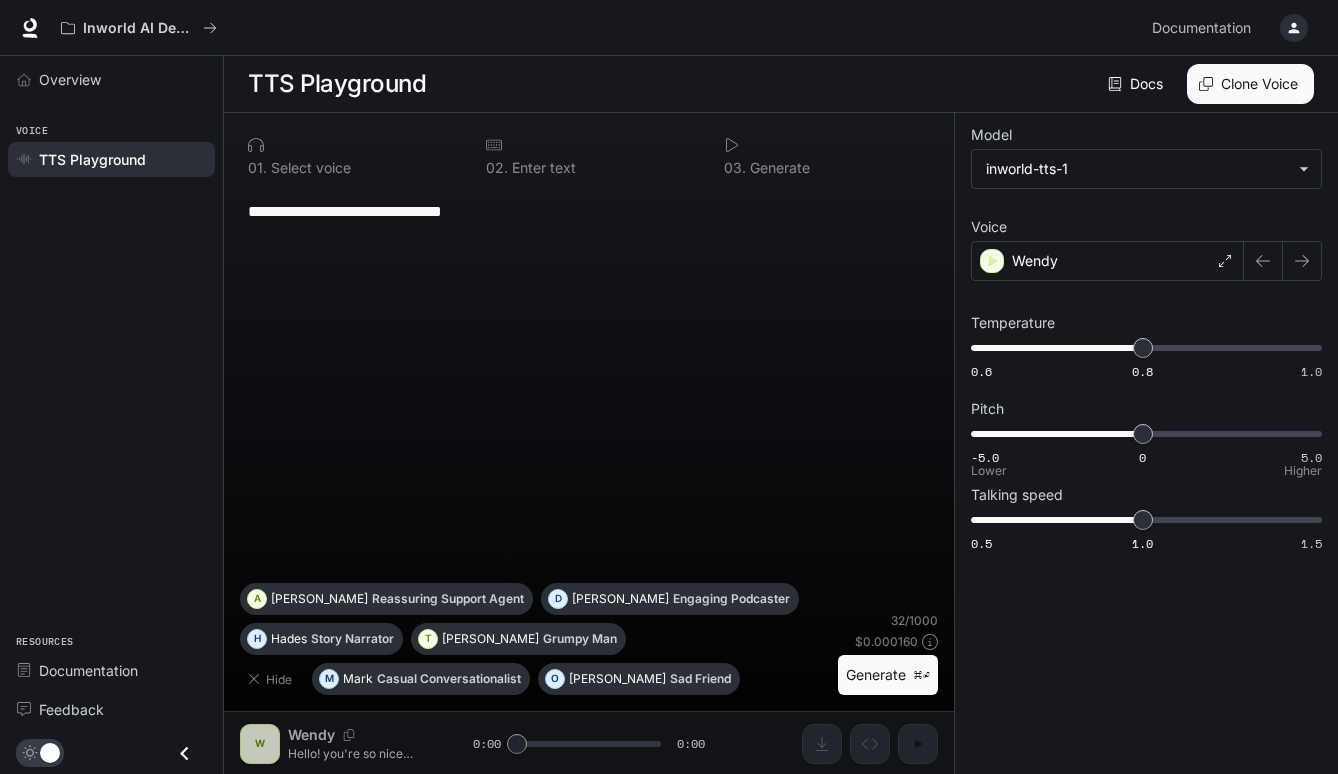 type on "***" 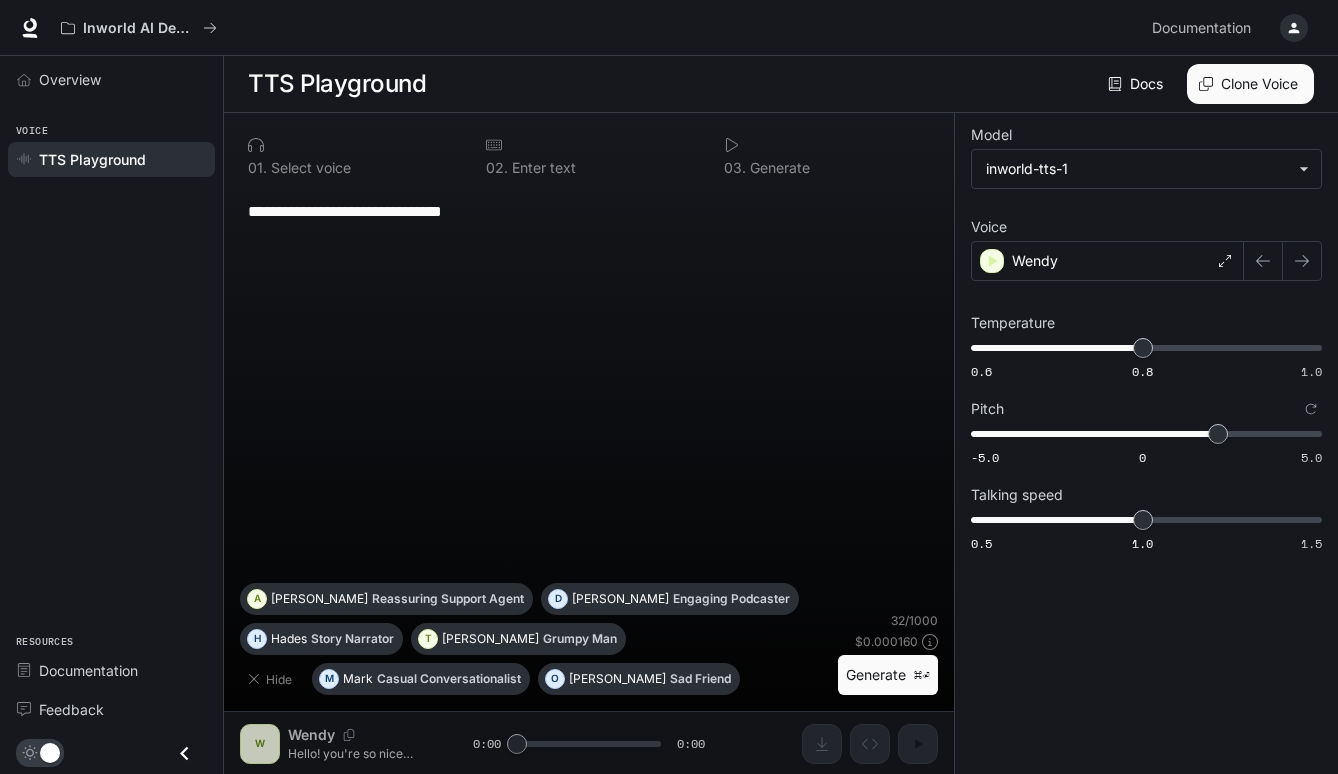 click on "Generate ⌘⏎" at bounding box center [888, 675] 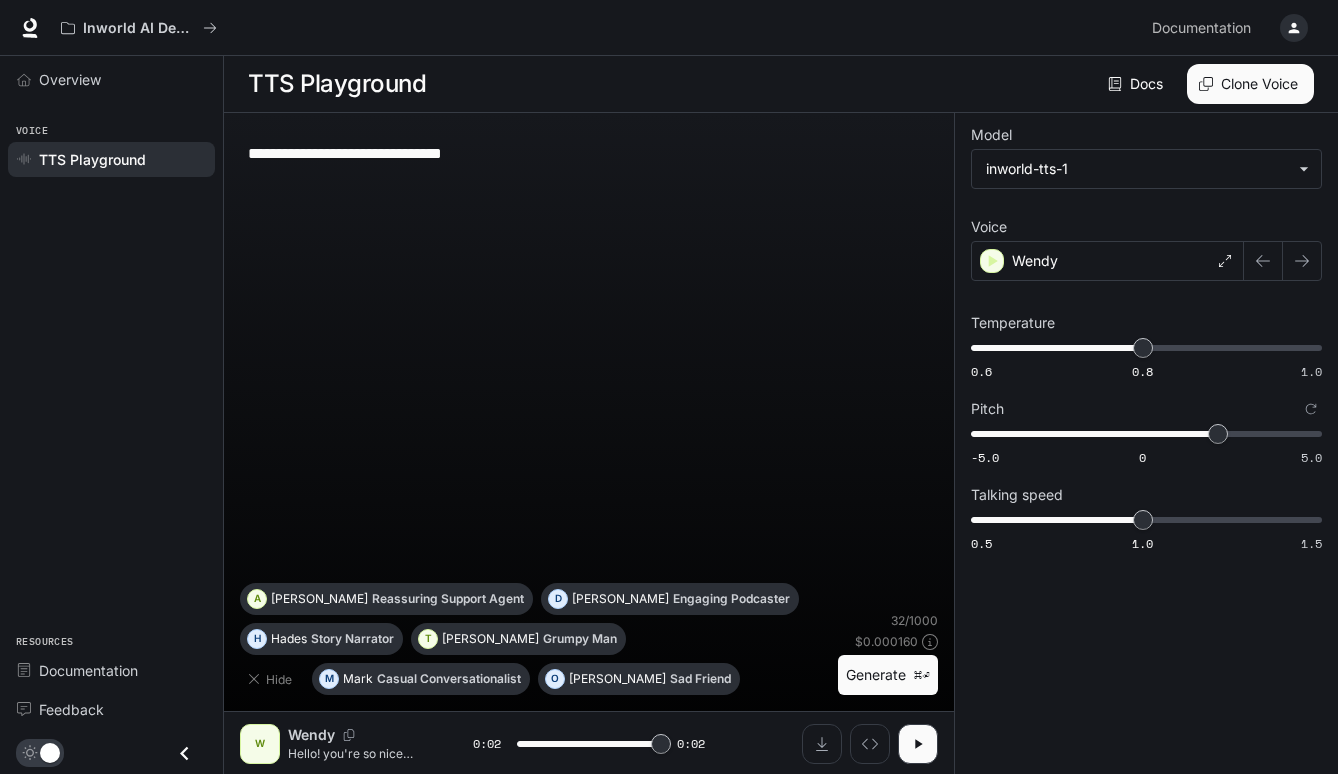 type on "*" 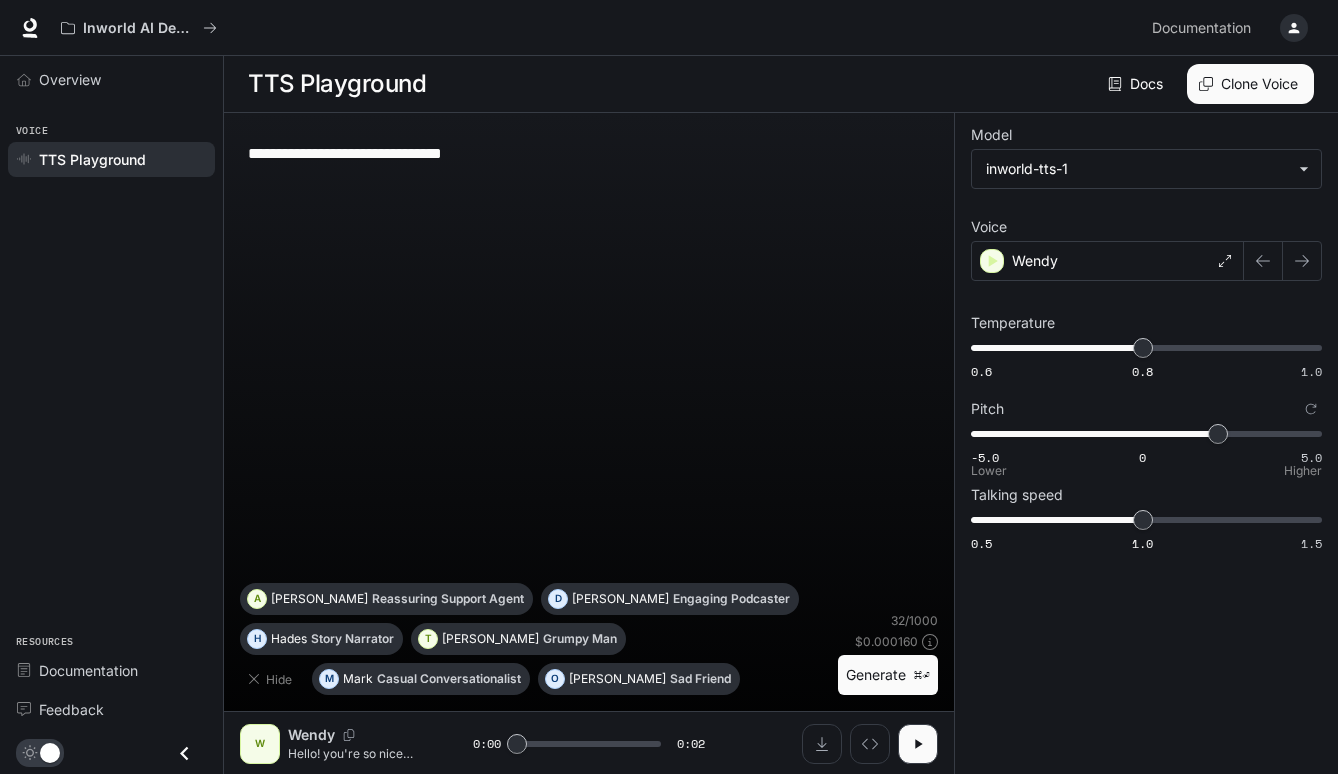 type on "****" 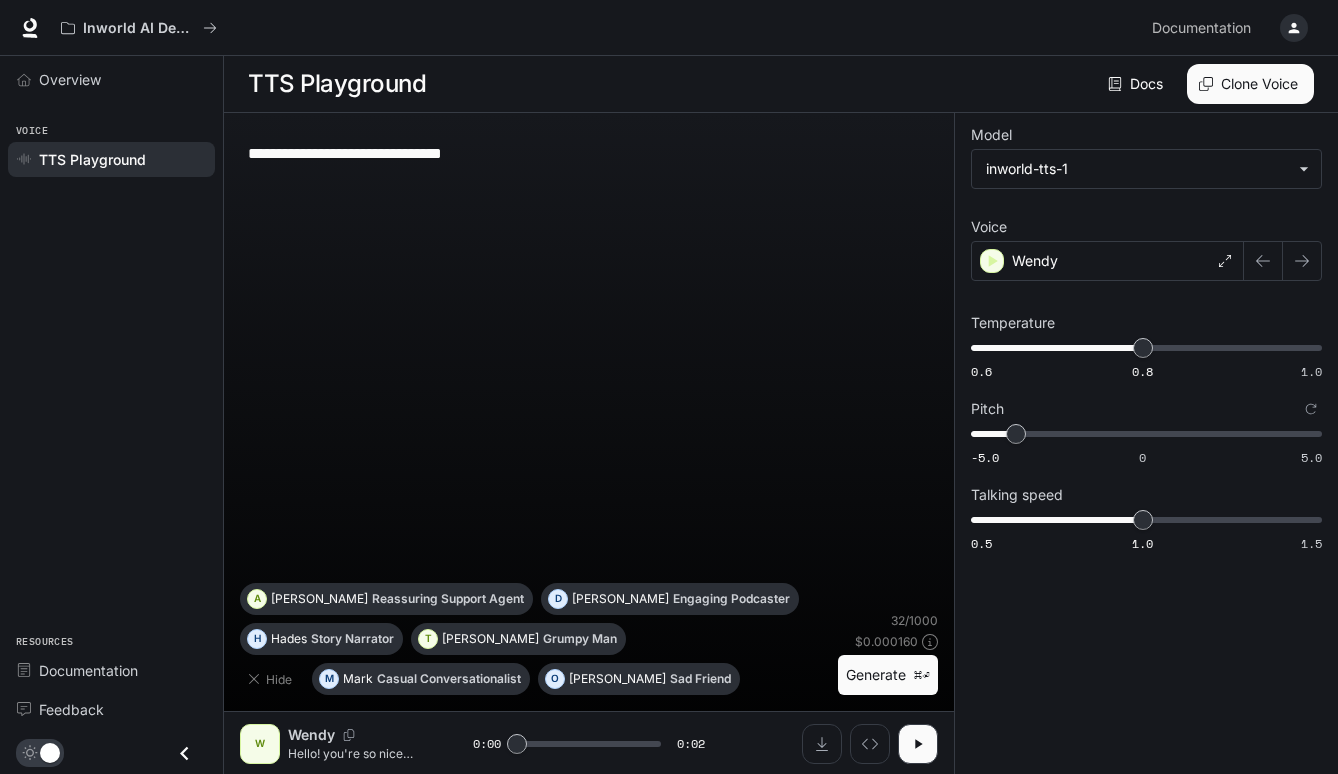 click on "Generate ⌘⏎" at bounding box center [888, 675] 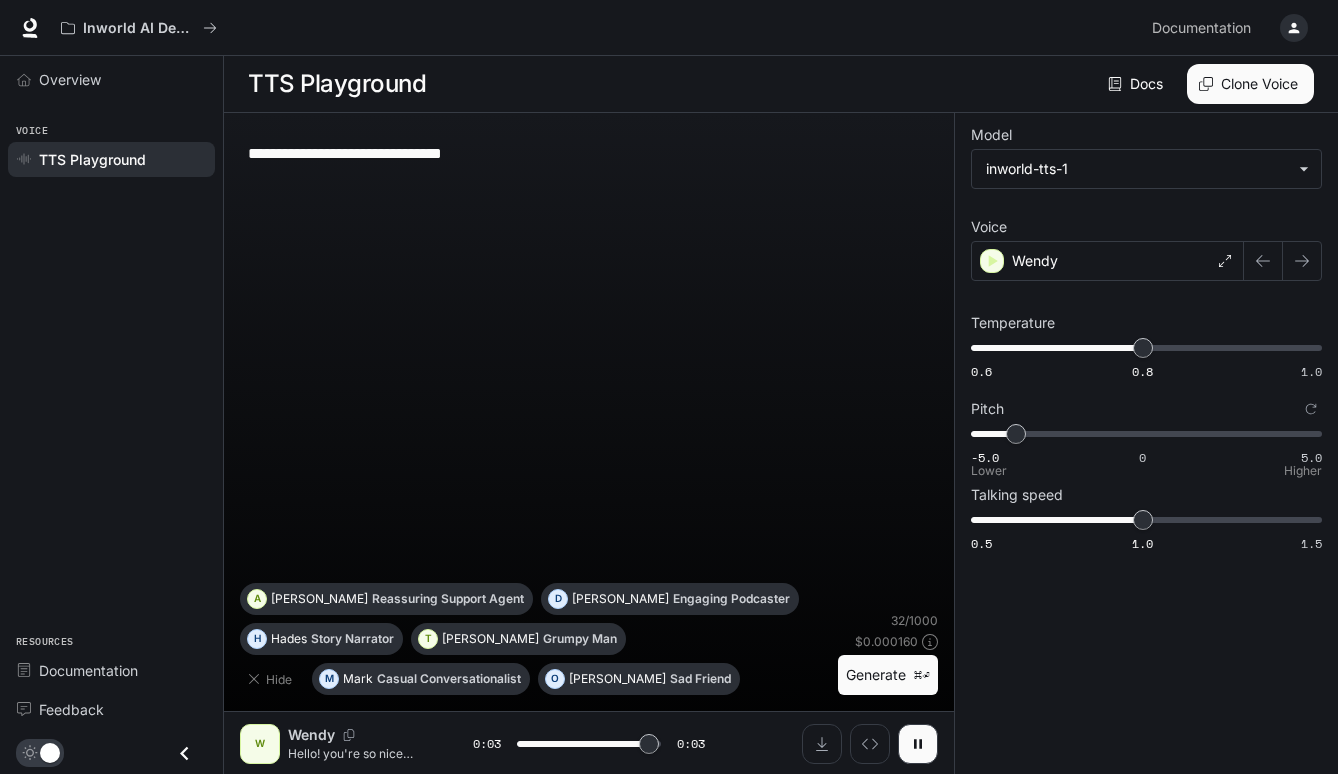 type on "*" 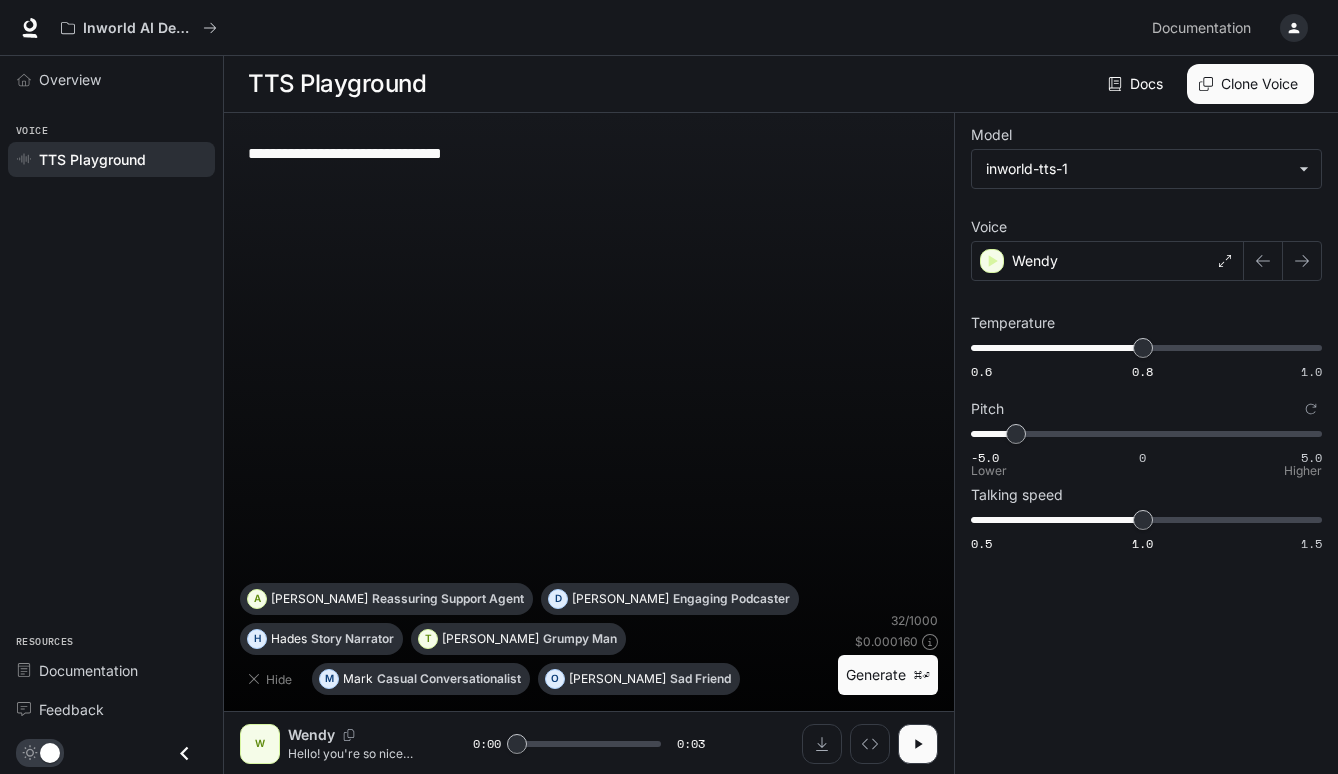 type on "*" 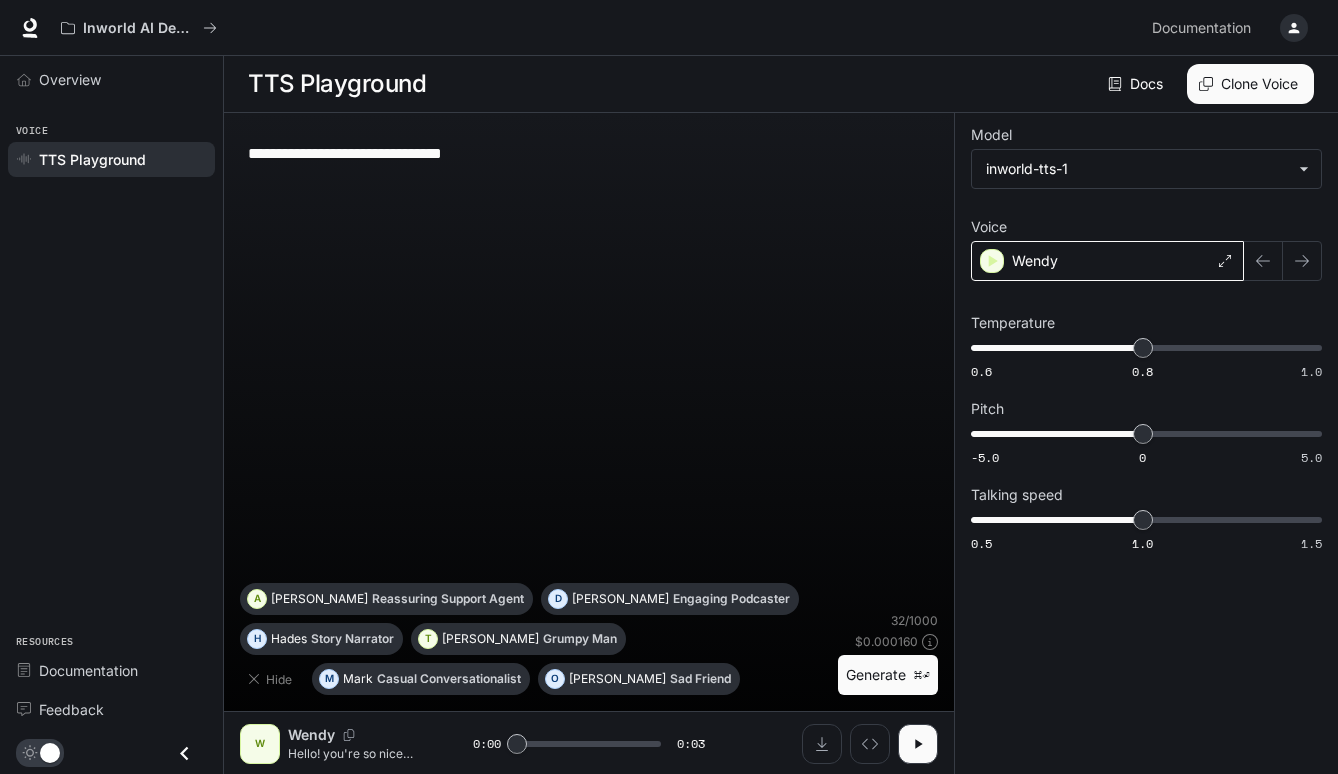 click on "Wendy" at bounding box center (1107, 261) 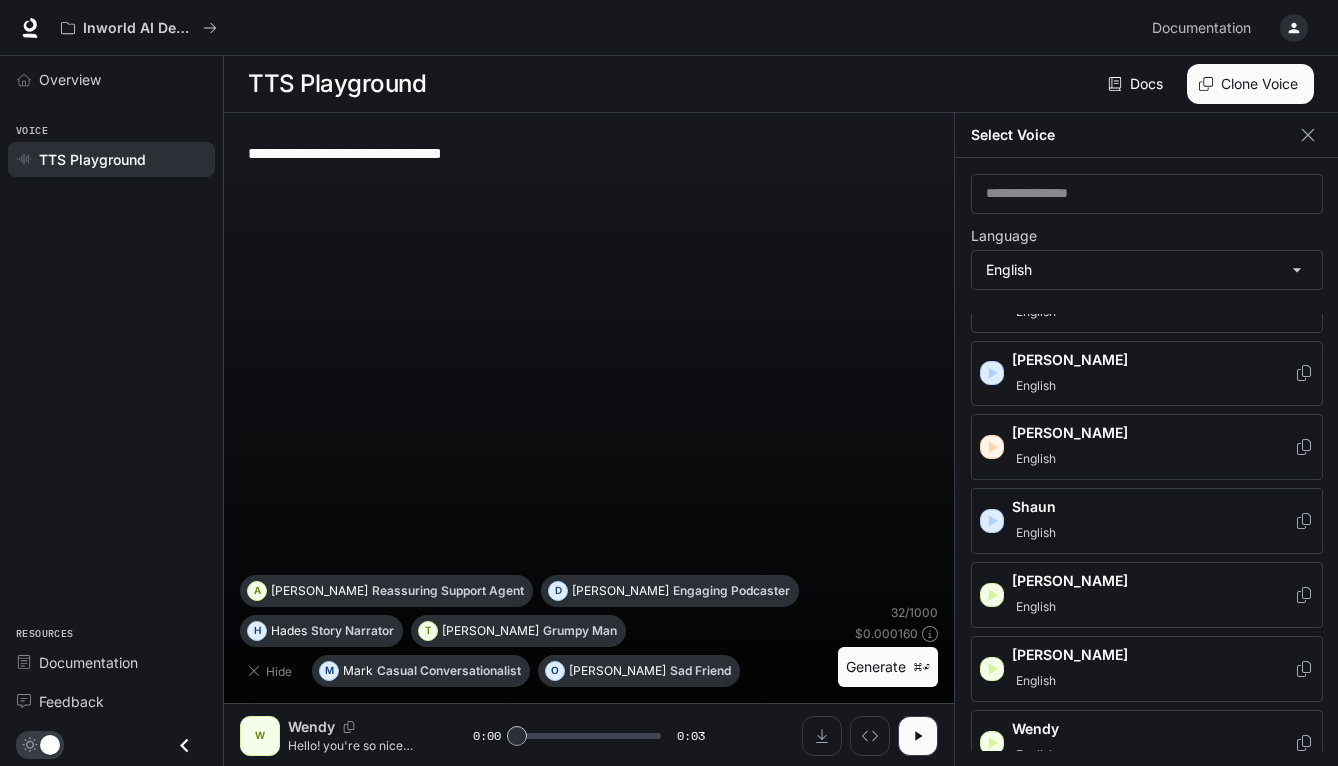 scroll, scrollTop: 1045, scrollLeft: 0, axis: vertical 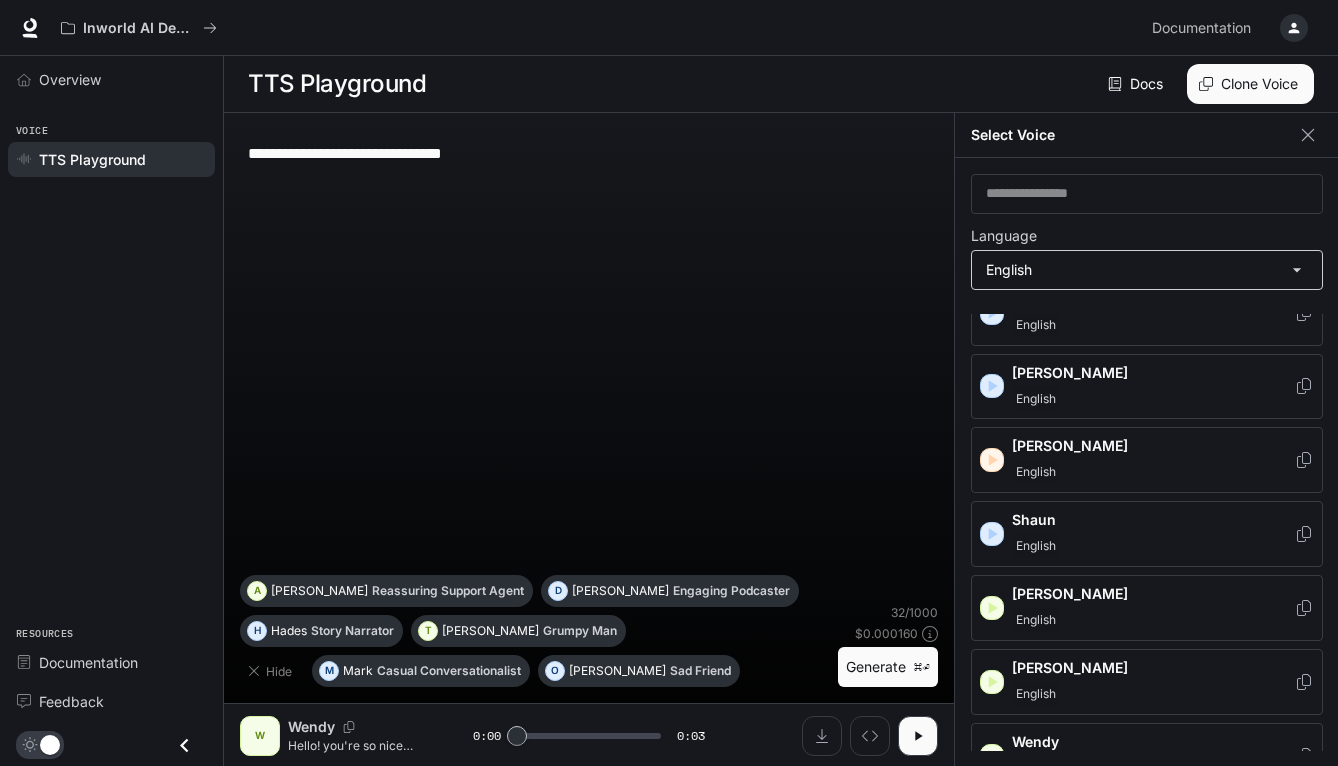 click on "**********" at bounding box center [669, 383] 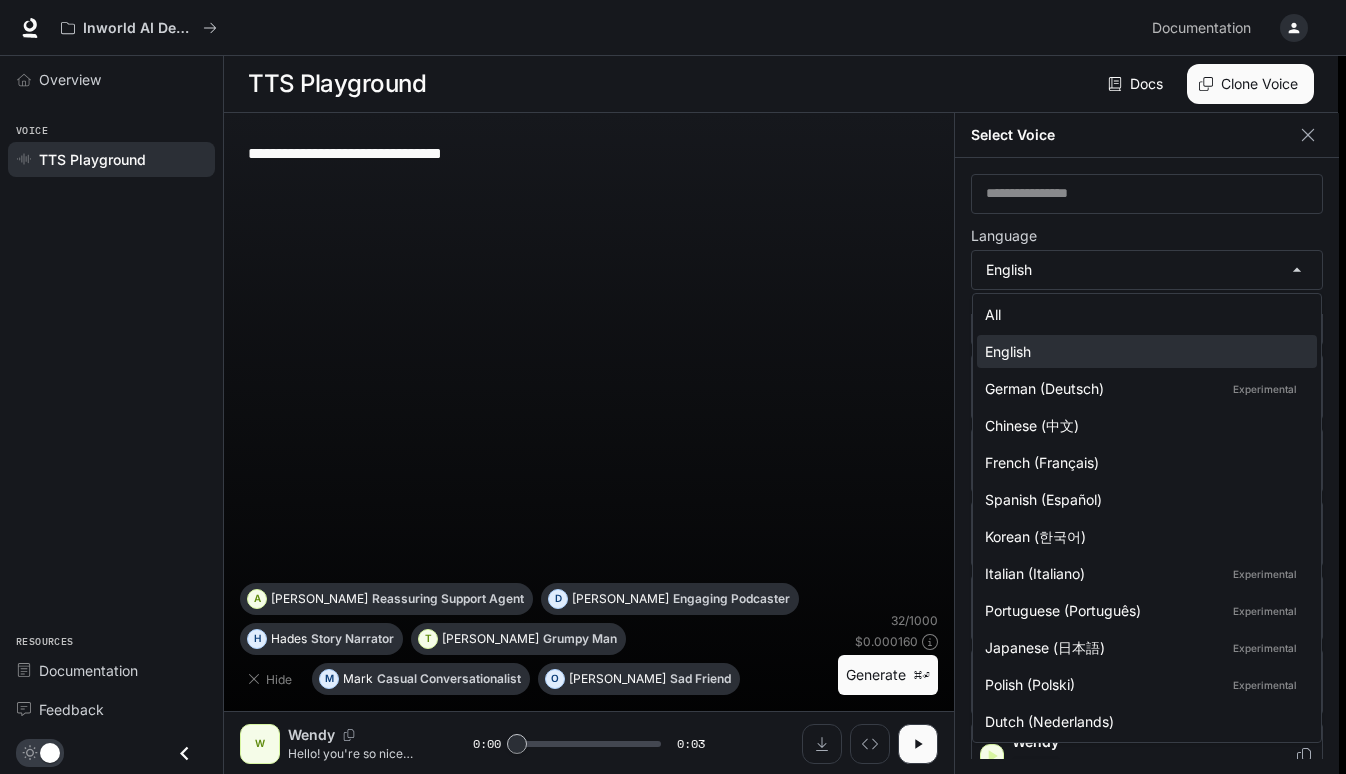 click on "English" at bounding box center (1143, 351) 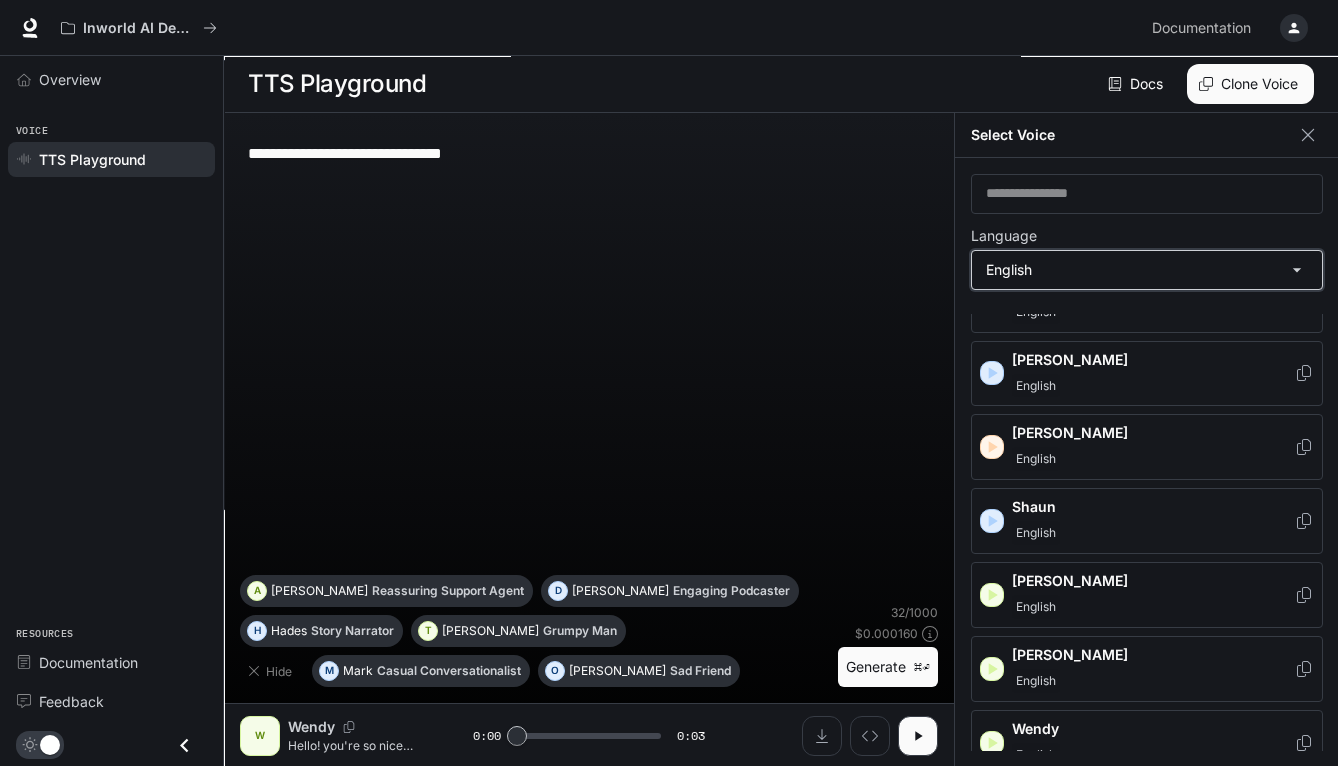 scroll, scrollTop: 1045, scrollLeft: 0, axis: vertical 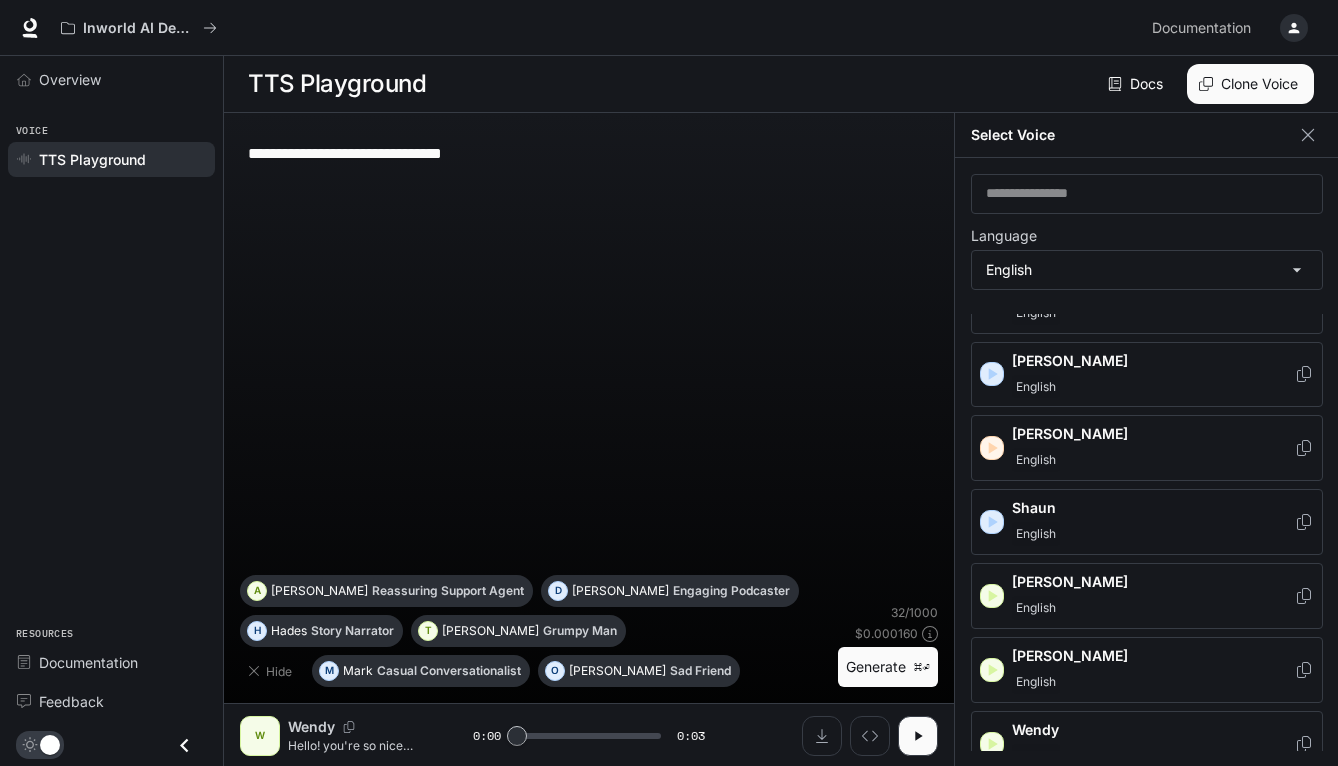 click on "[PERSON_NAME]" at bounding box center (1153, 522) 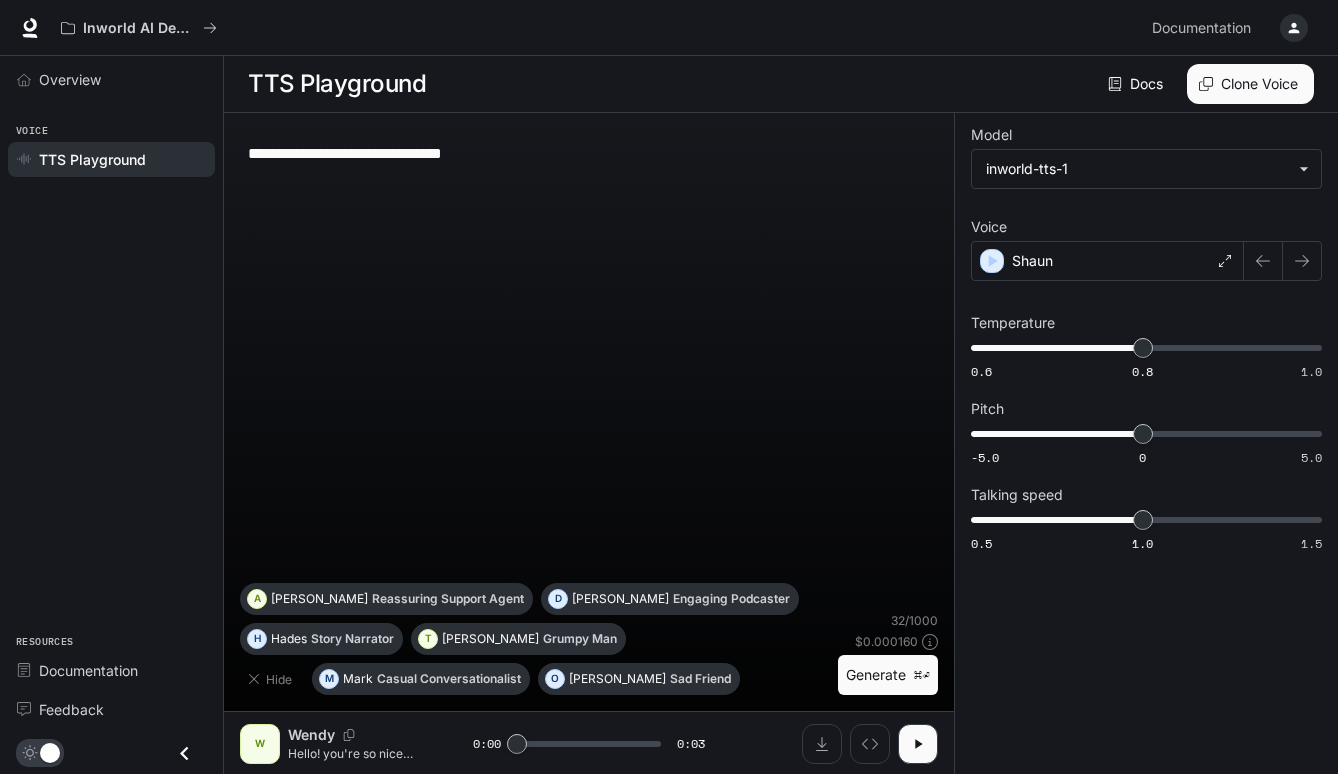 click on "Generate ⌘⏎" at bounding box center [888, 675] 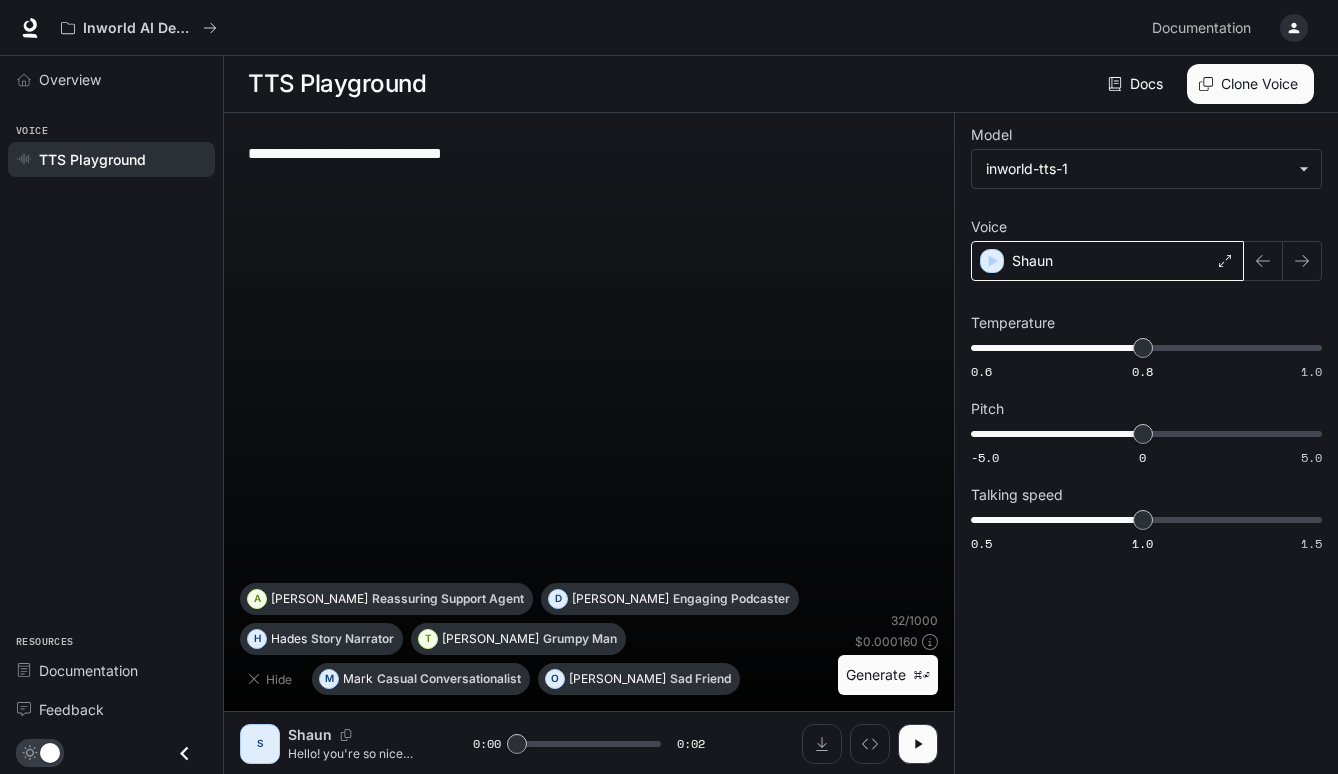 click on "Shaun" at bounding box center (1107, 261) 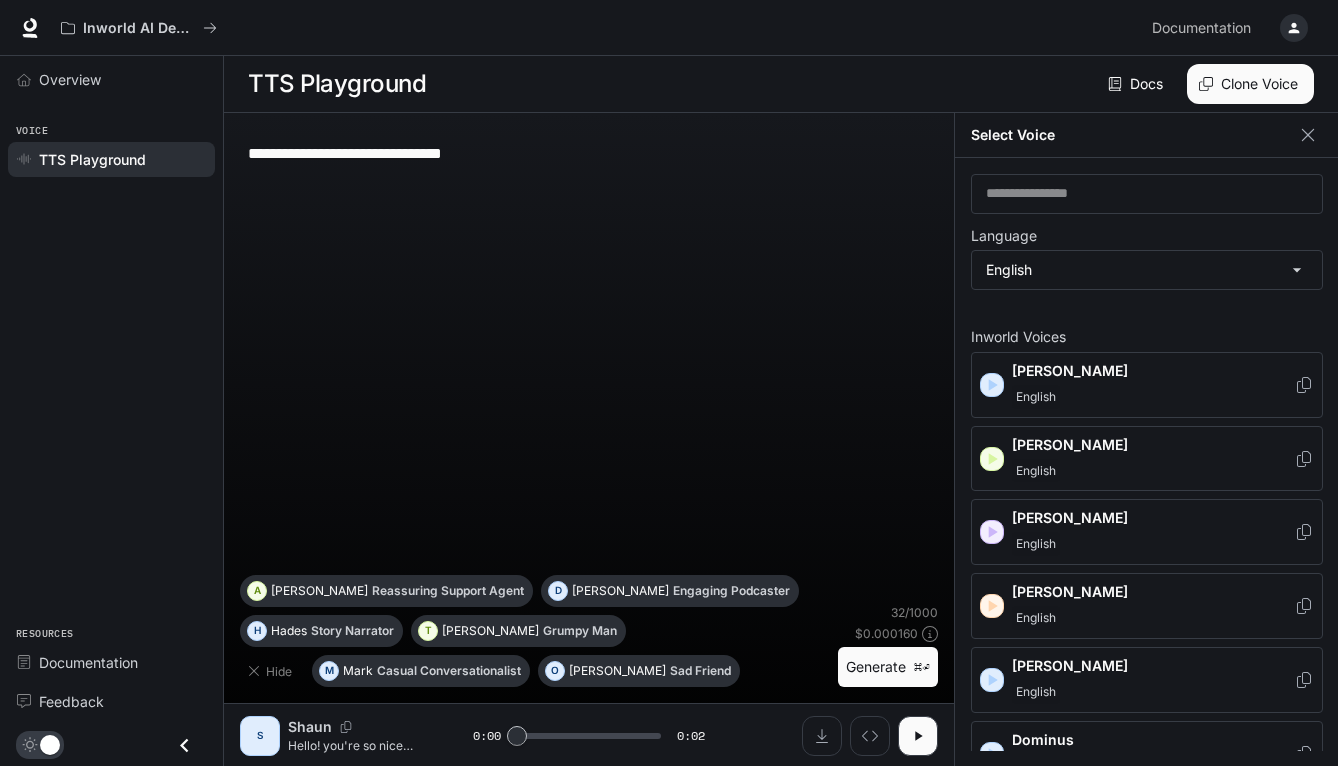 click on "**********" at bounding box center (589, 352) 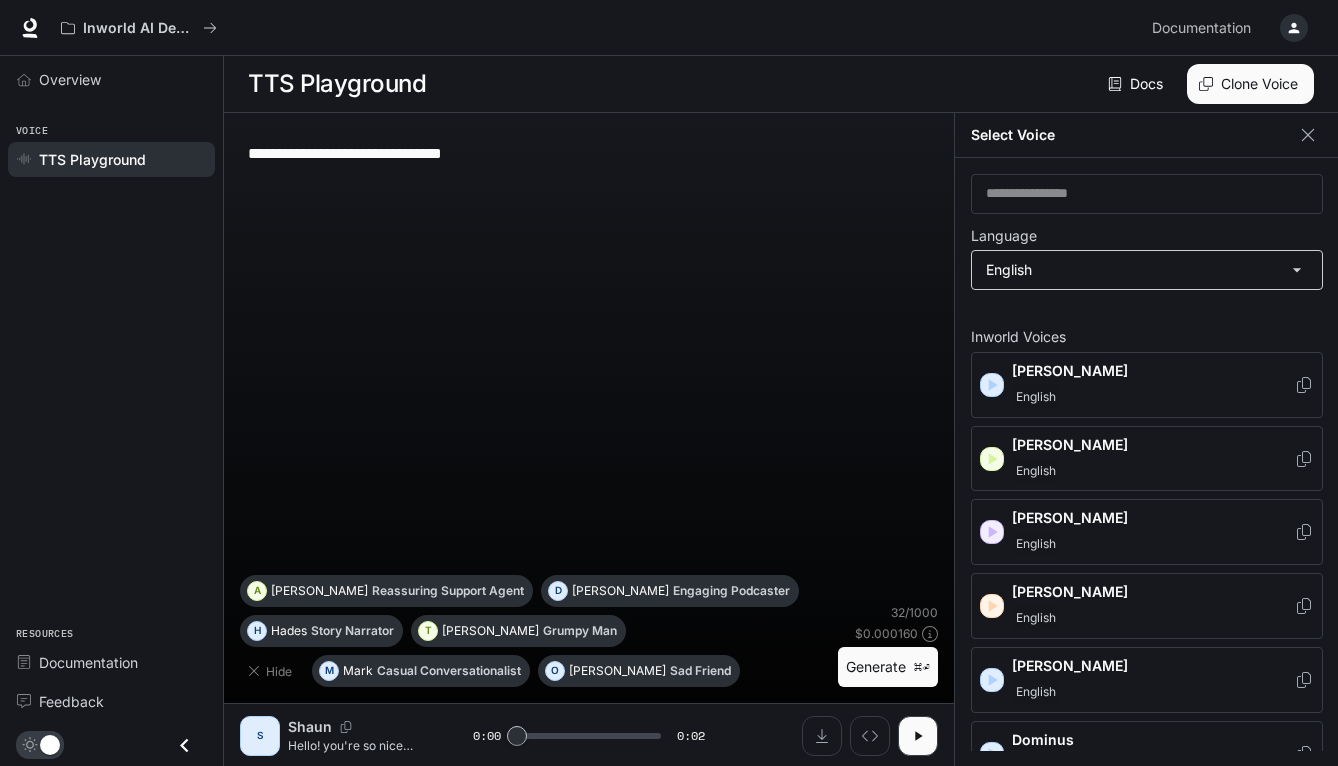 click on "**********" at bounding box center (669, 383) 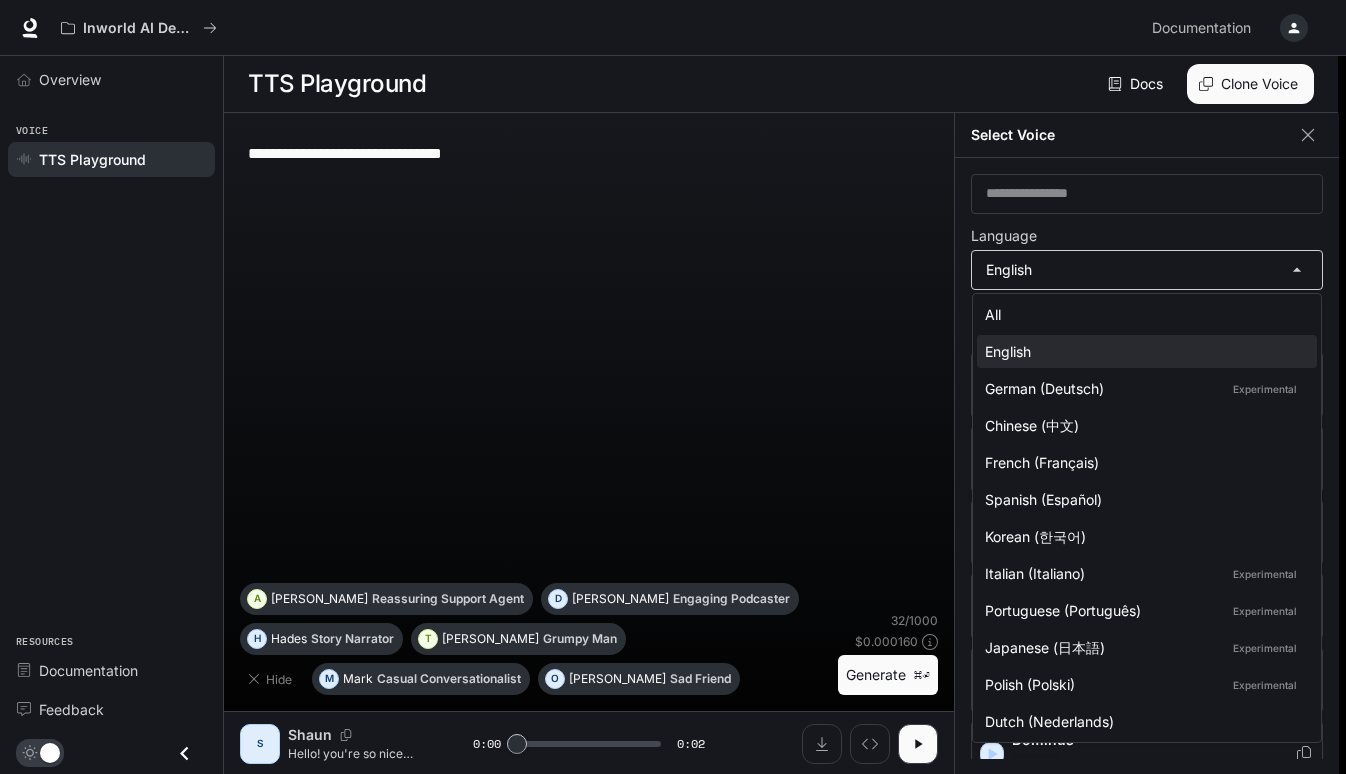 click at bounding box center (673, 387) 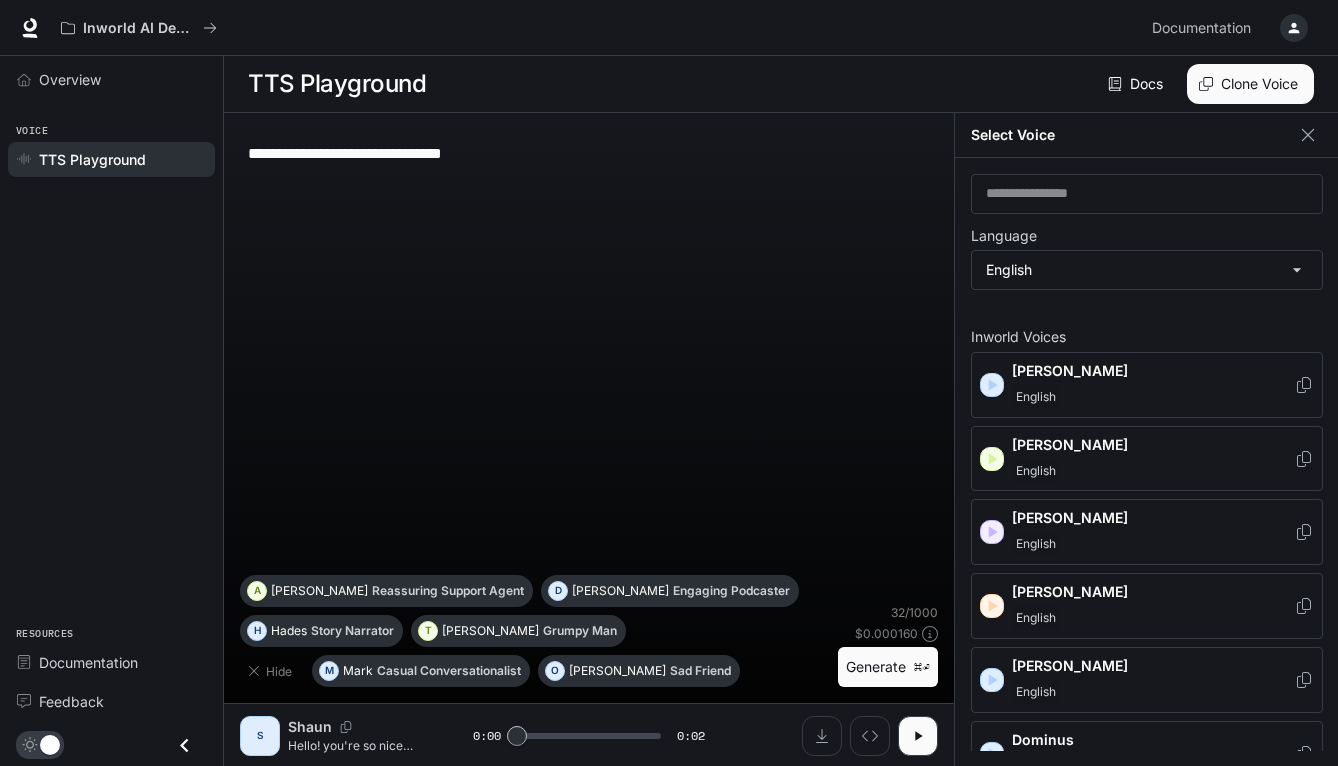 click on "**********" at bounding box center [589, 352] 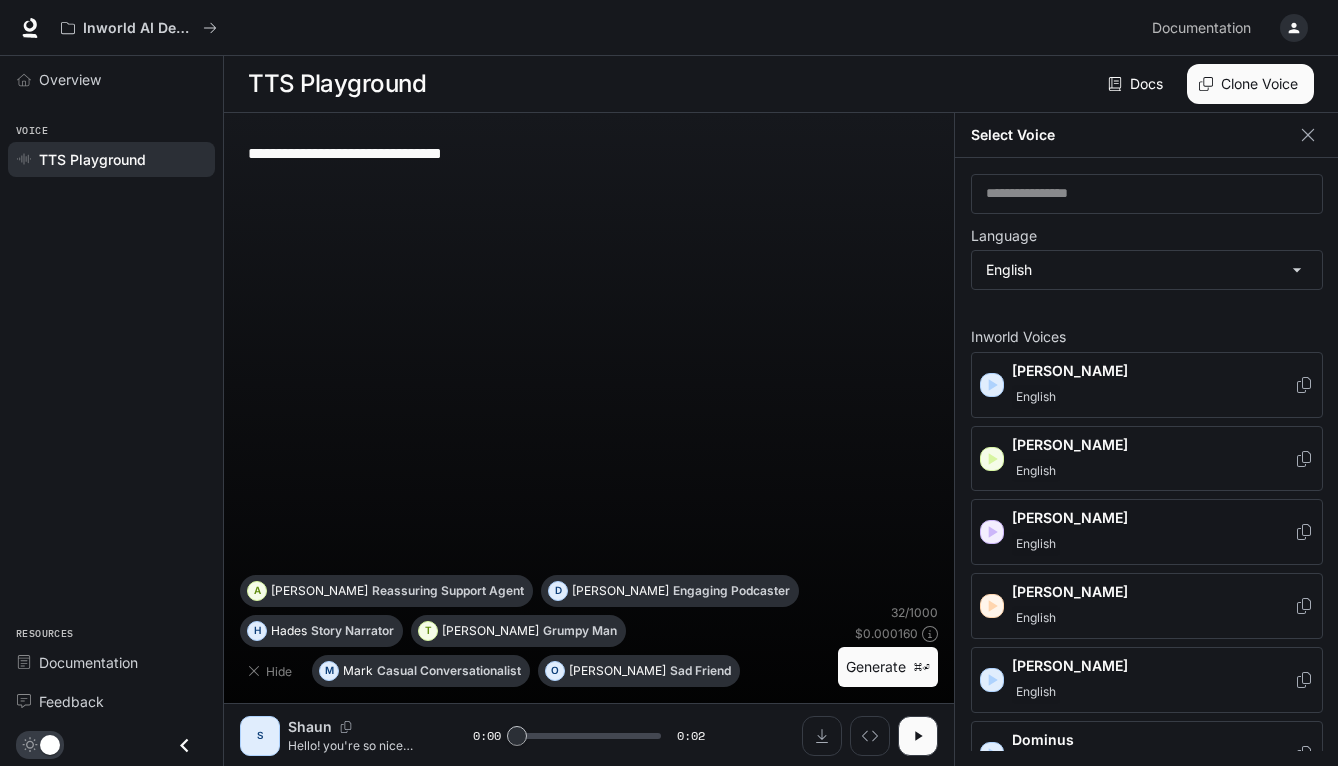 scroll, scrollTop: 943, scrollLeft: 0, axis: vertical 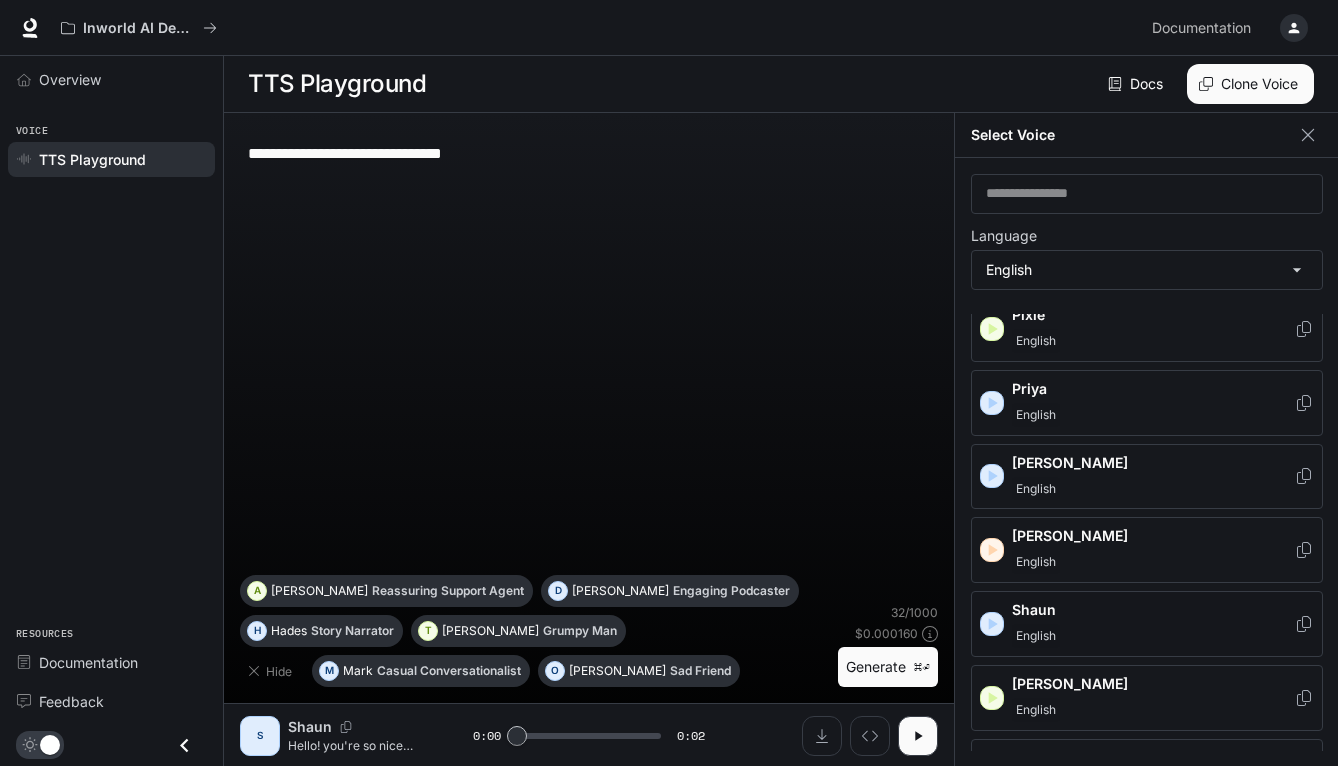 click on "Shaun" at bounding box center [1153, 610] 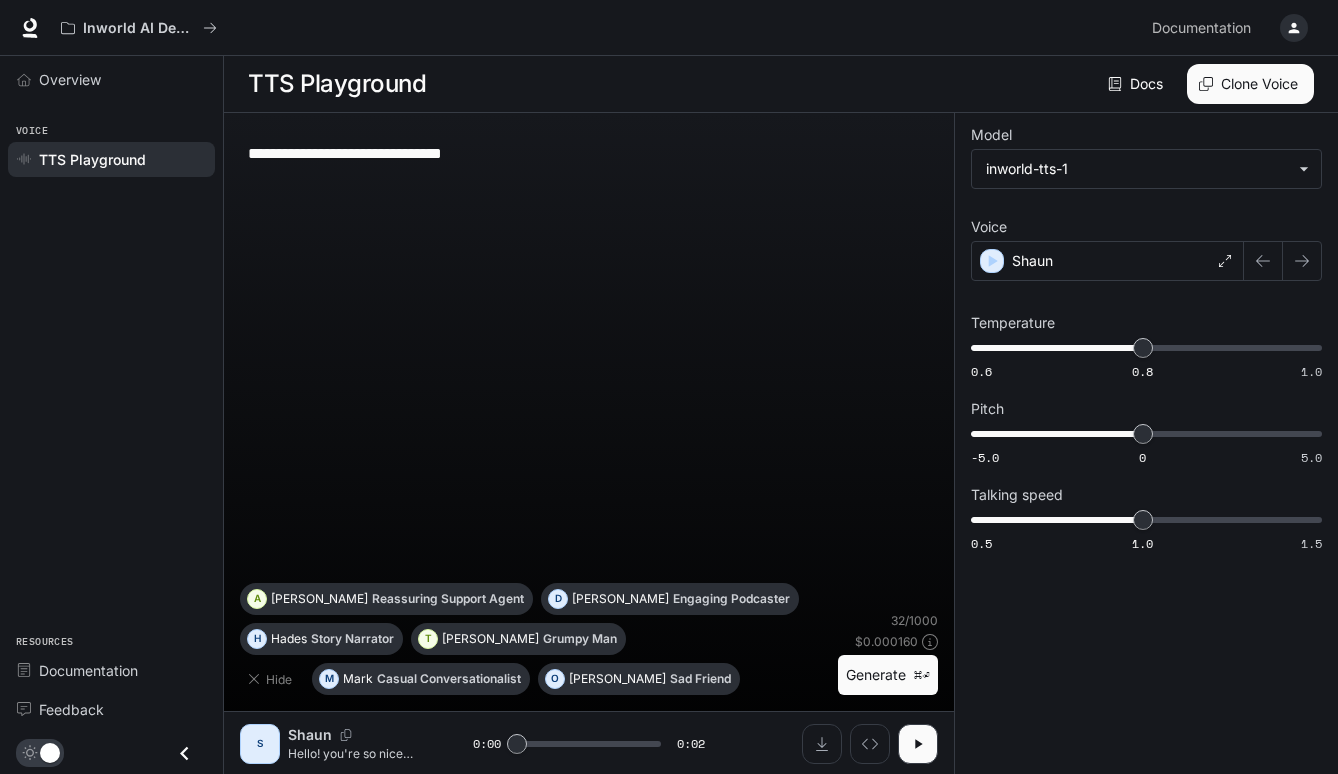 click on "Generate ⌘⏎" at bounding box center (888, 675) 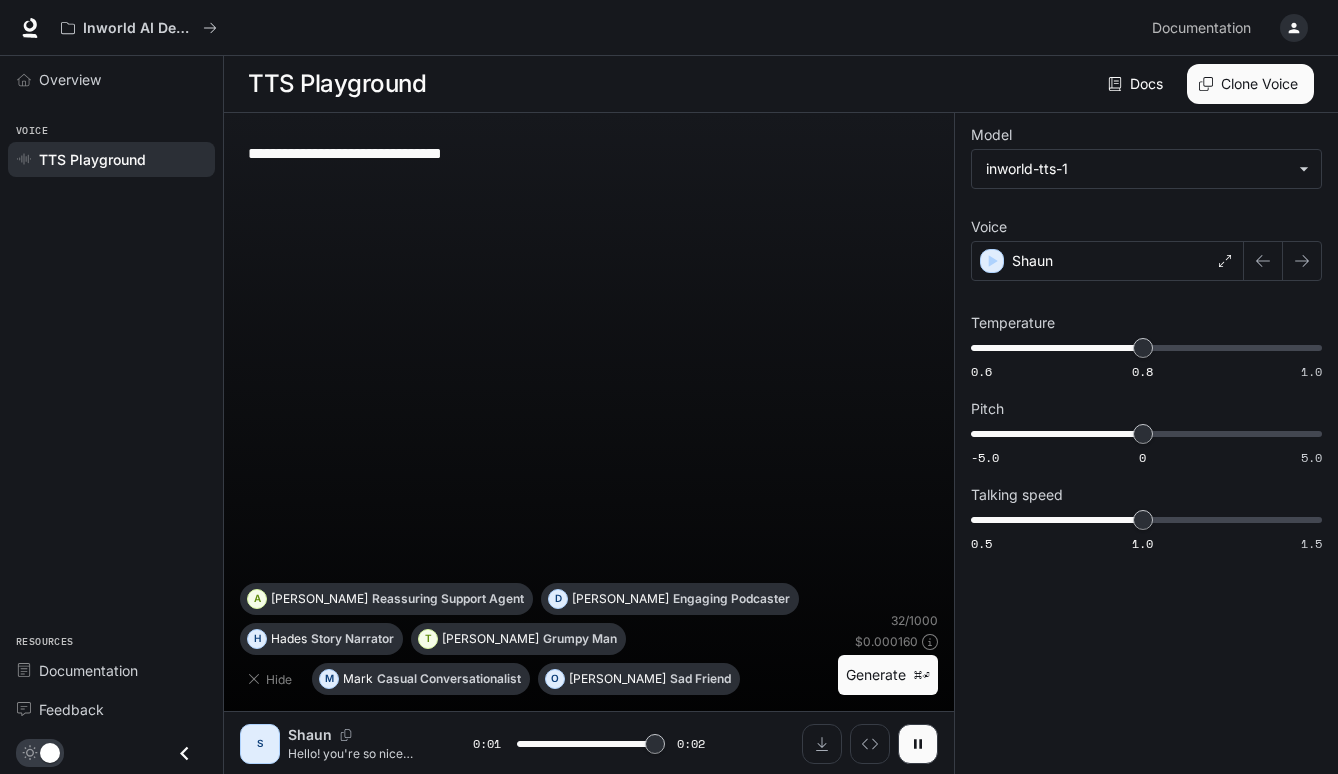 type on "*" 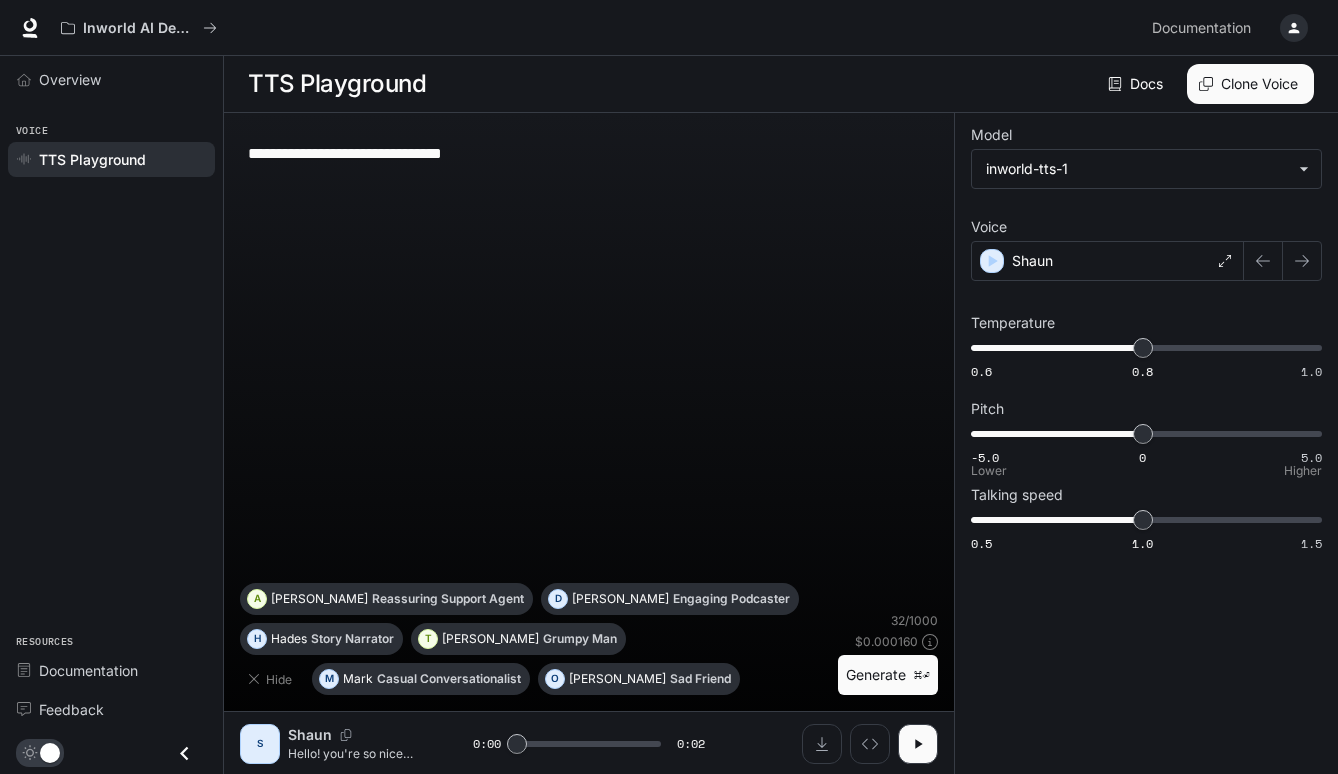 type on "*" 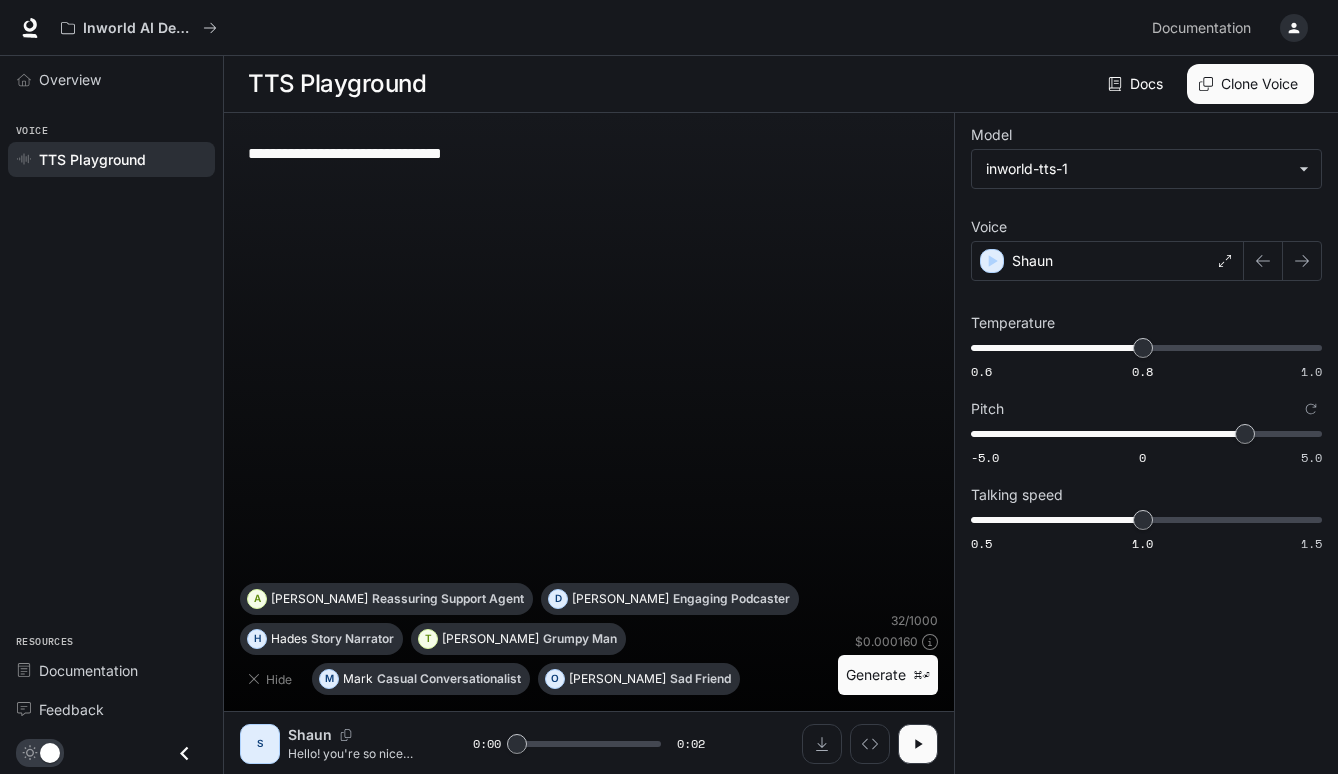 click on "Generate ⌘⏎" at bounding box center [888, 675] 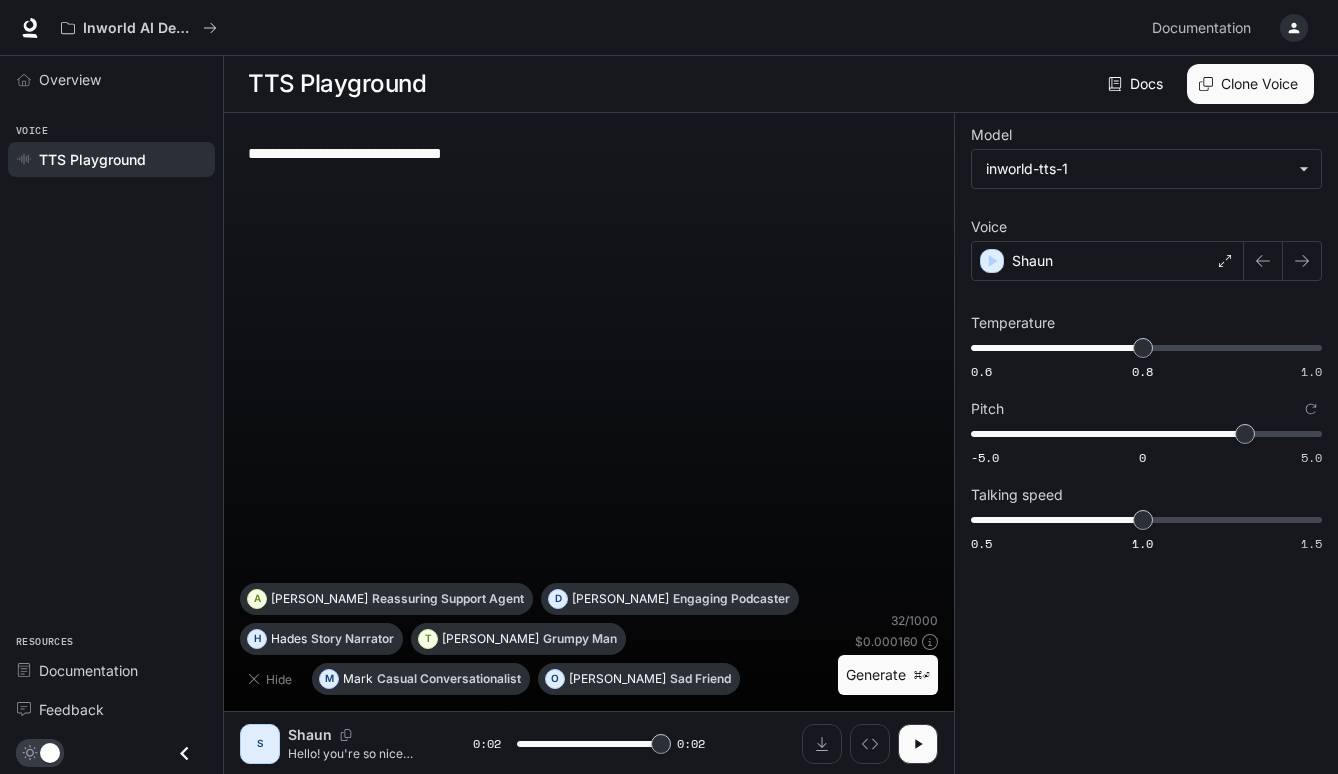 type on "*" 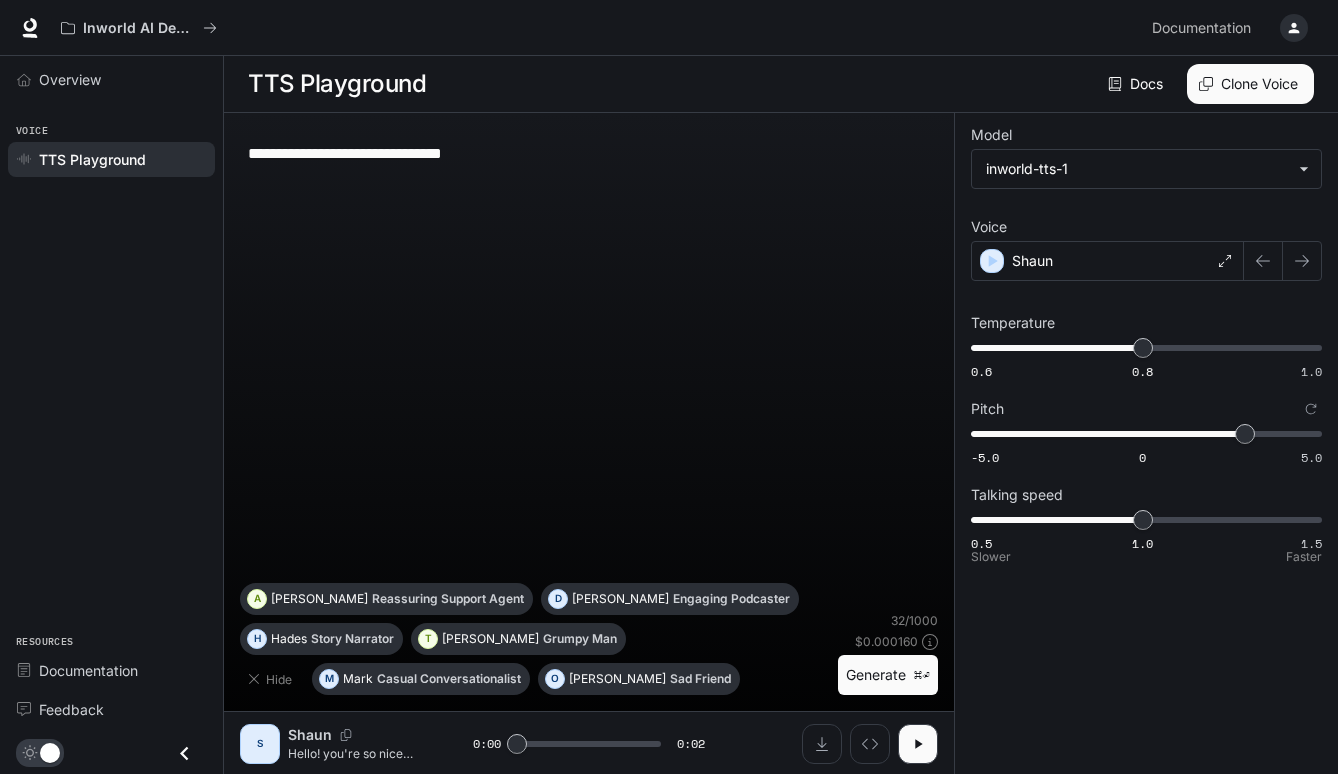 type on "***" 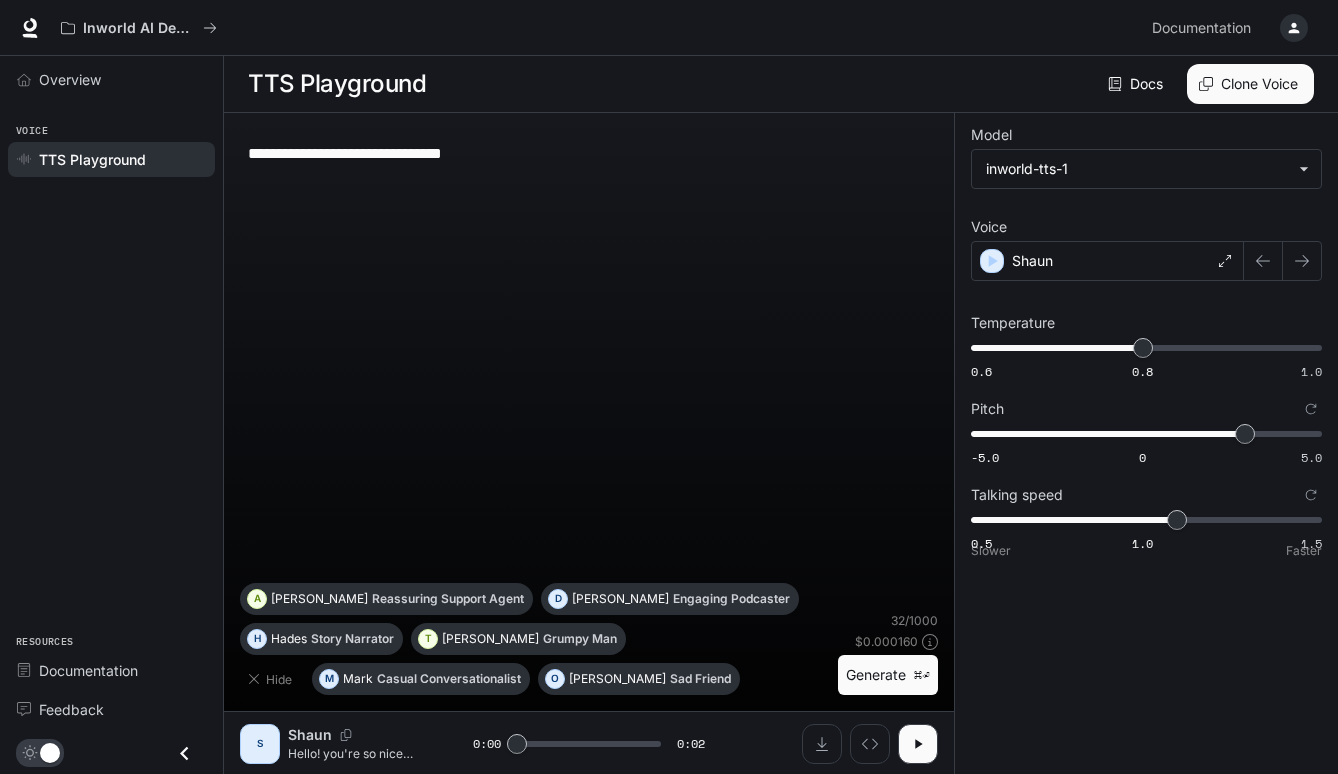 click on "**********" at bounding box center [589, 420] 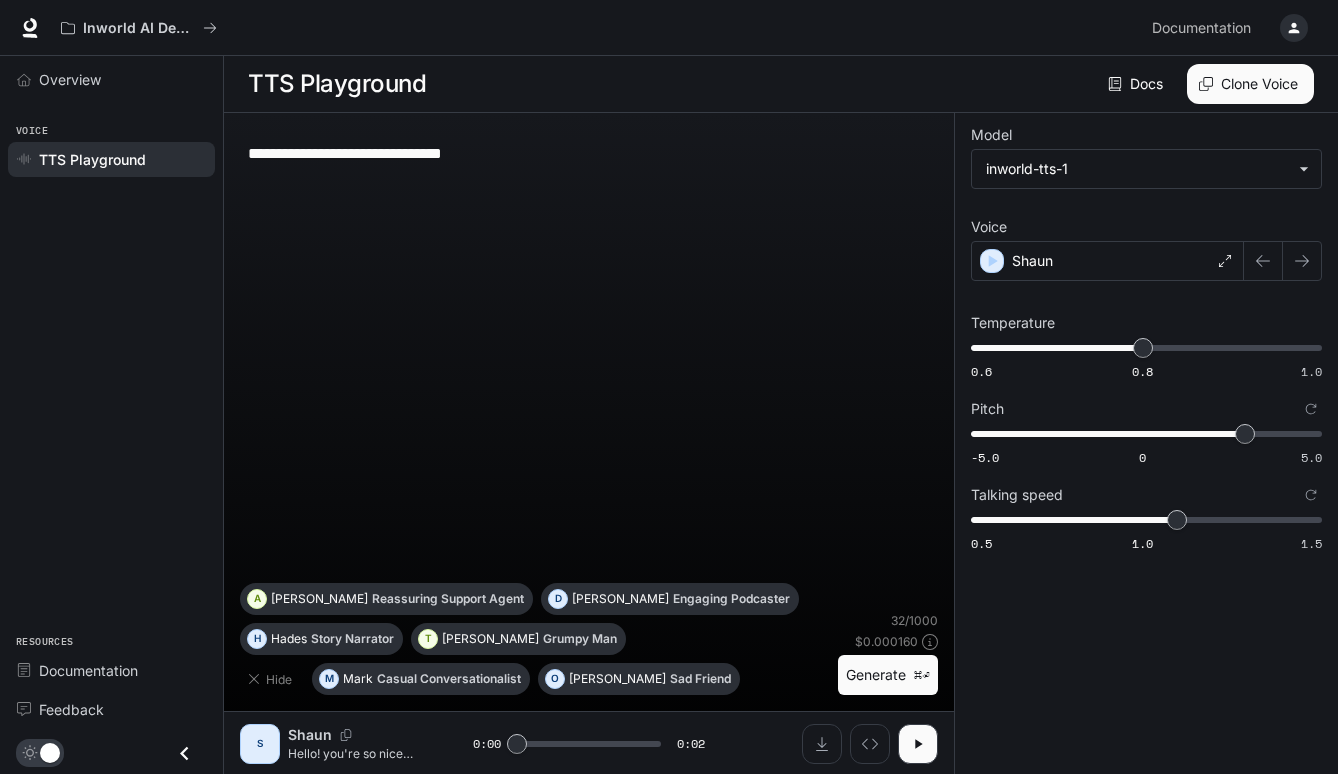 click on "Generate ⌘⏎" at bounding box center (888, 675) 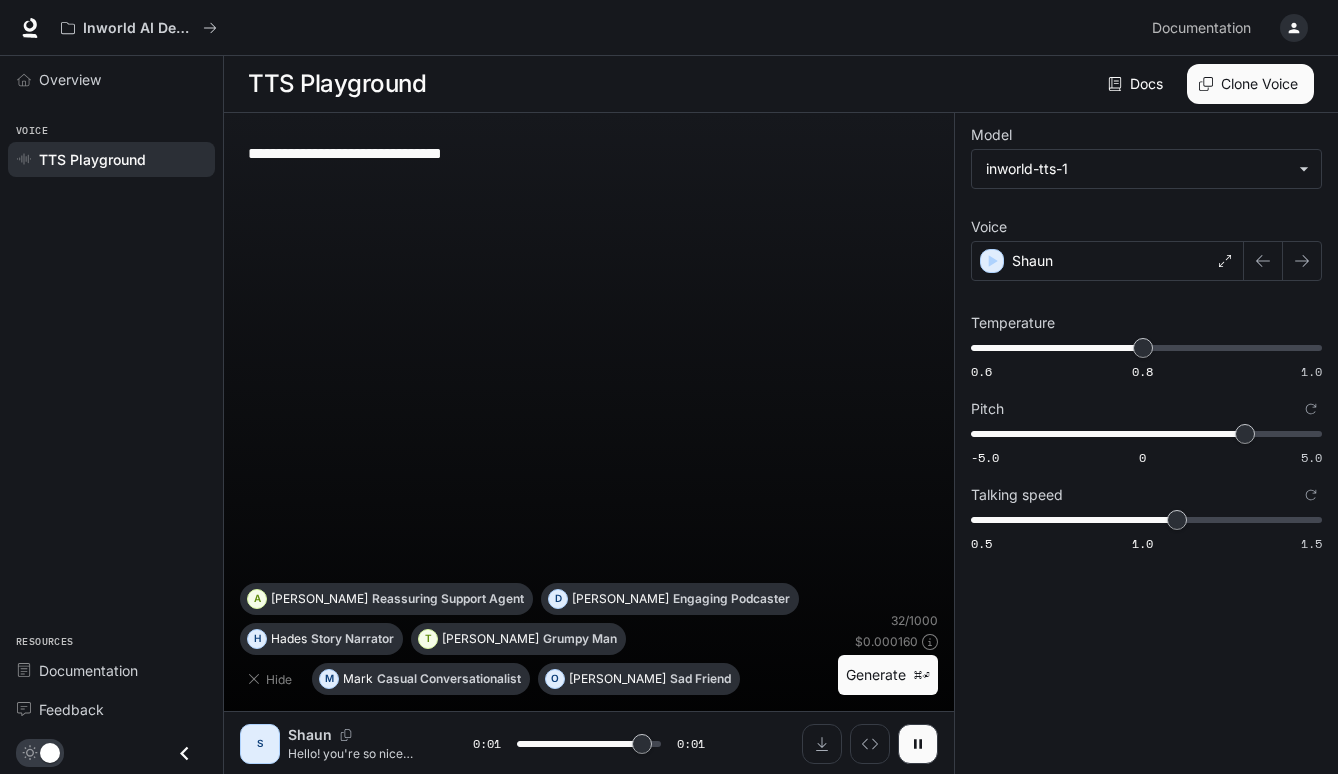 type on "*" 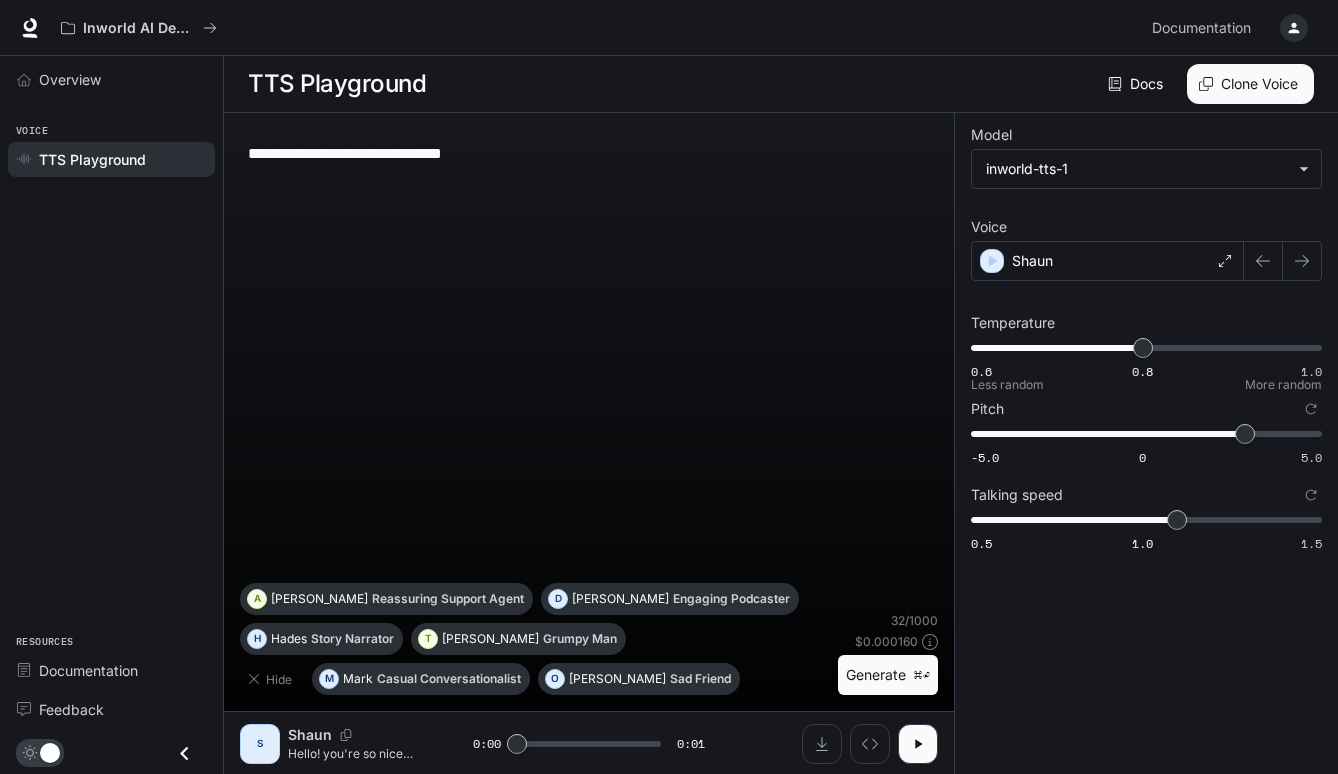 type on "****" 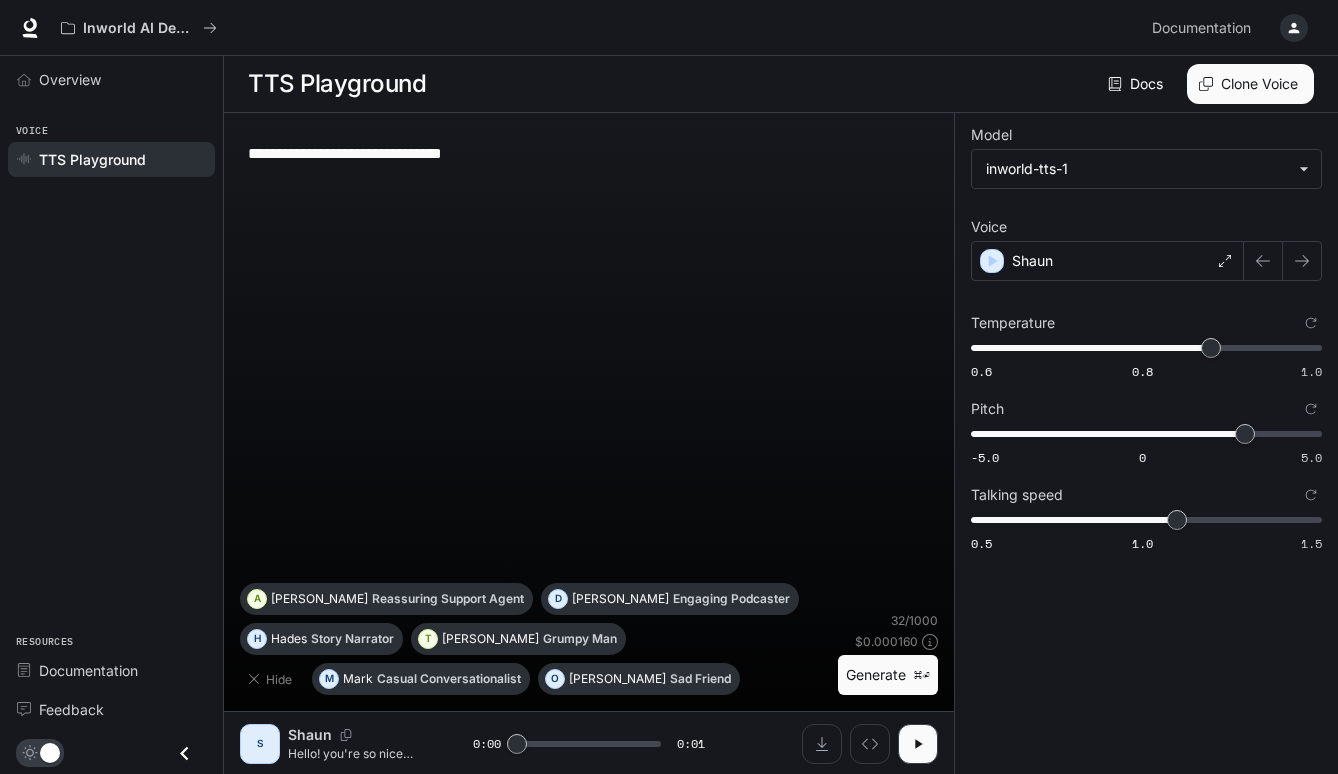 click on "Generate ⌘⏎" at bounding box center (888, 675) 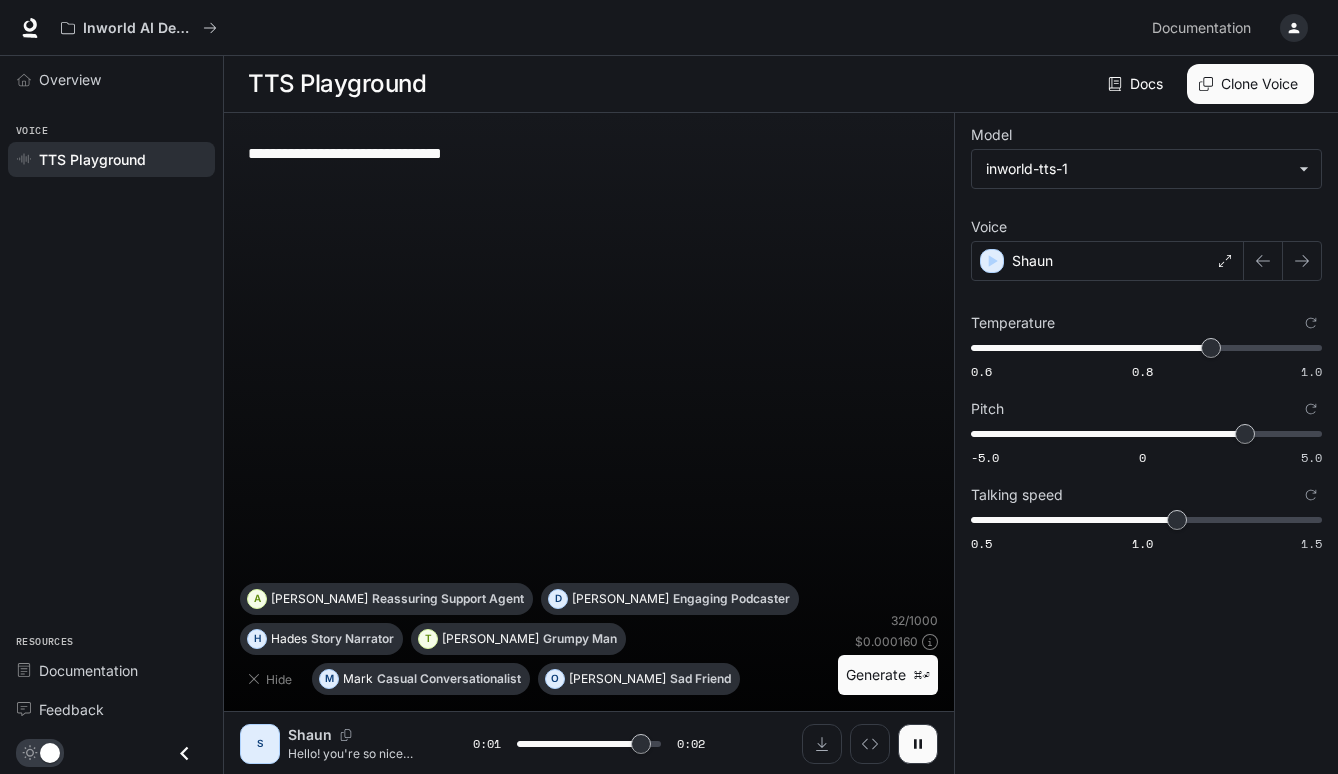 type on "*" 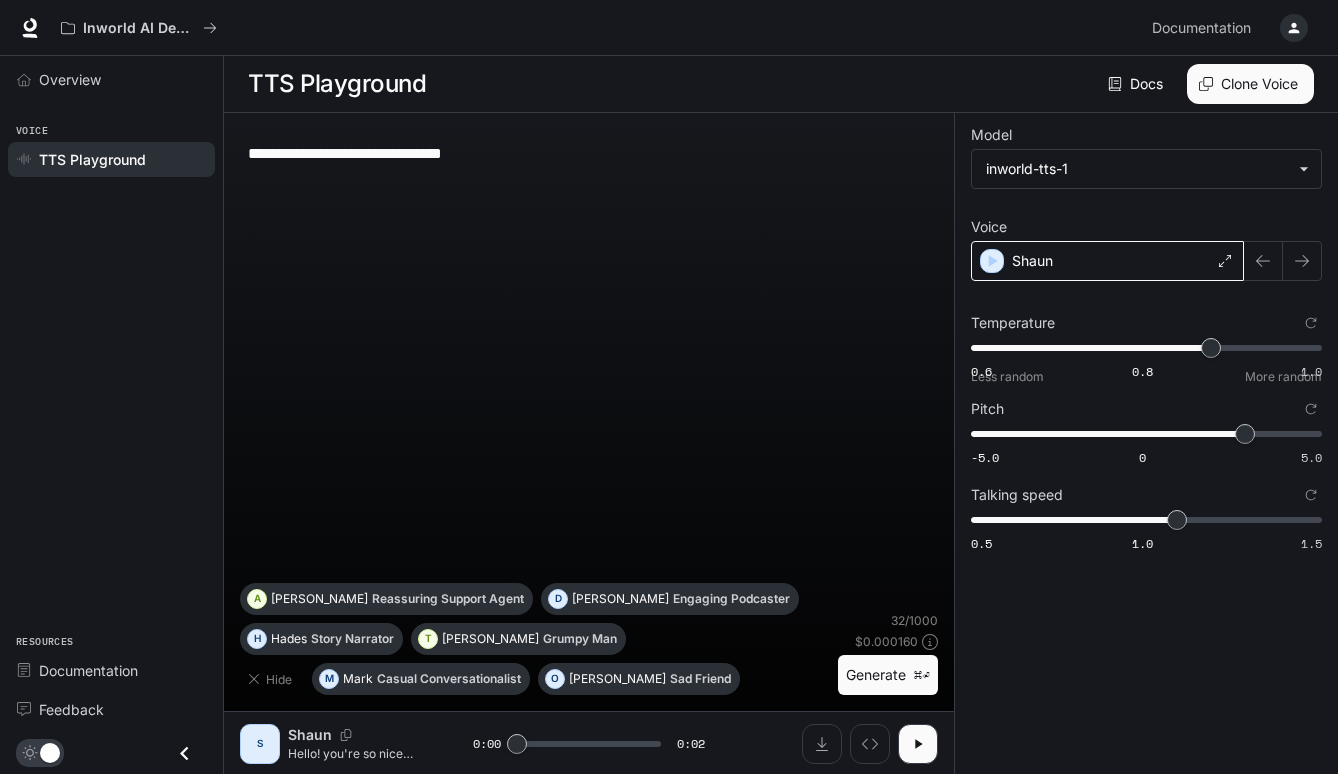 click on "Shaun" at bounding box center (1107, 261) 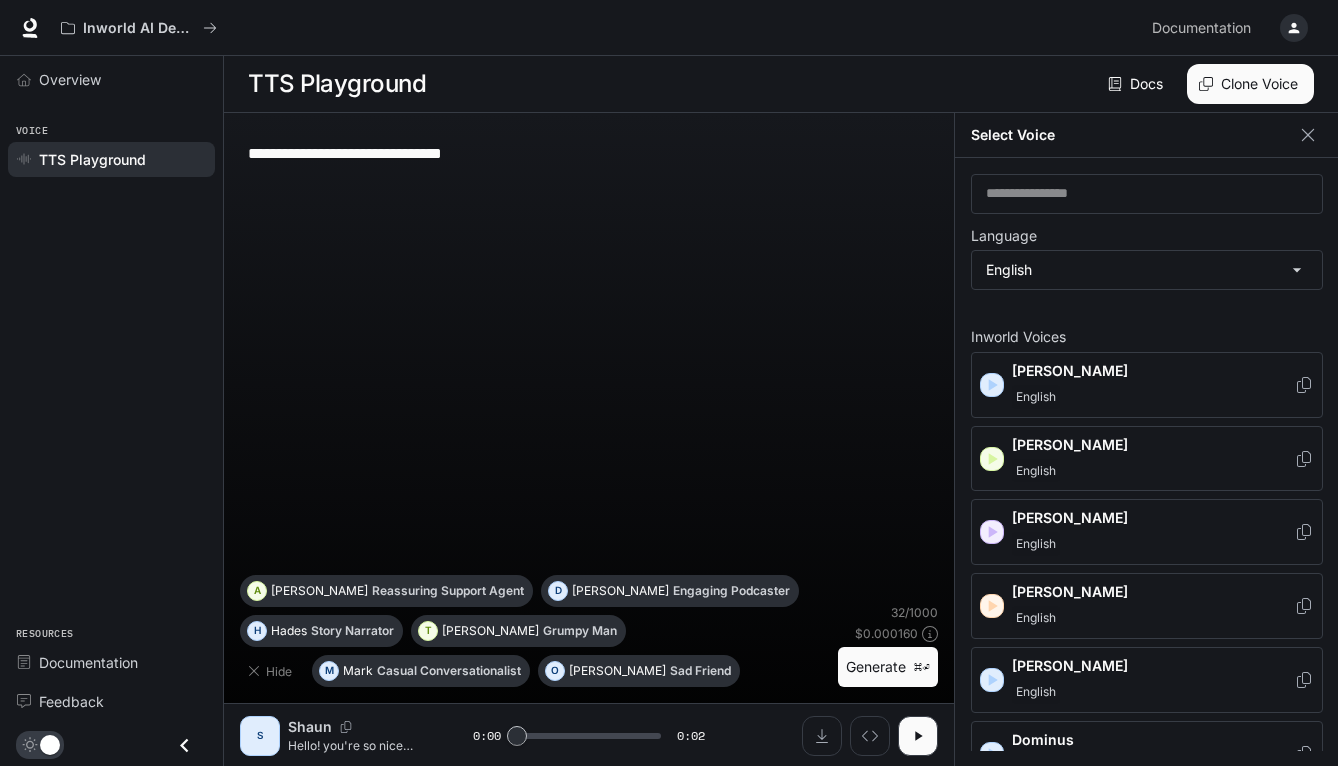 click on "**********" at bounding box center [589, 352] 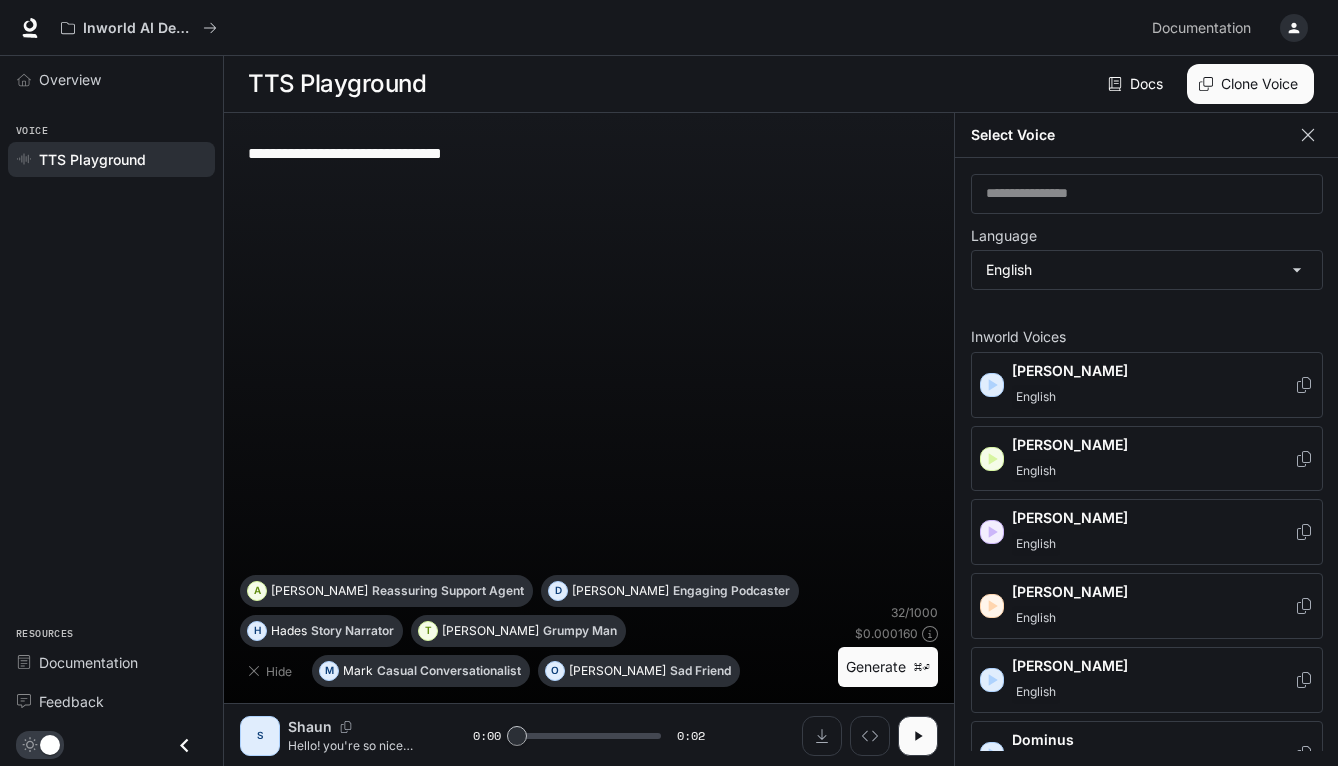 click 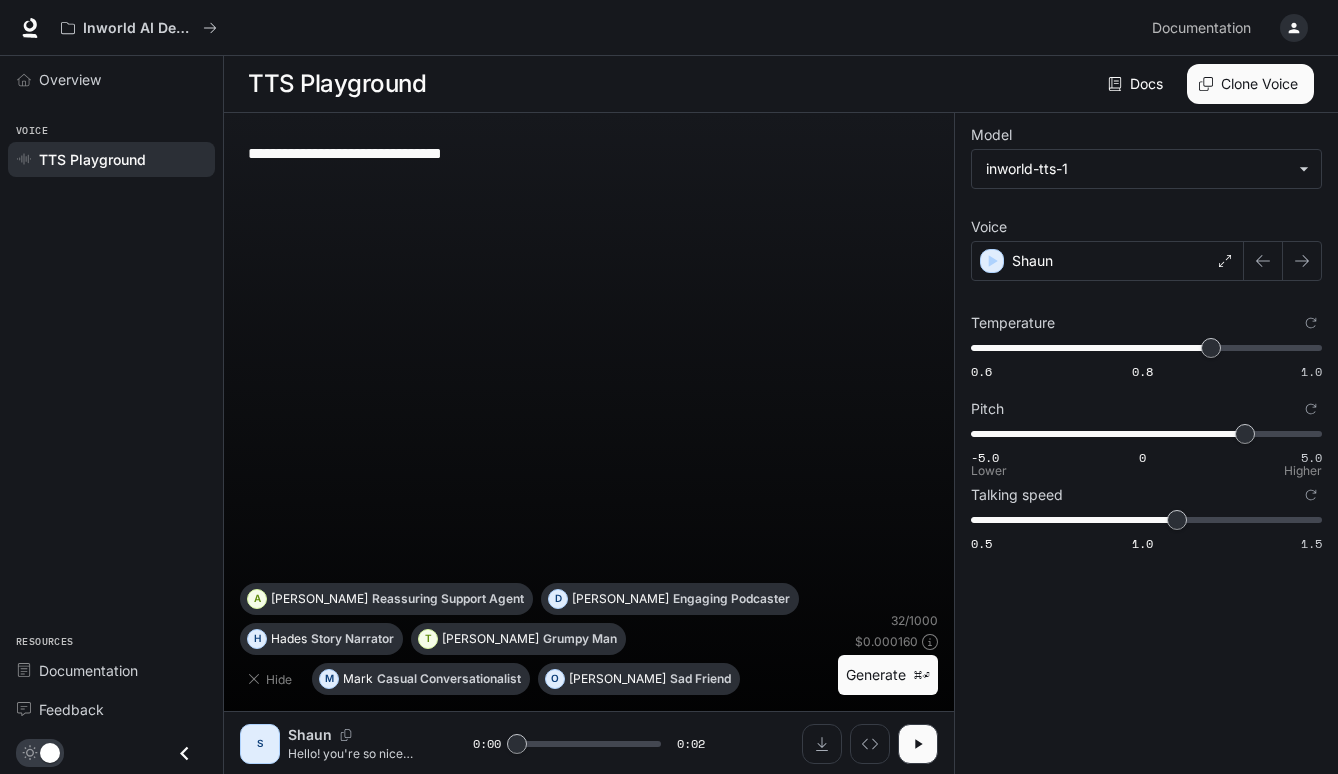 type on "***" 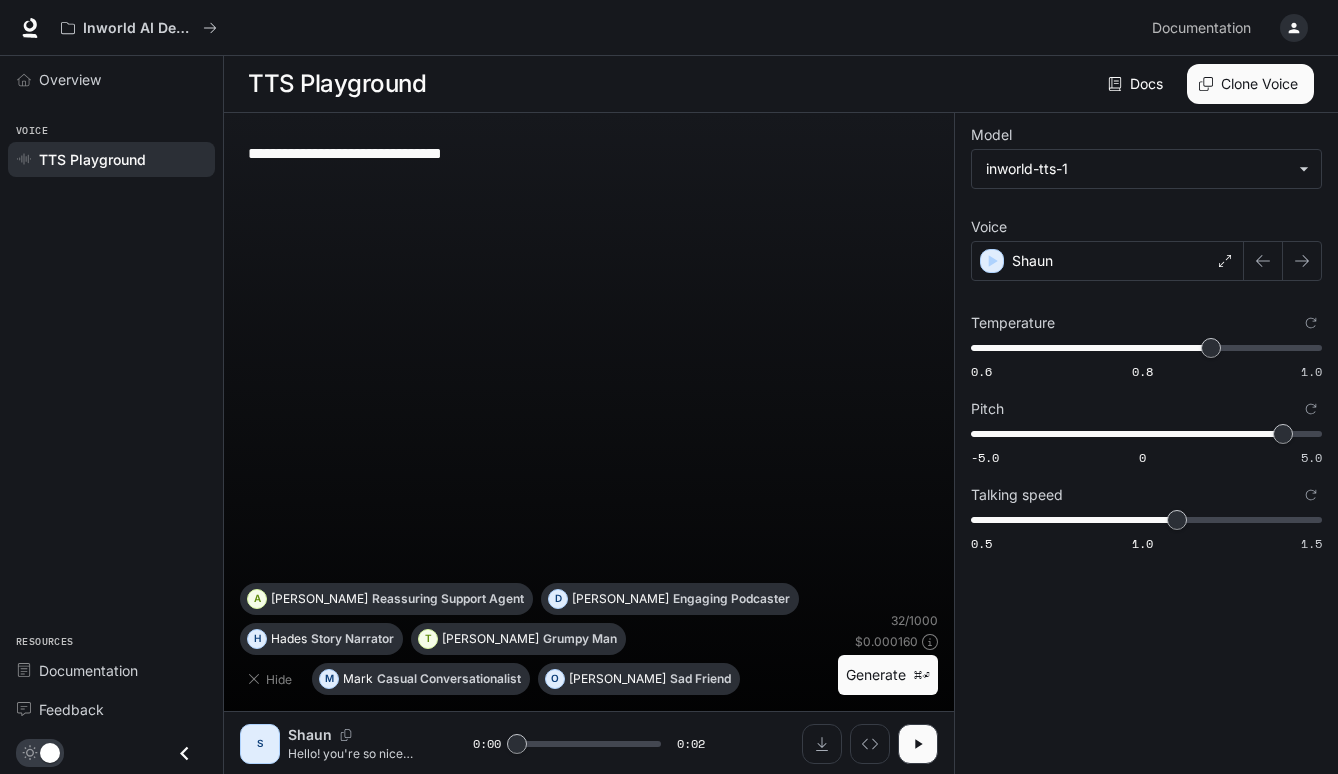 click on "Generate ⌘⏎" at bounding box center (888, 675) 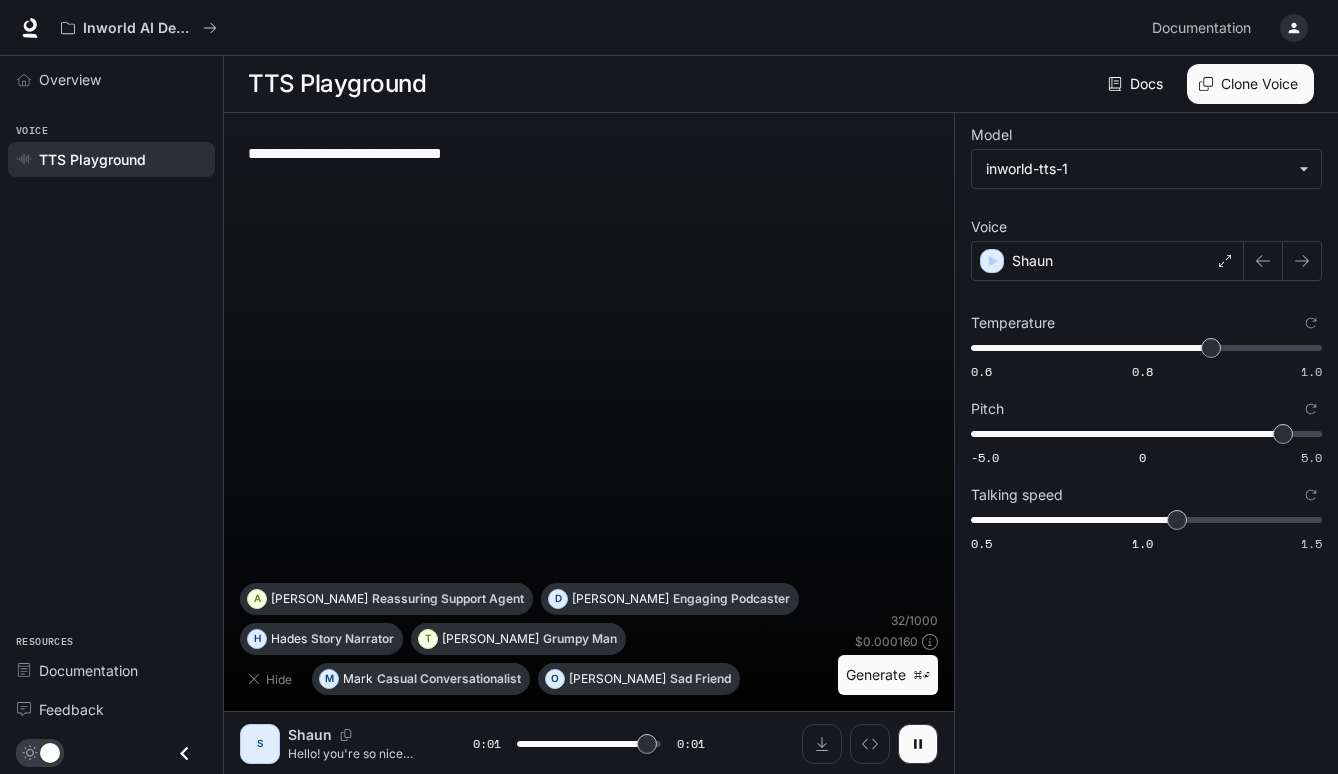 type on "*" 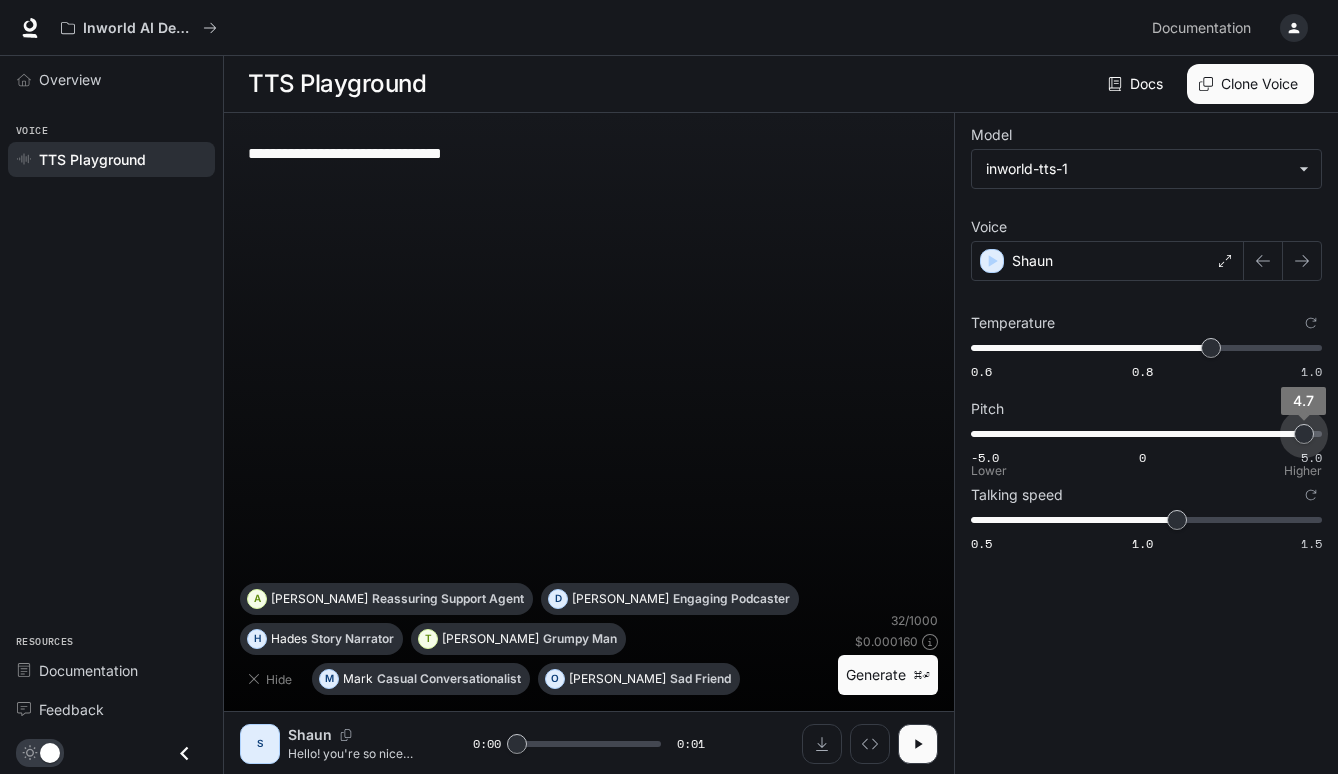 type on "*" 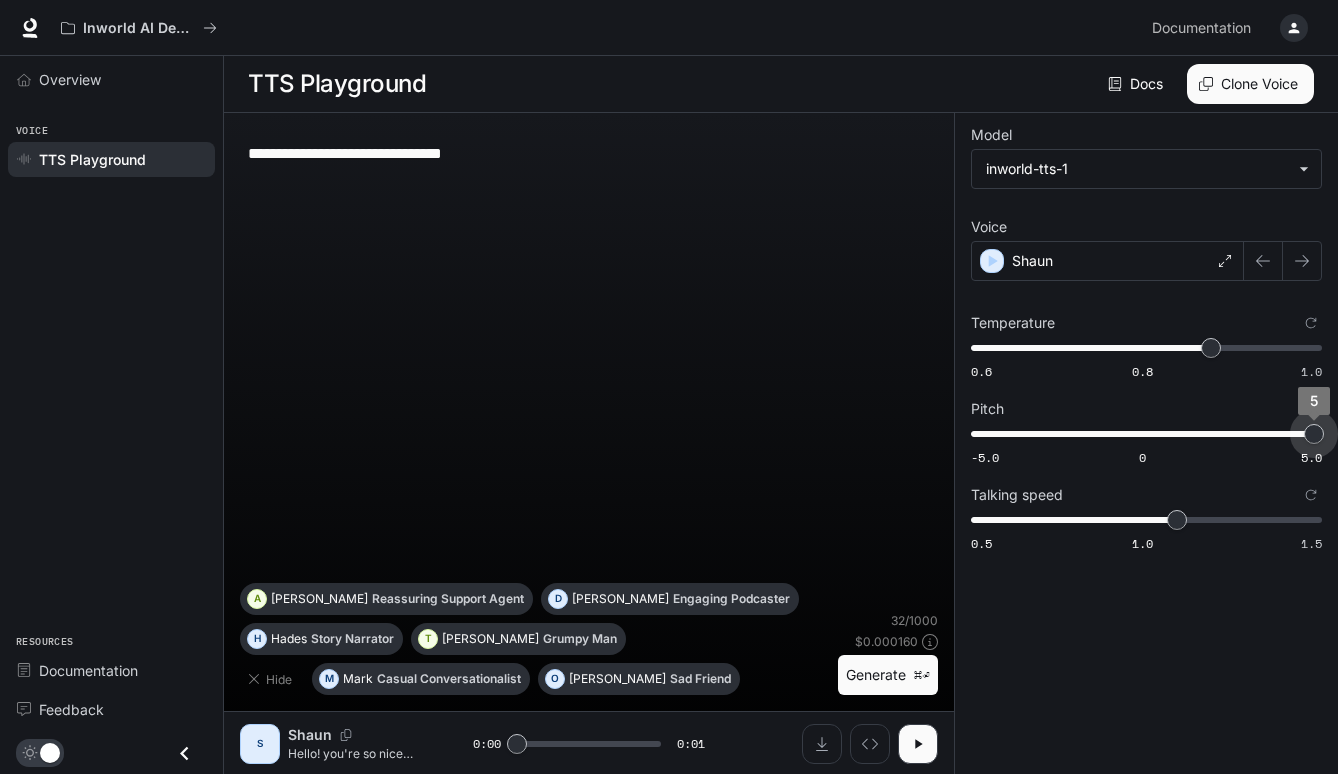drag, startPoint x: 1284, startPoint y: 428, endPoint x: 1335, endPoint y: 428, distance: 51 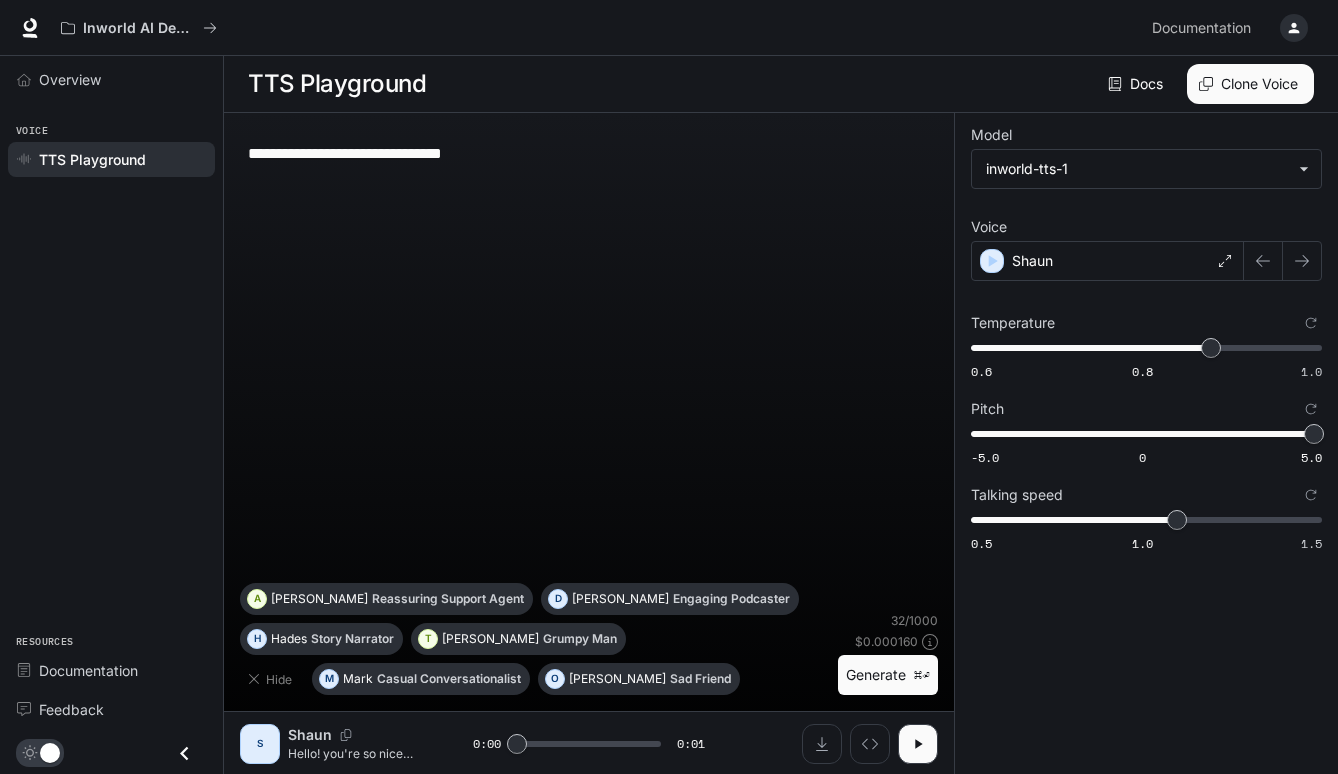 click on "Generate ⌘⏎" at bounding box center [888, 675] 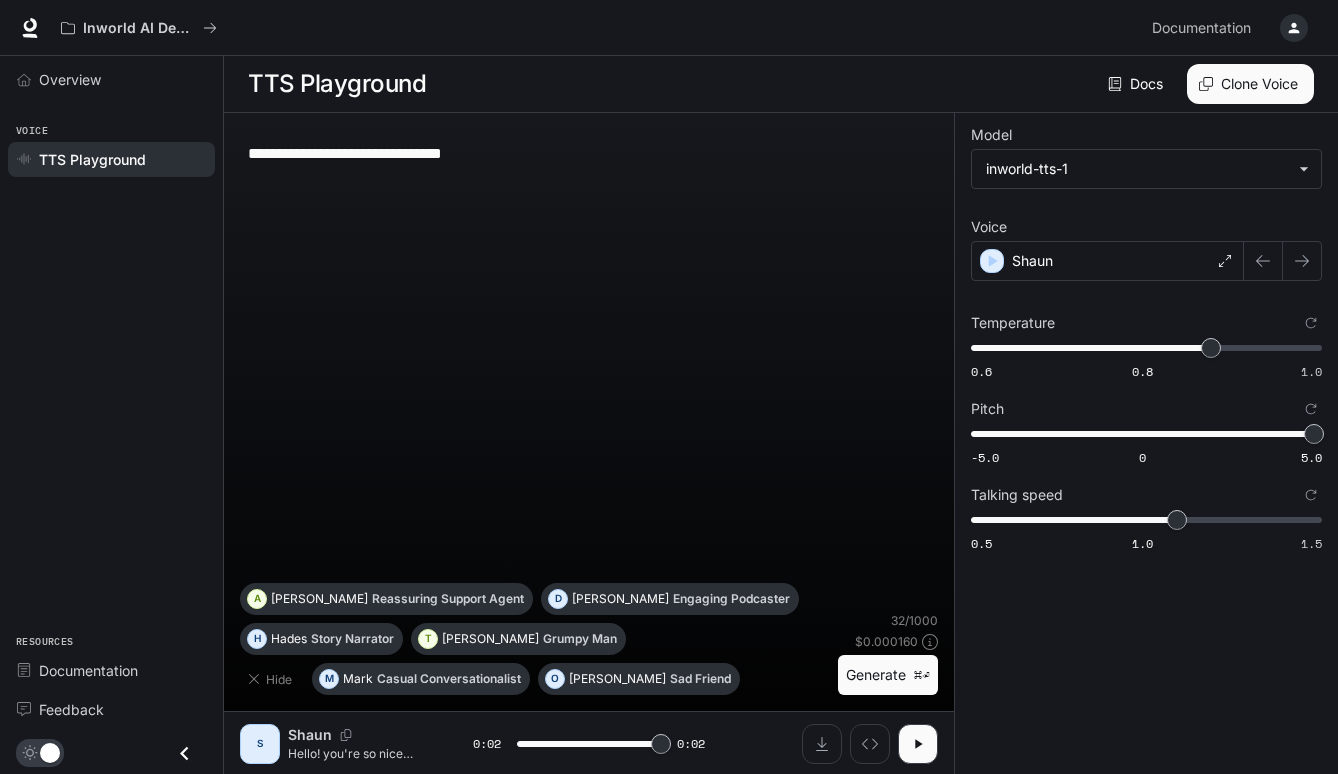 type on "*" 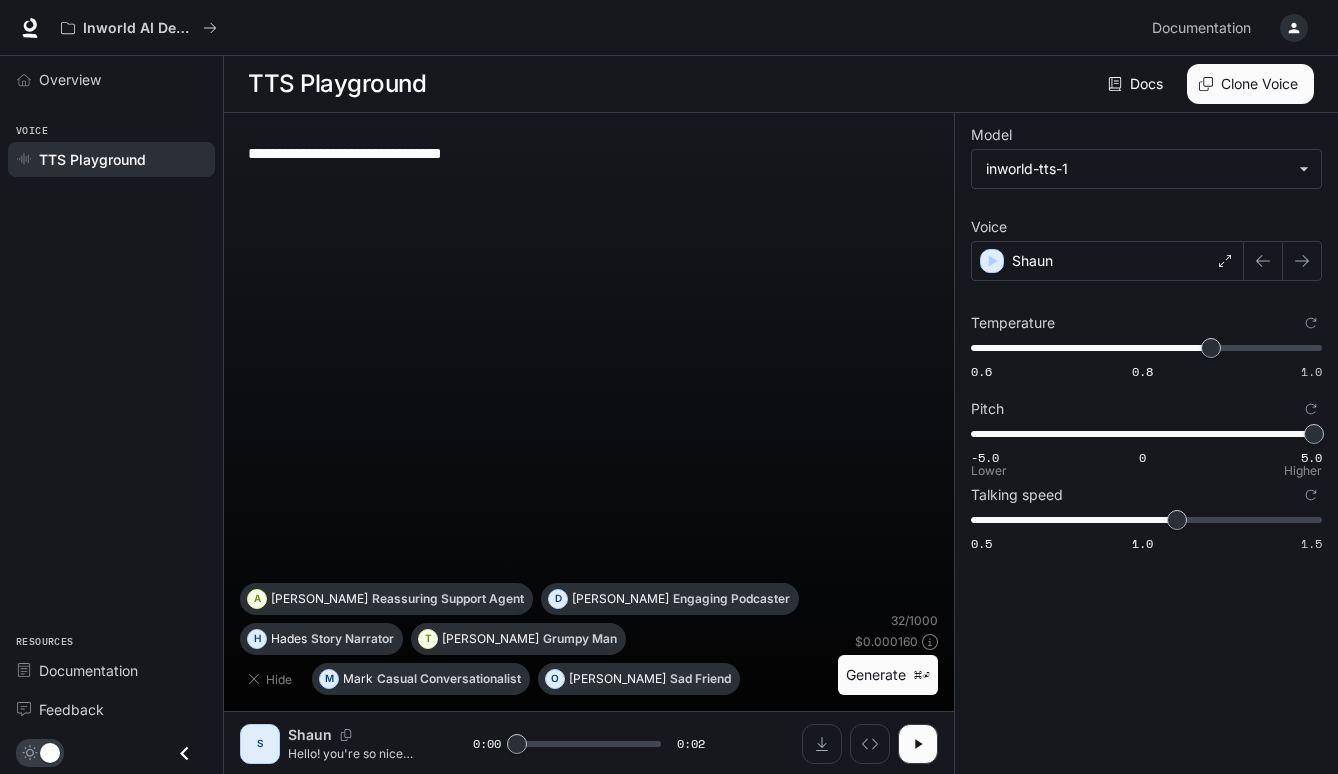 click on "-5.0 0 5.0 5" at bounding box center [1142, 434] 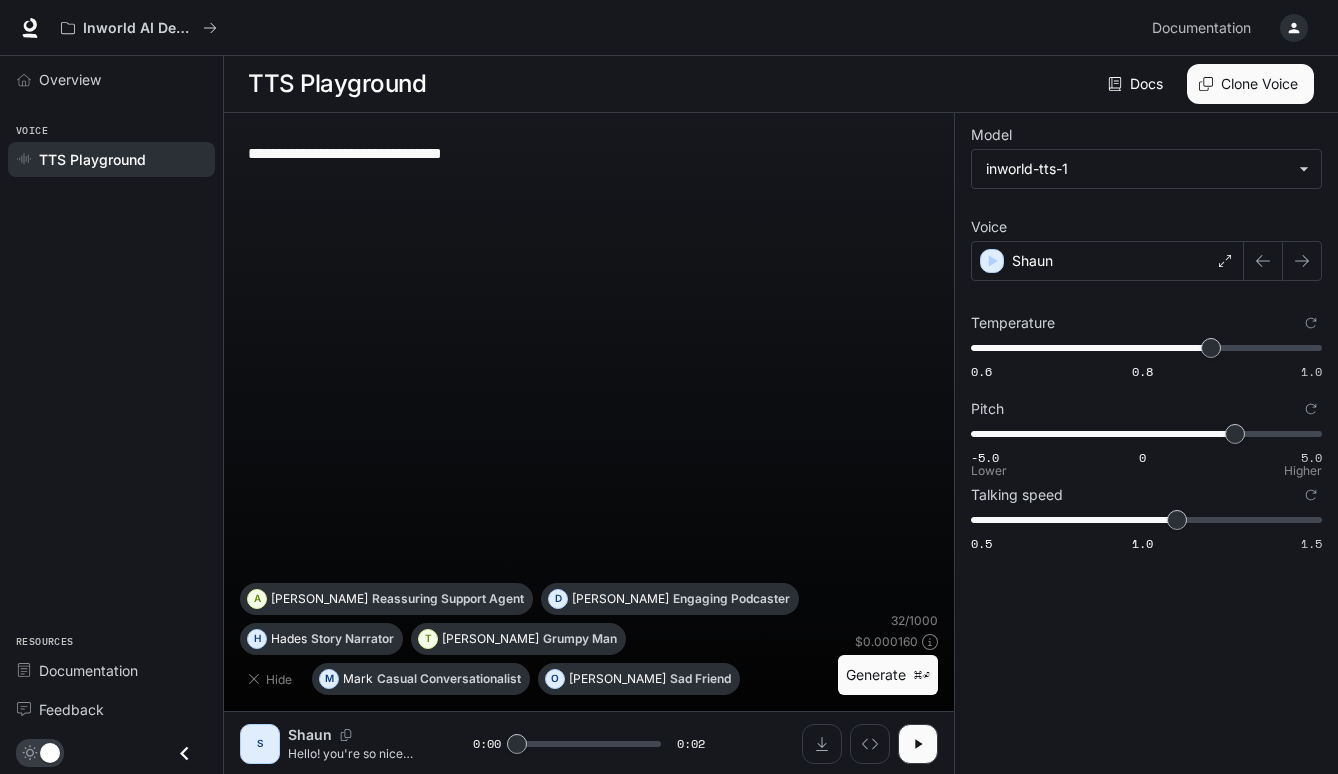 type on "*" 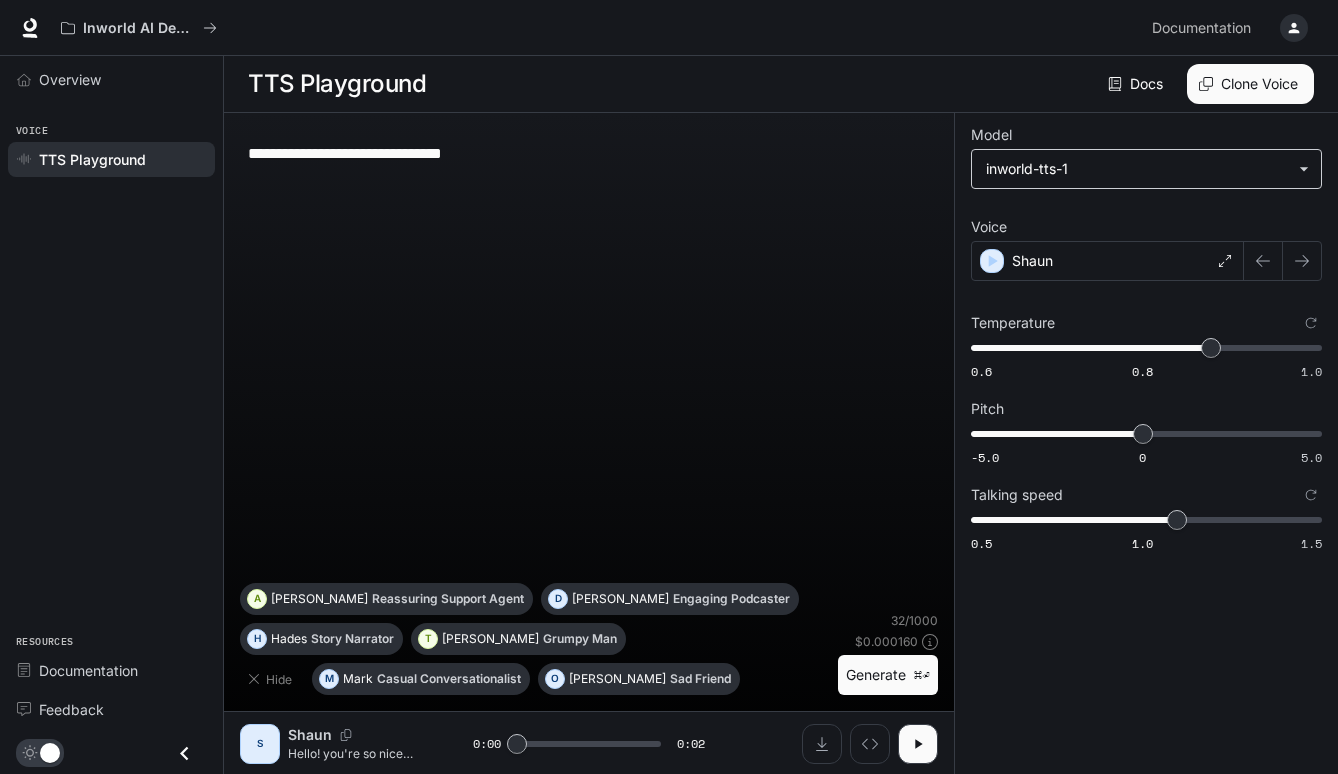 click on "**********" at bounding box center (669, 387) 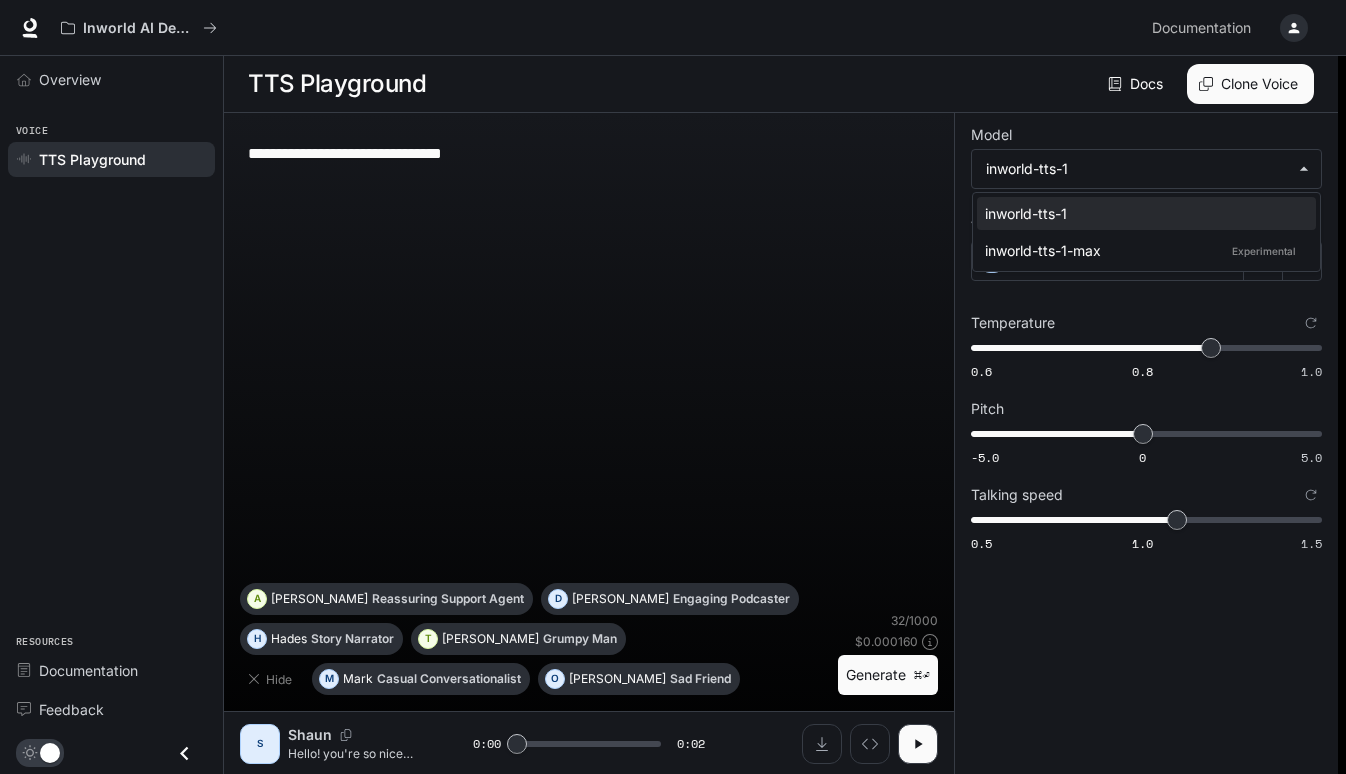 type 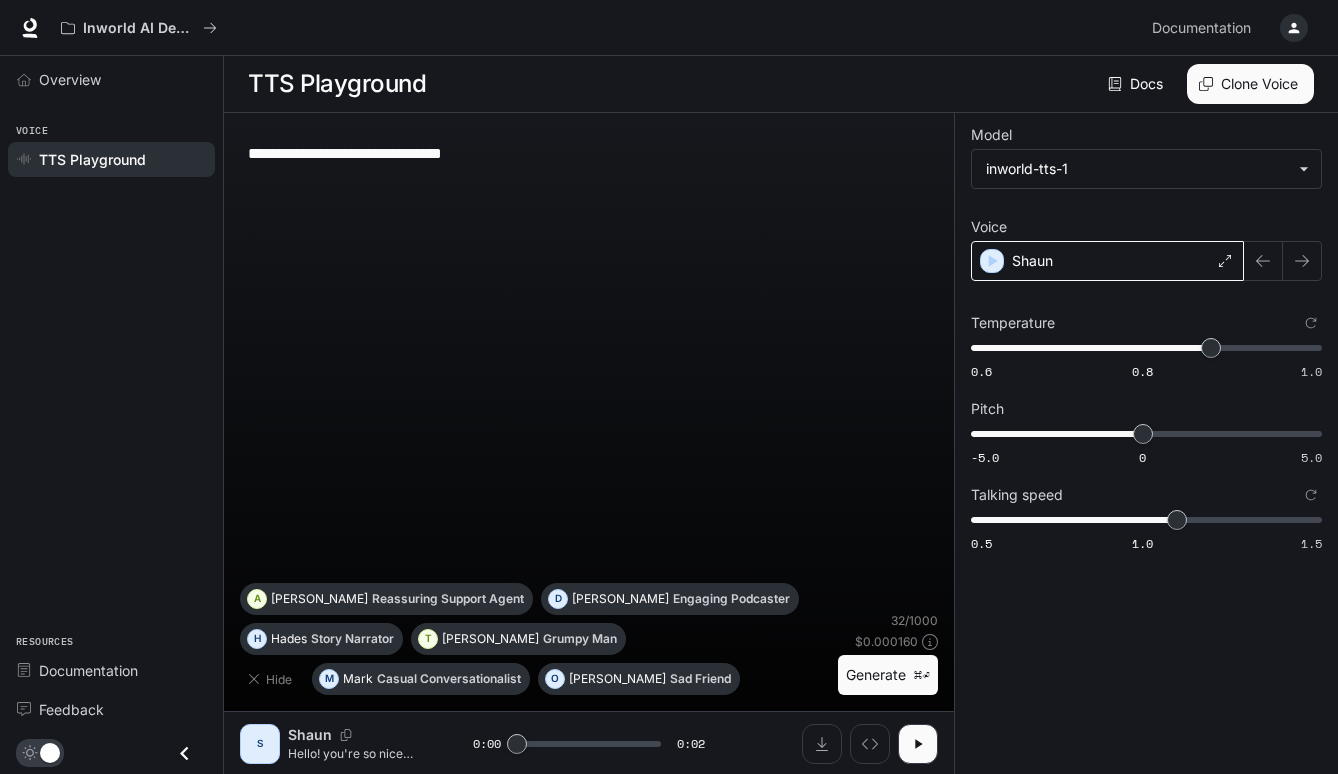 click on "Shaun" at bounding box center (1032, 261) 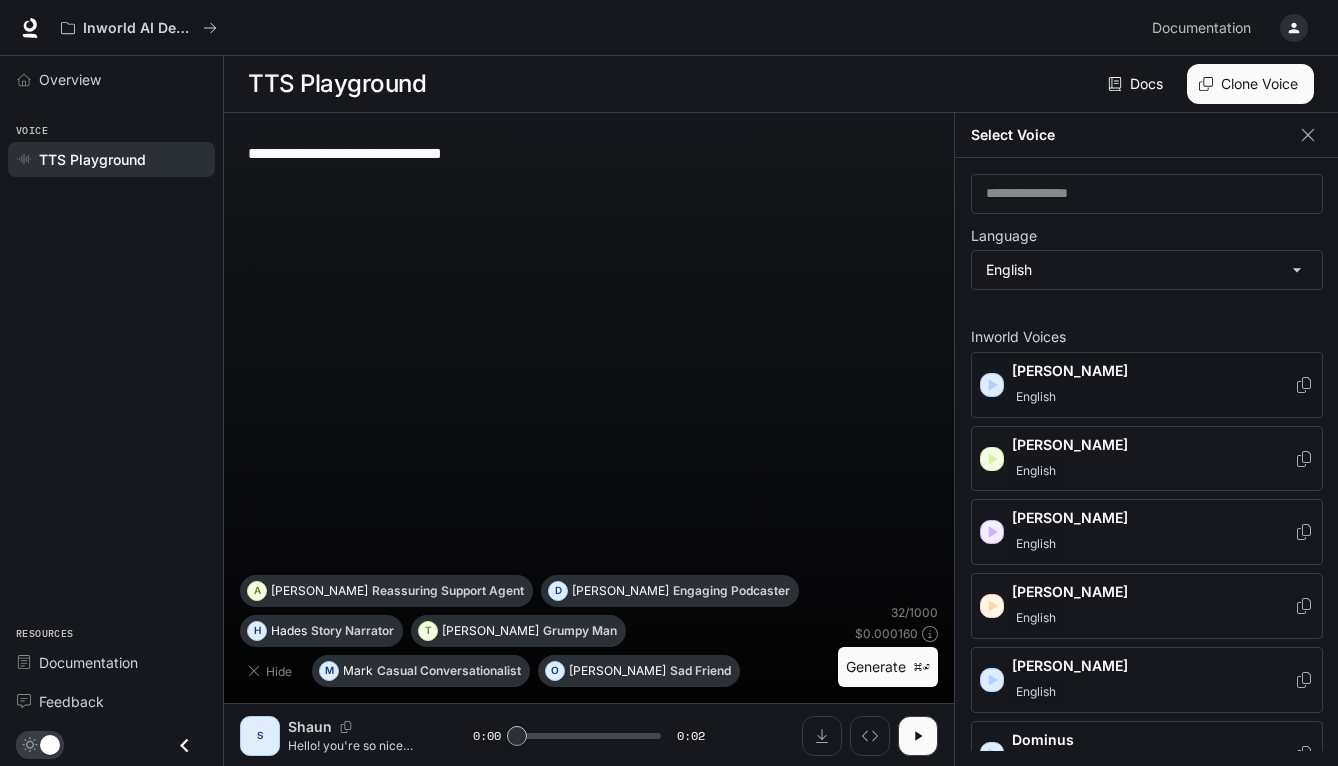 click on "[PERSON_NAME]" at bounding box center (1153, 371) 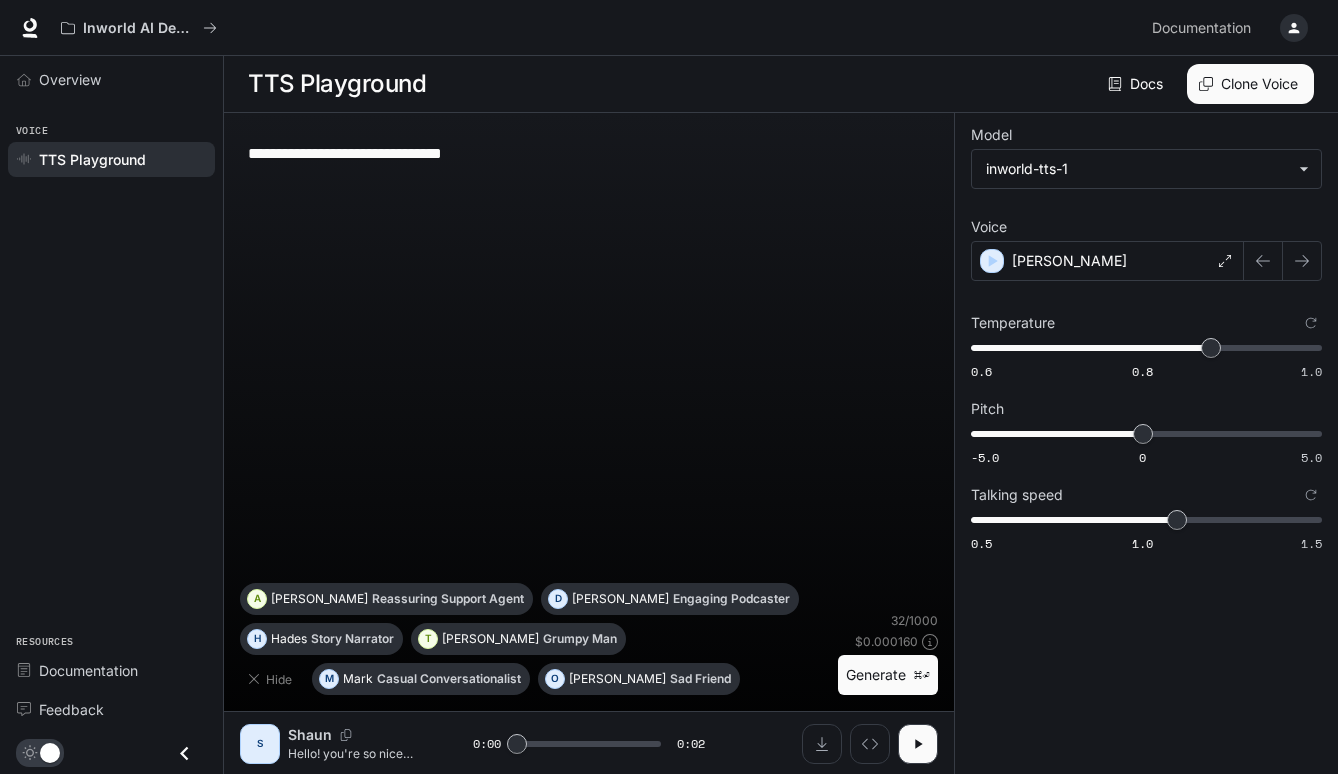 click on "Generate ⌘⏎" at bounding box center (888, 675) 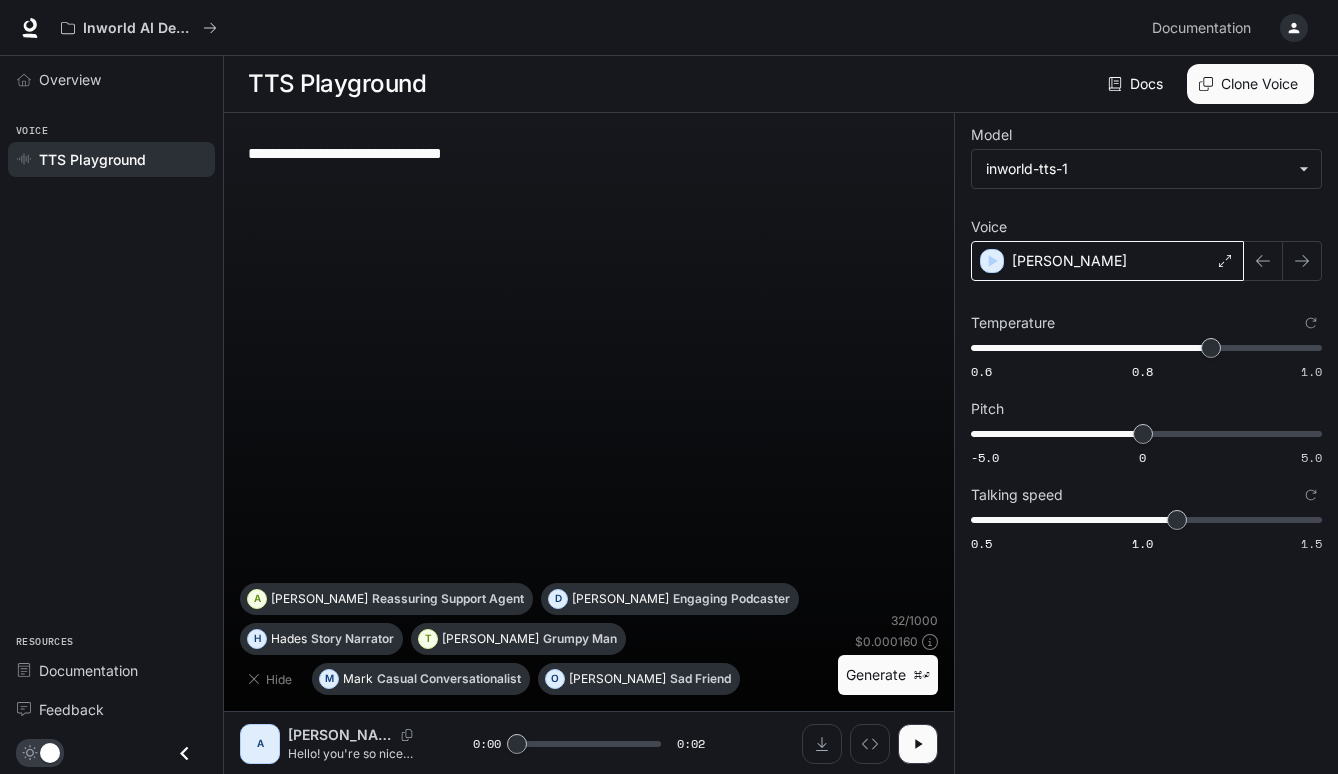 click on "[PERSON_NAME]" at bounding box center (1107, 261) 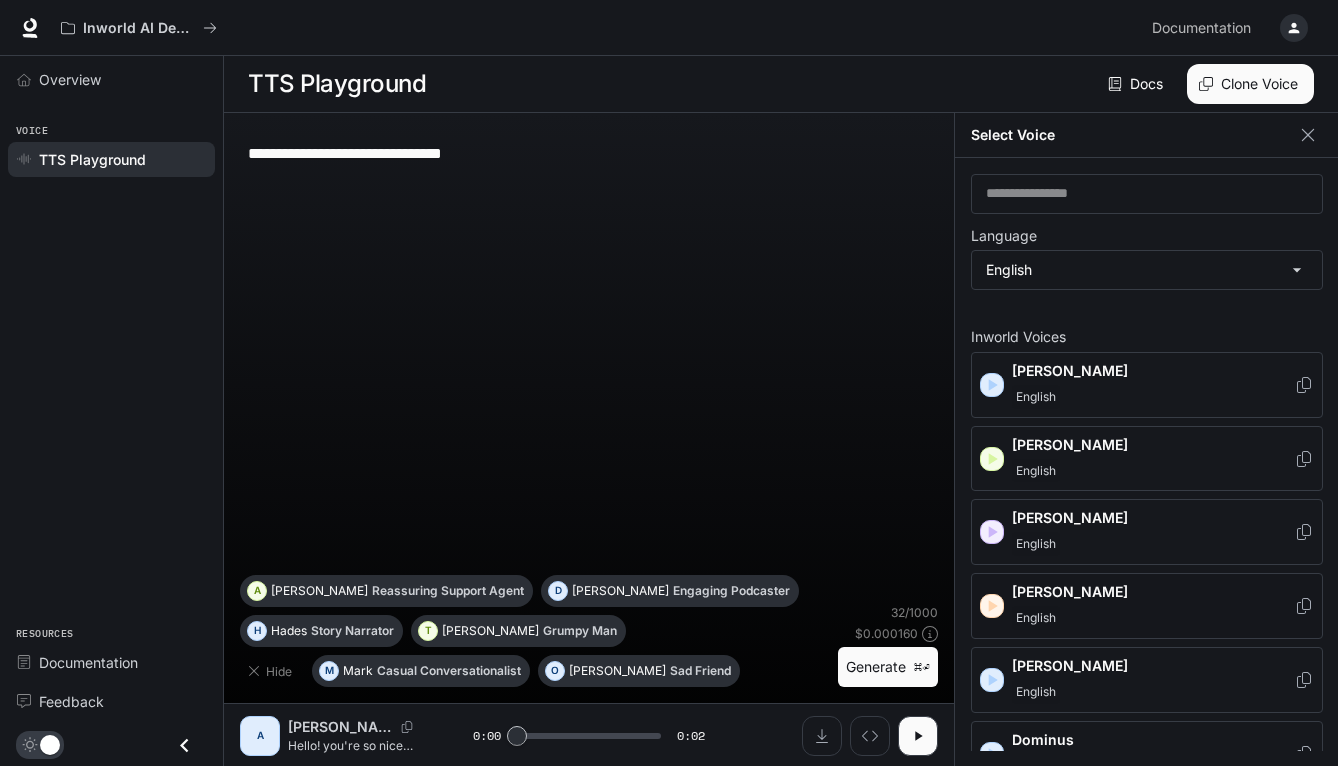 click on "[PERSON_NAME]" at bounding box center (1153, 592) 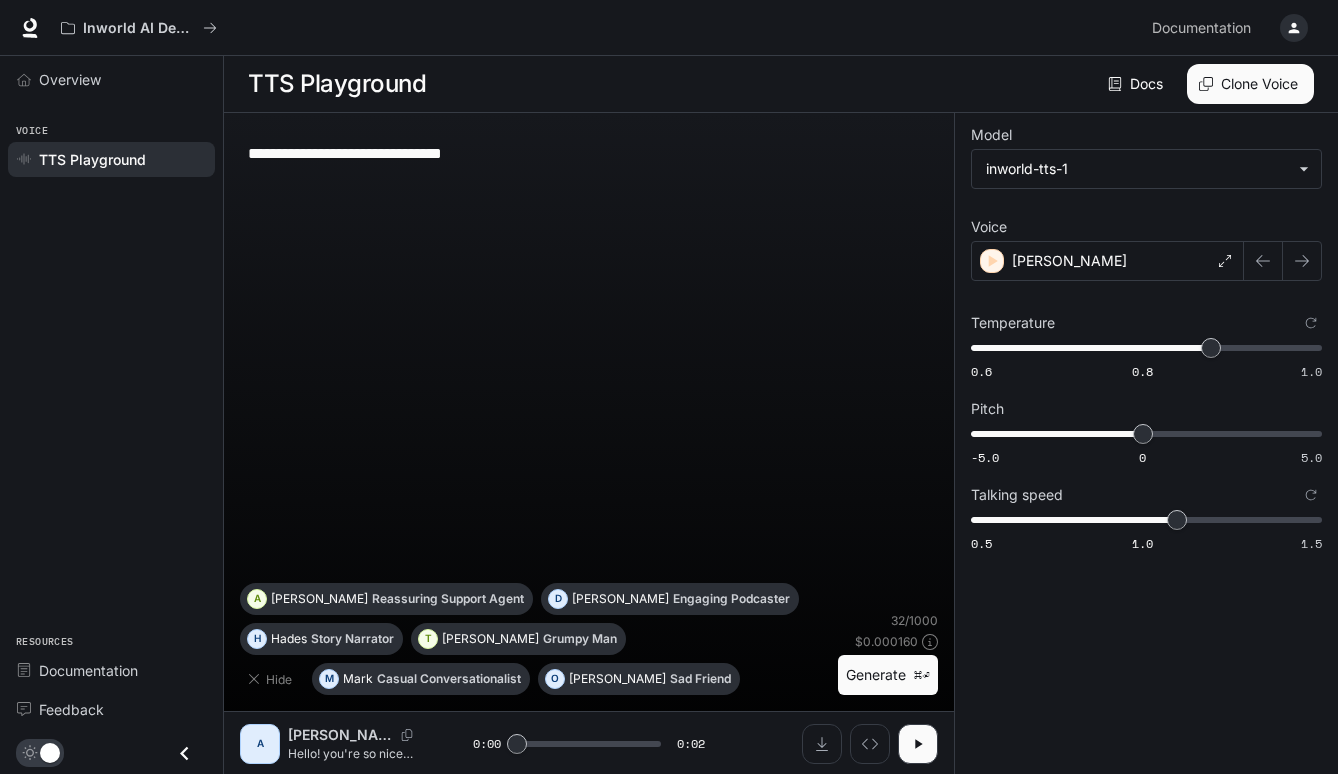 click on "Generate ⌘⏎" at bounding box center (888, 675) 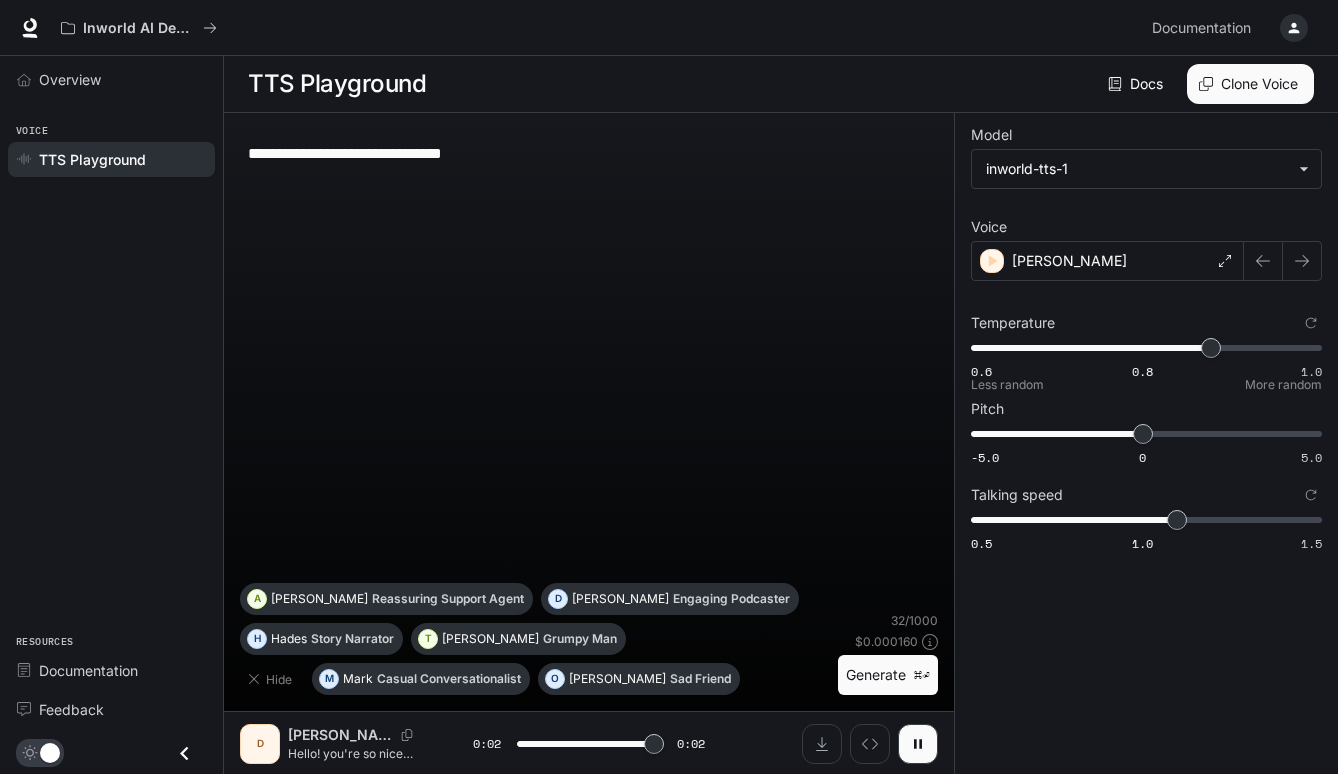 type on "*" 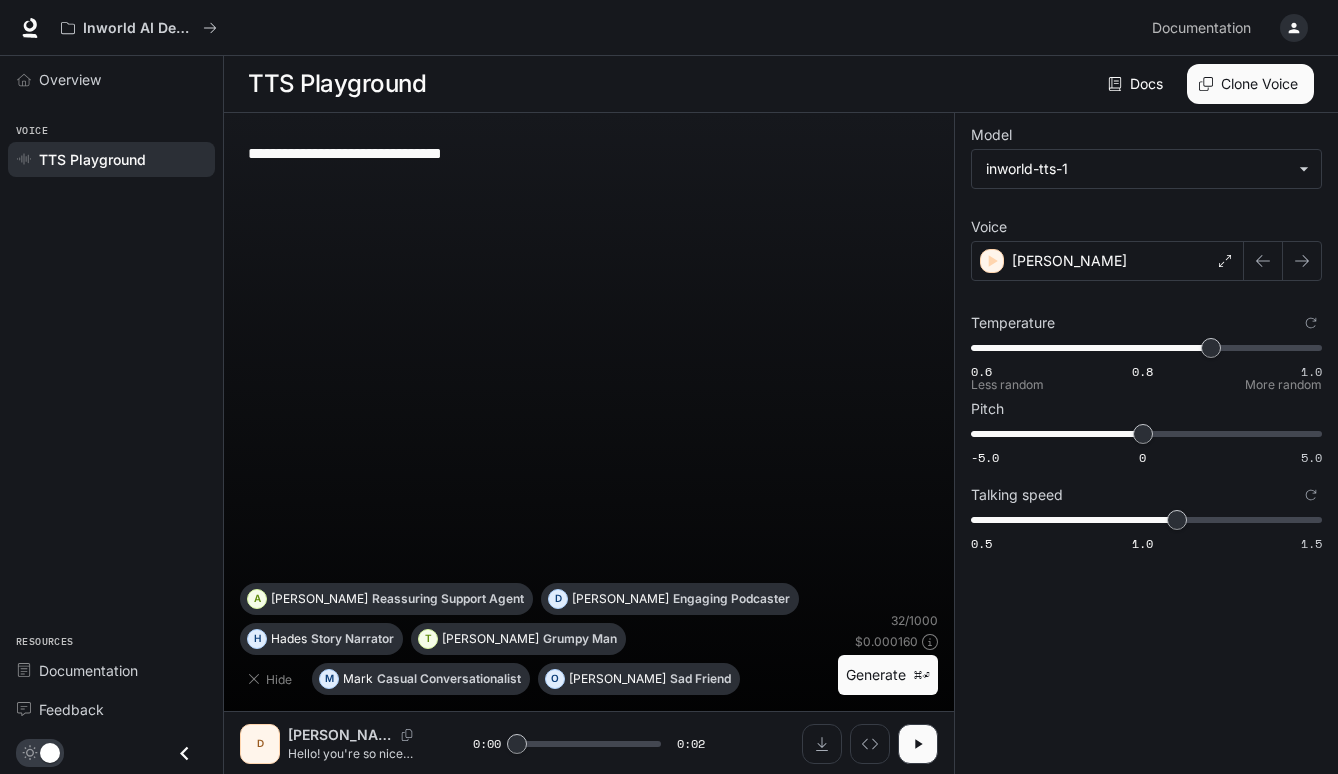 click on "0.6 0.8 1.0 0.88" at bounding box center (1142, 348) 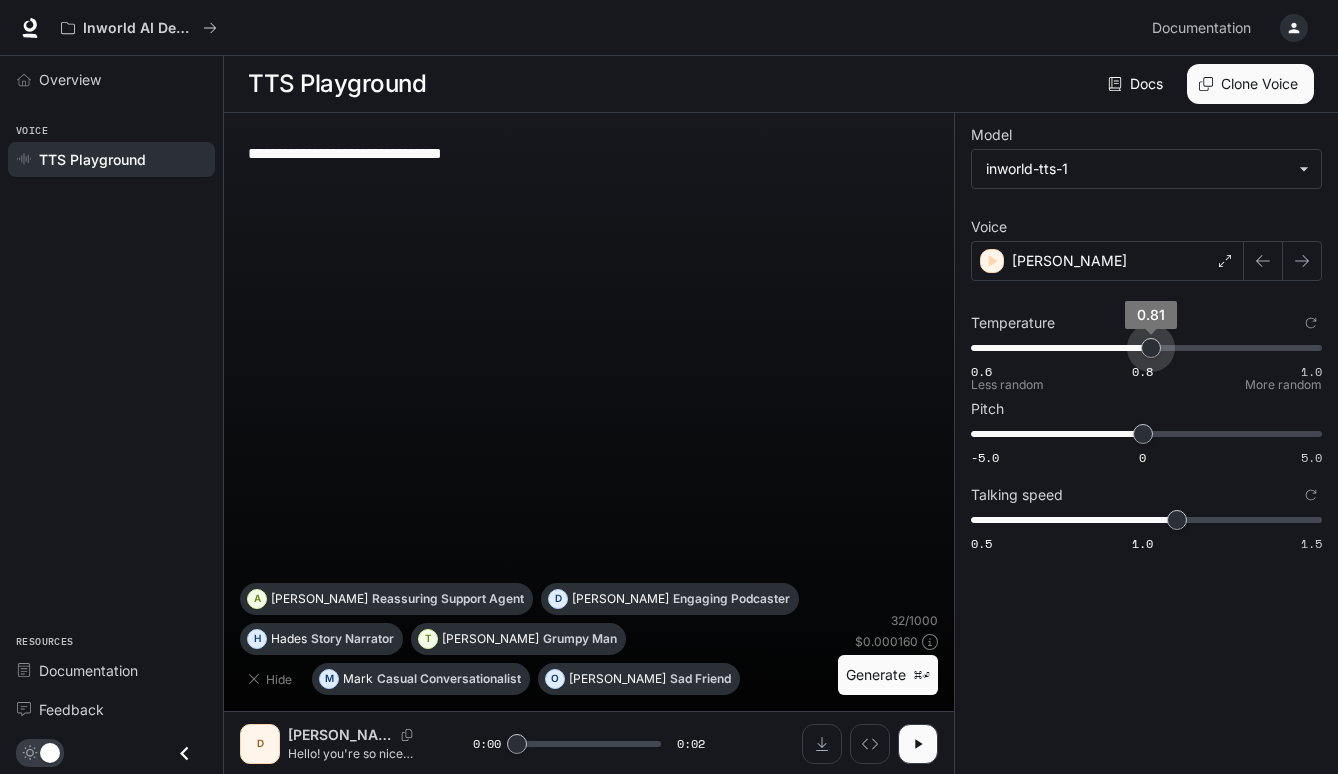 type on "***" 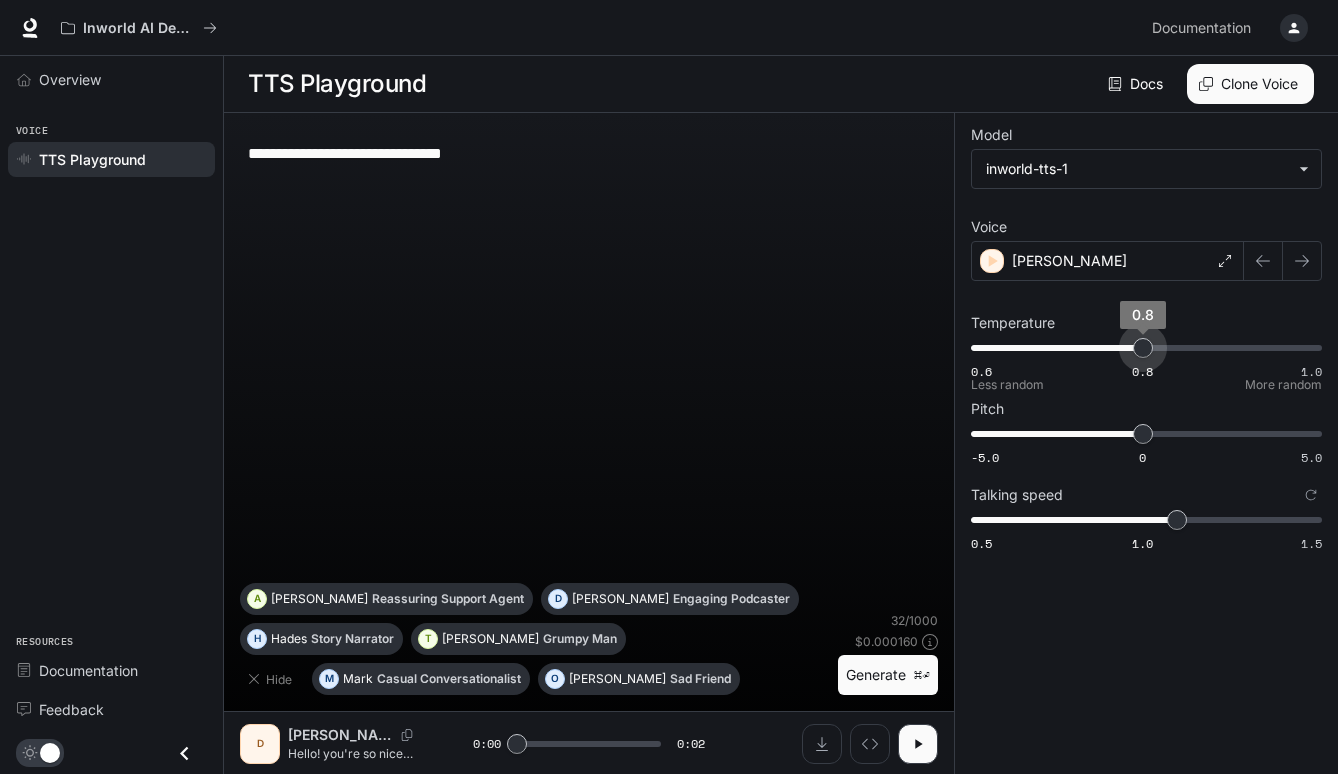 click on "0.8" at bounding box center [1143, 348] 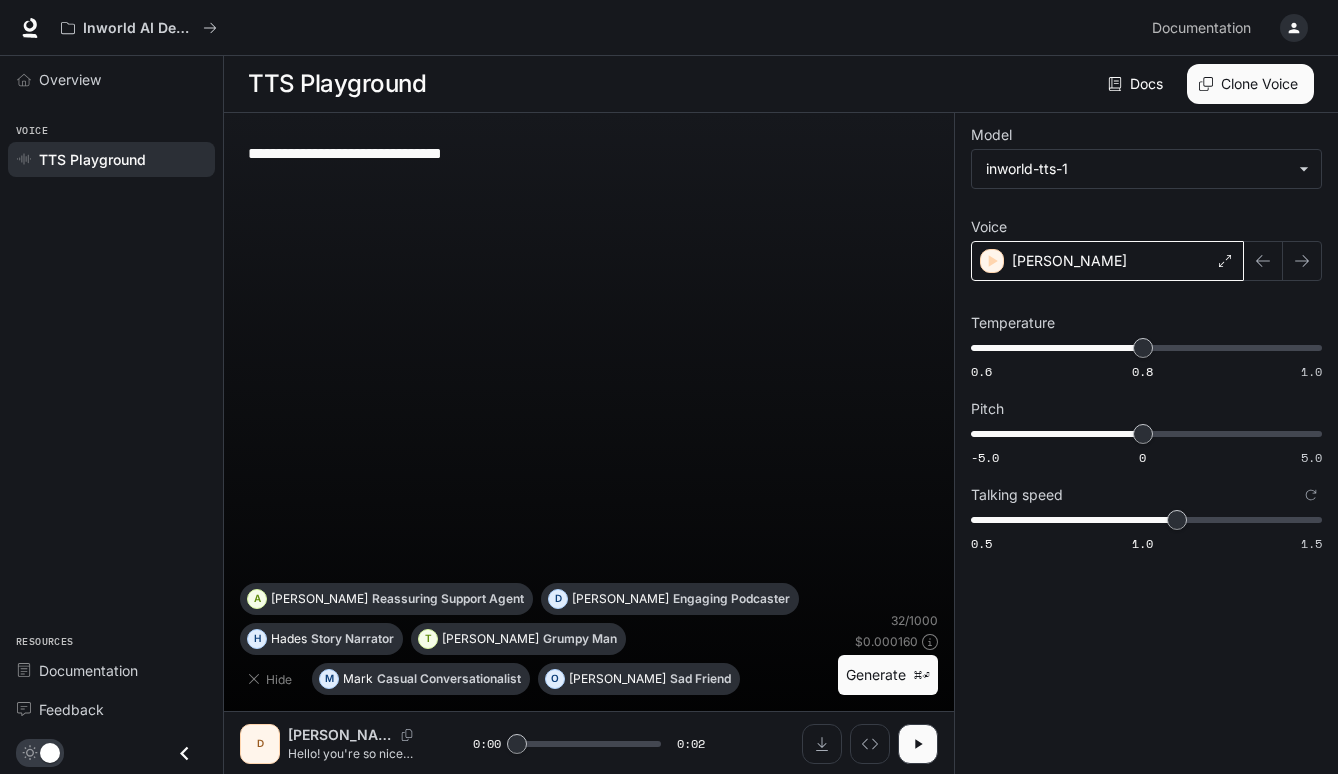 click on "[PERSON_NAME]" at bounding box center [1069, 261] 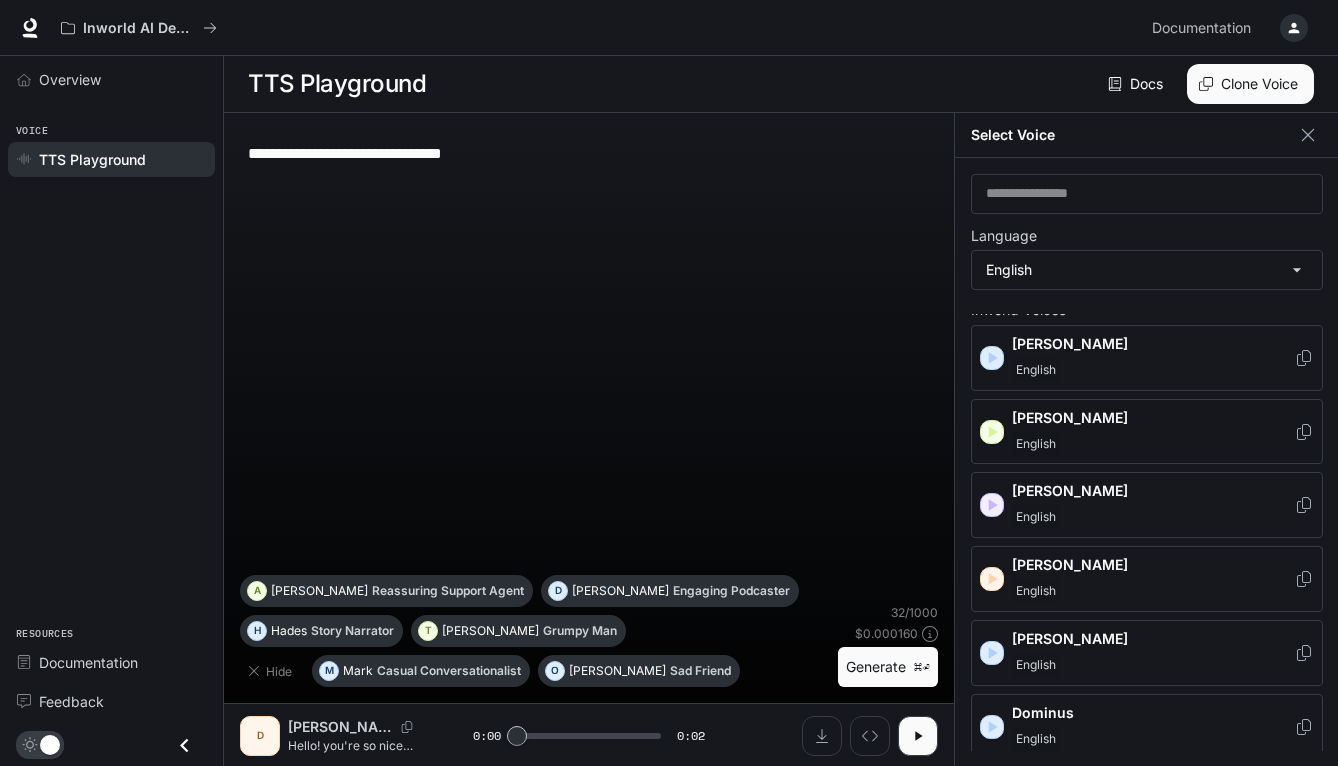 scroll, scrollTop: 89, scrollLeft: 0, axis: vertical 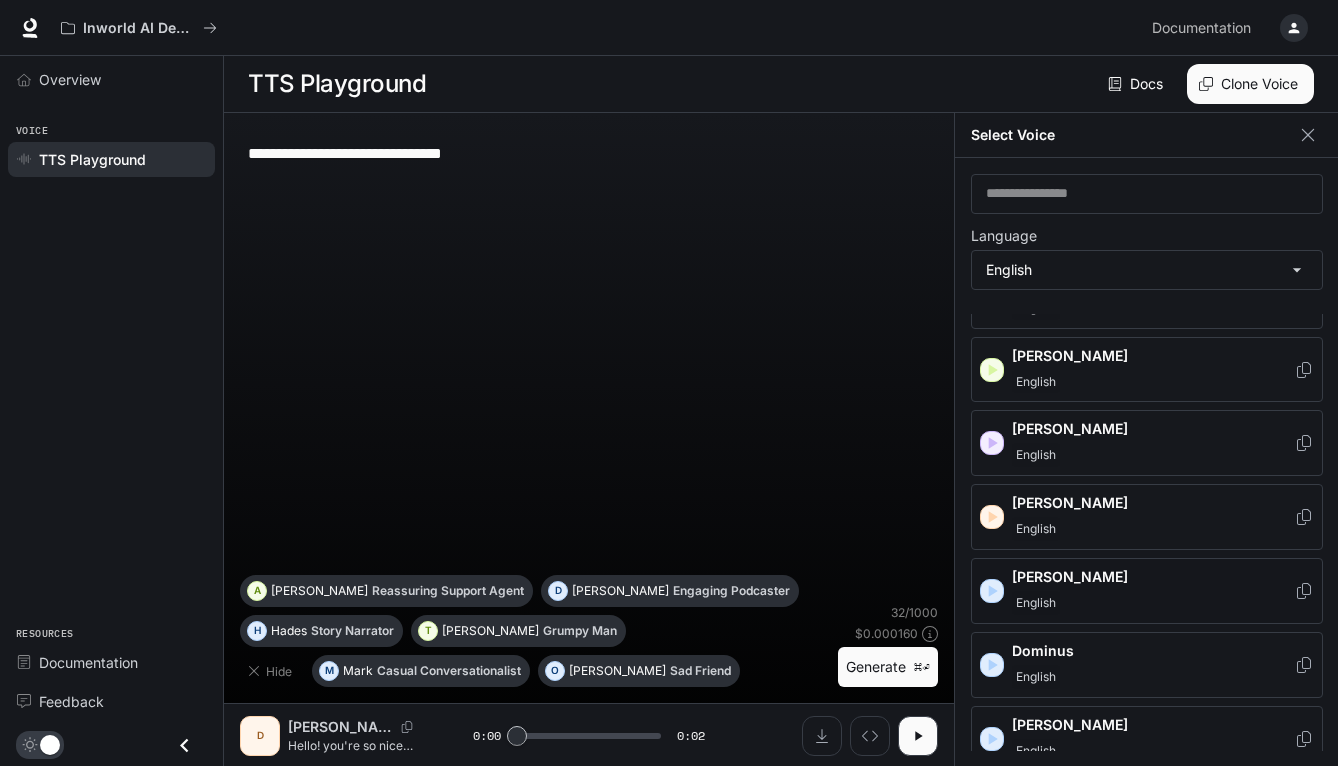 click on "[PERSON_NAME]" at bounding box center (1153, 577) 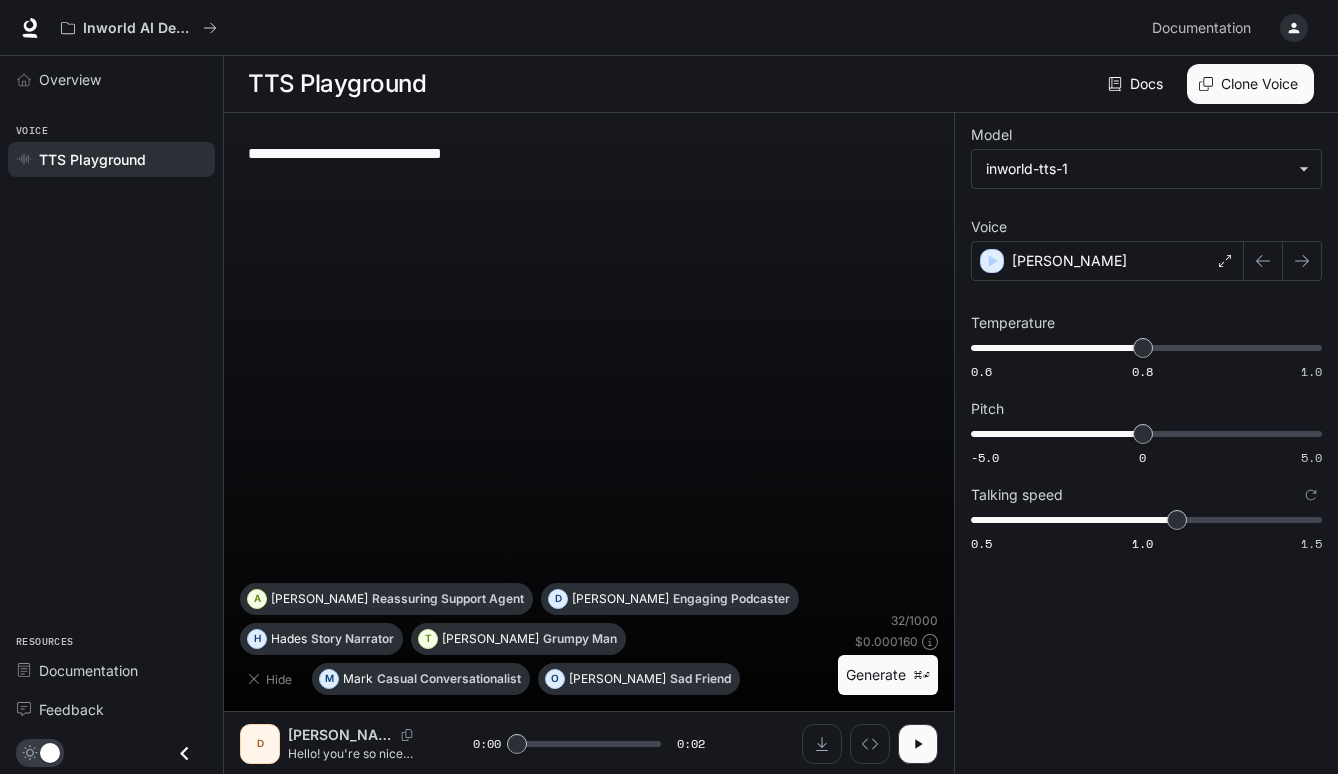 click on "Generate ⌘⏎" at bounding box center [888, 675] 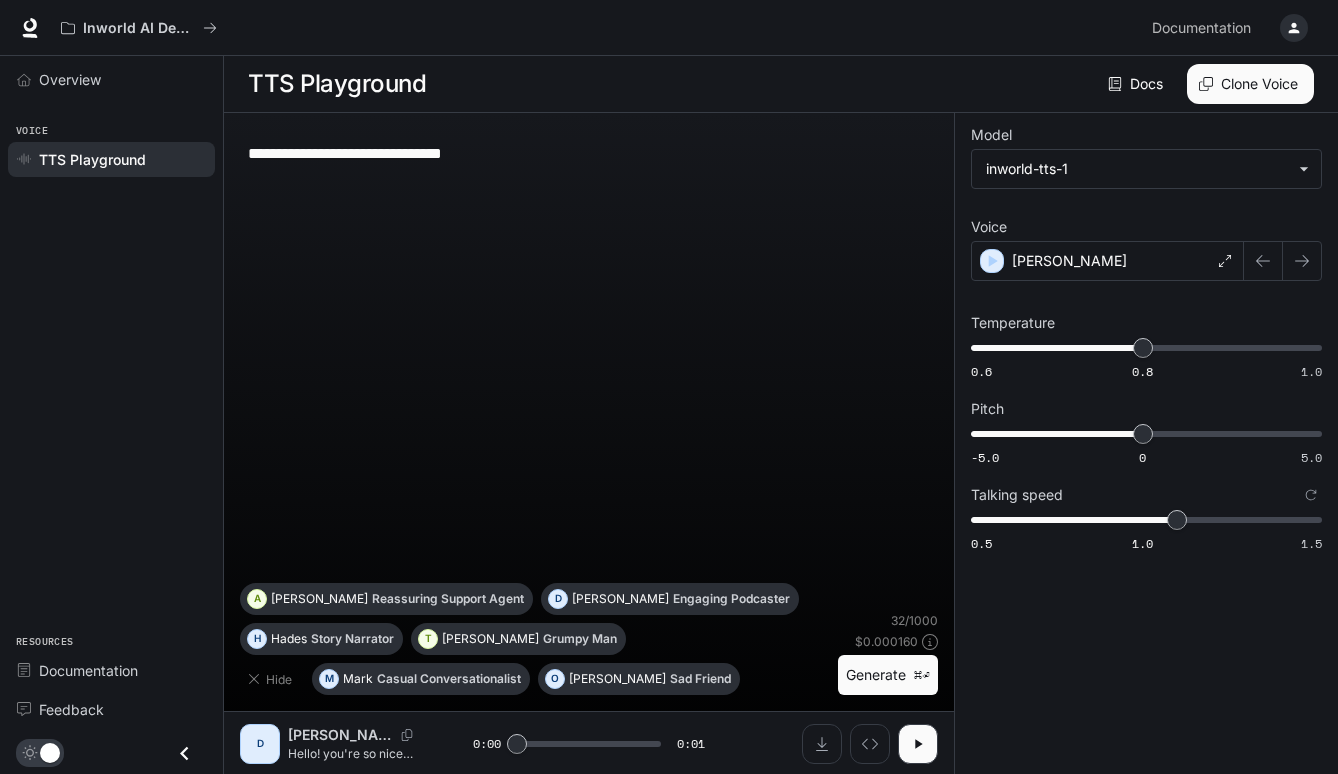 type on "*" 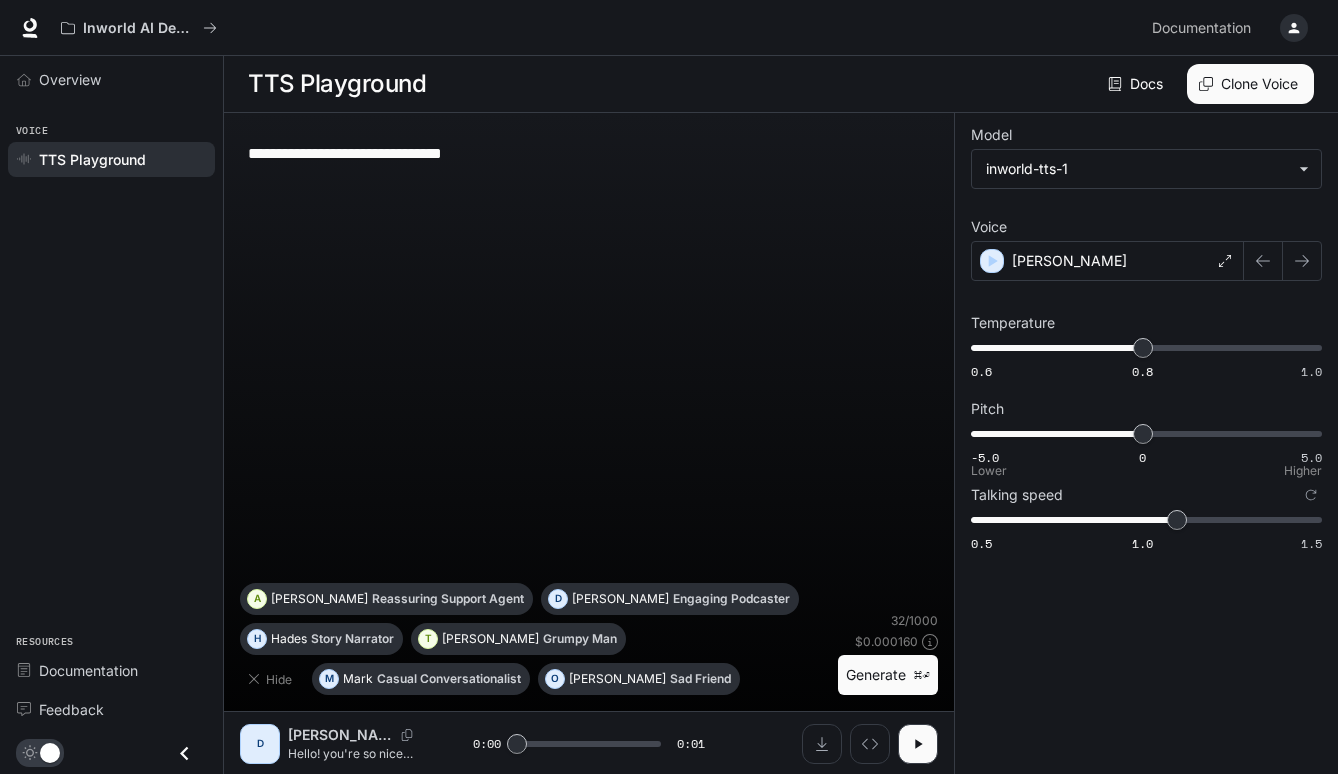 type on "***" 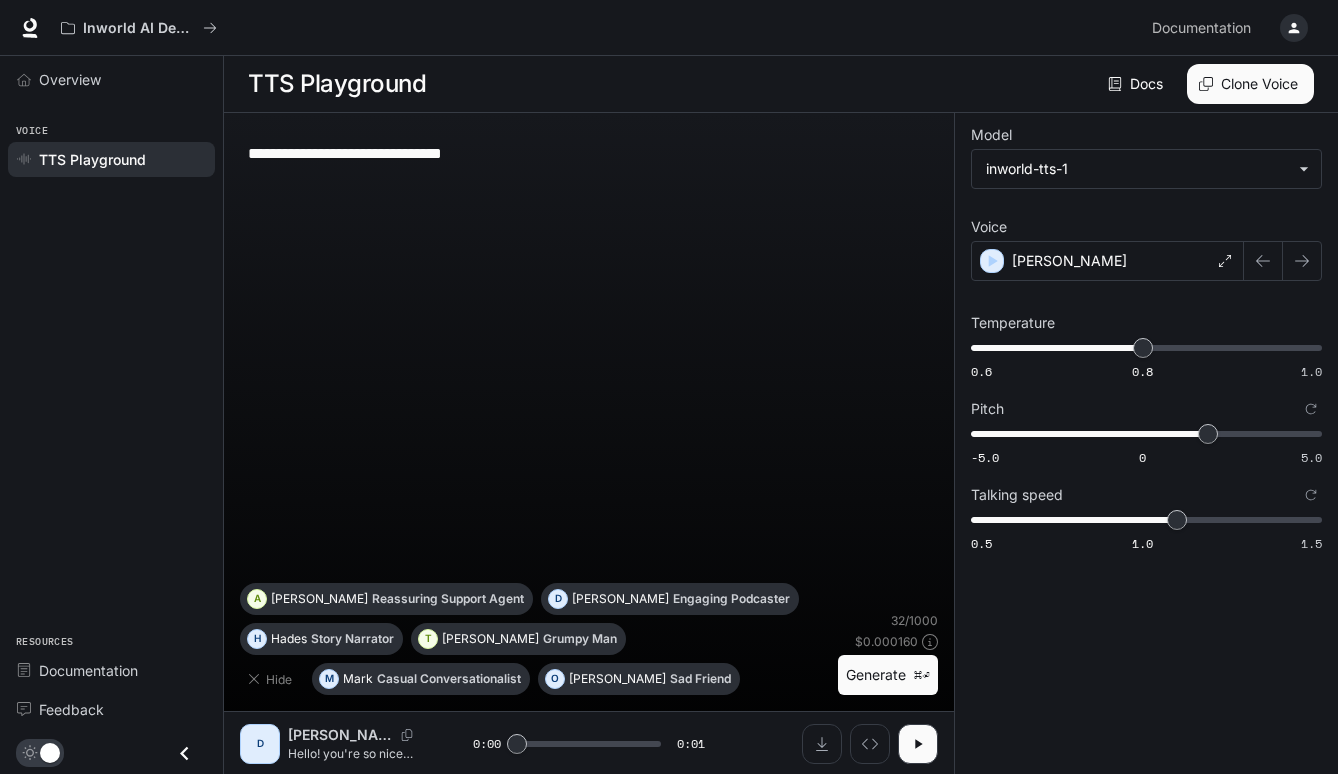 click on "Generate ⌘⏎" at bounding box center (888, 675) 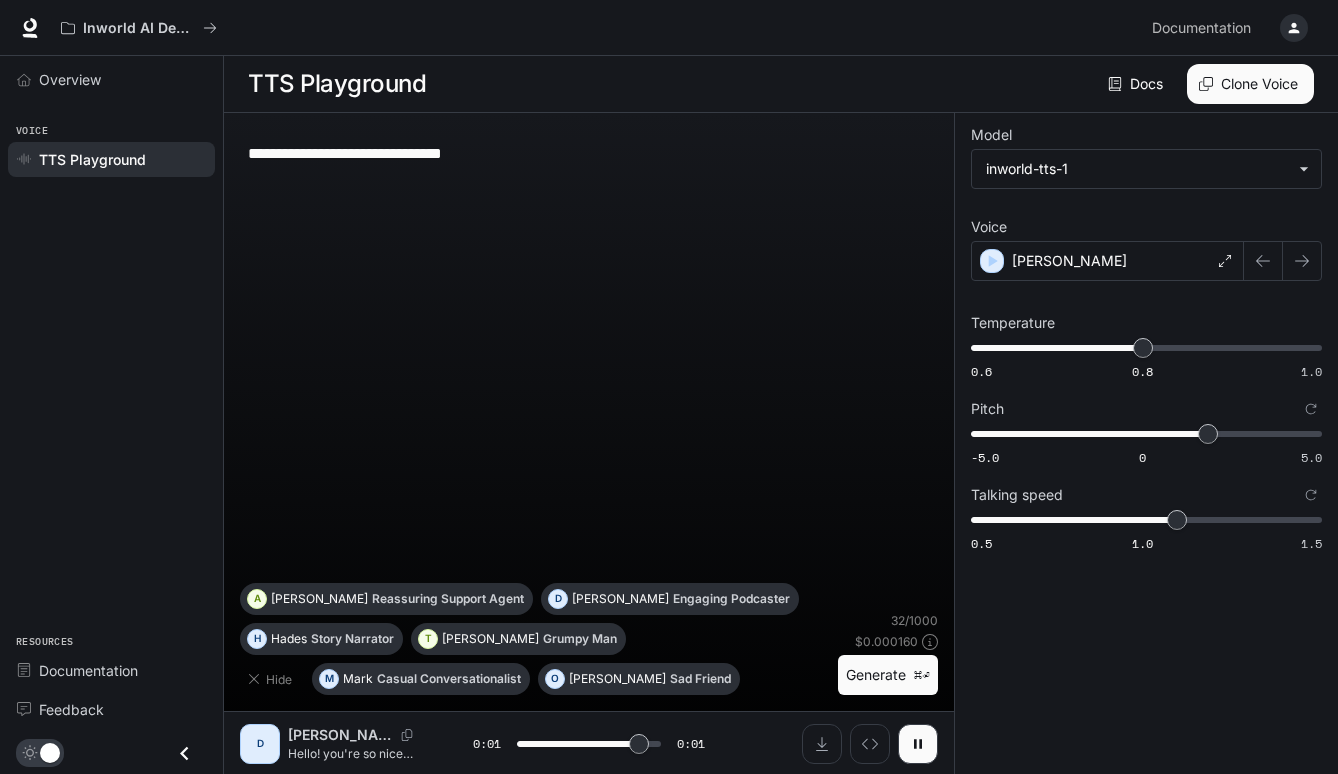 type on "*" 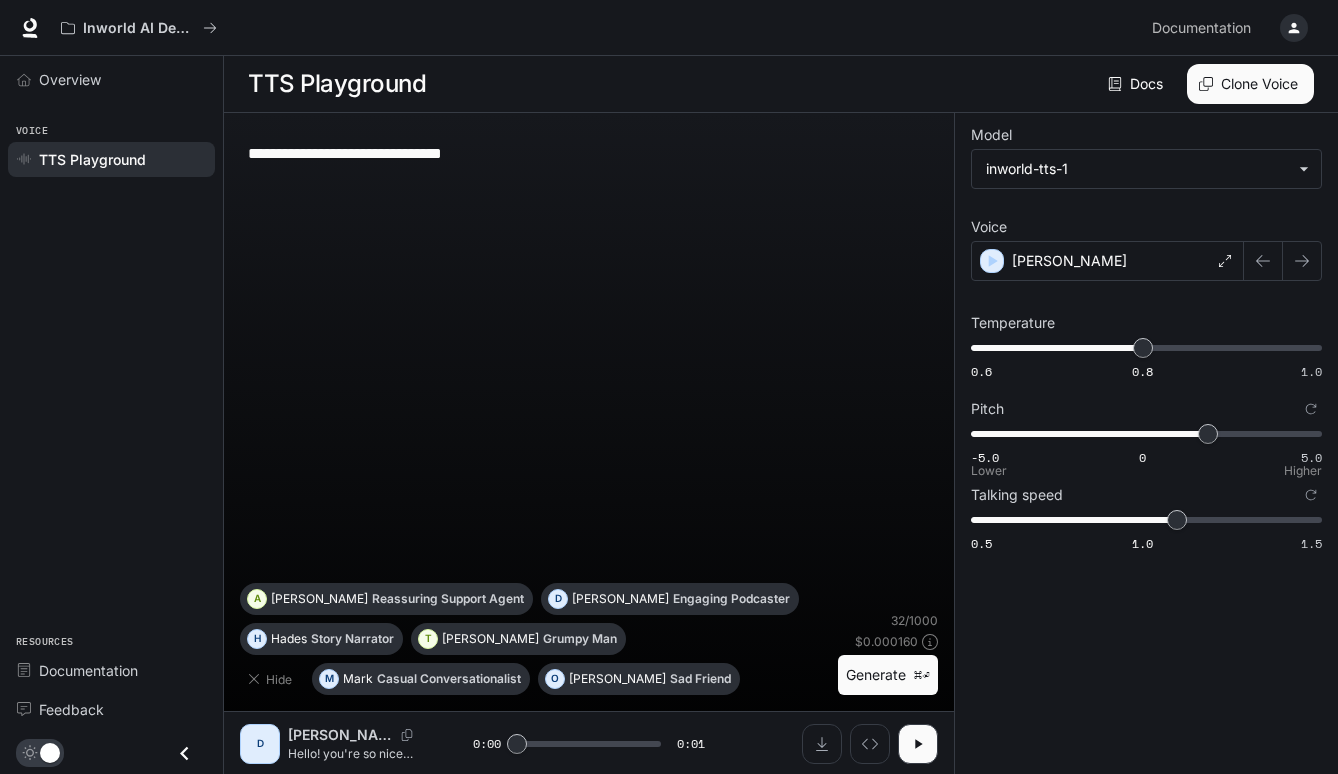 type on "***" 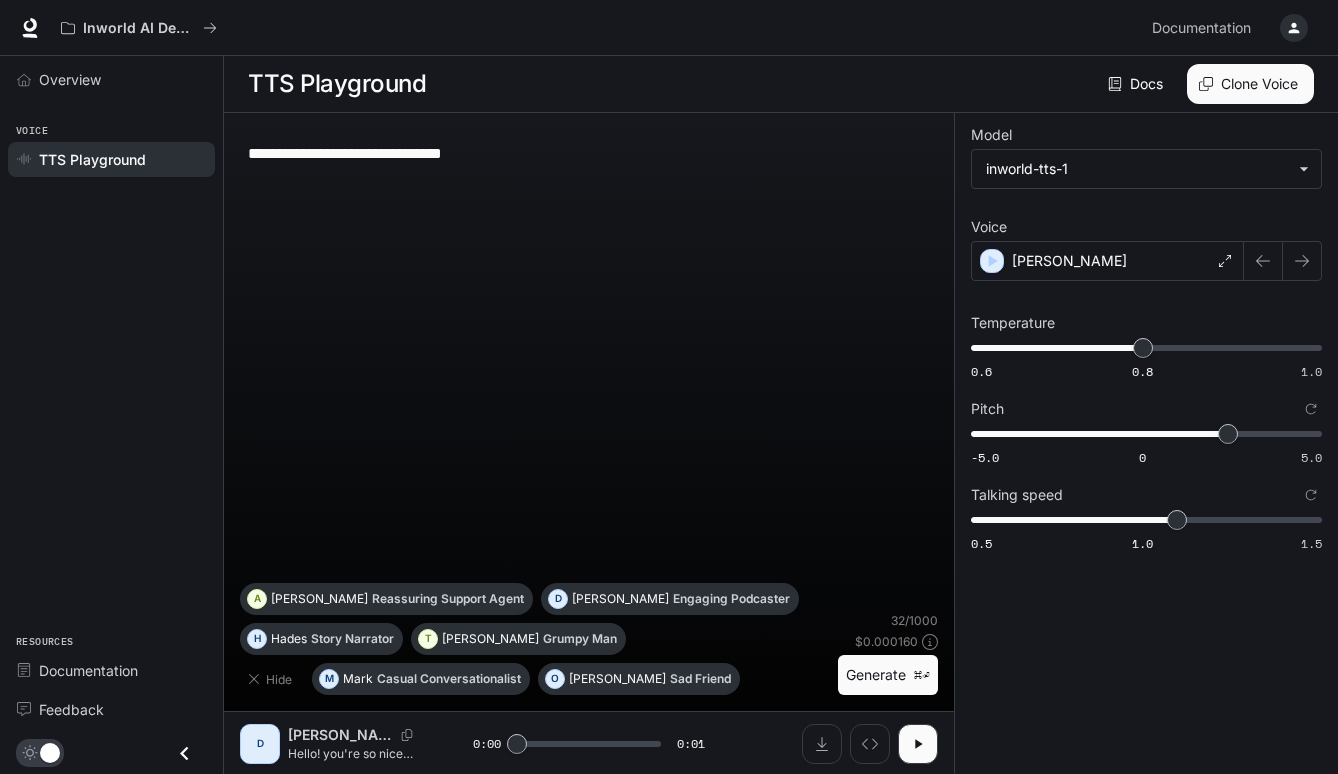 click on "Generate ⌘⏎" at bounding box center [888, 675] 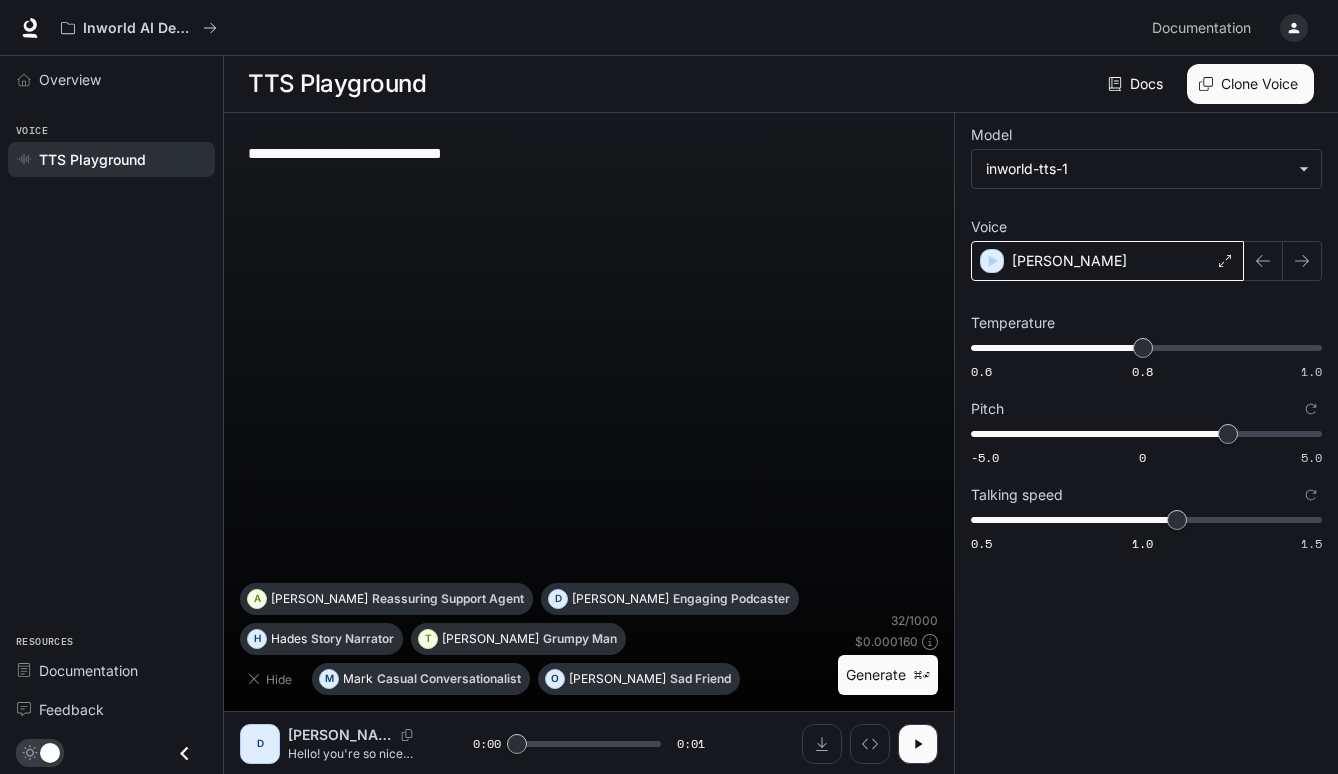 click on "[PERSON_NAME]" at bounding box center [1107, 261] 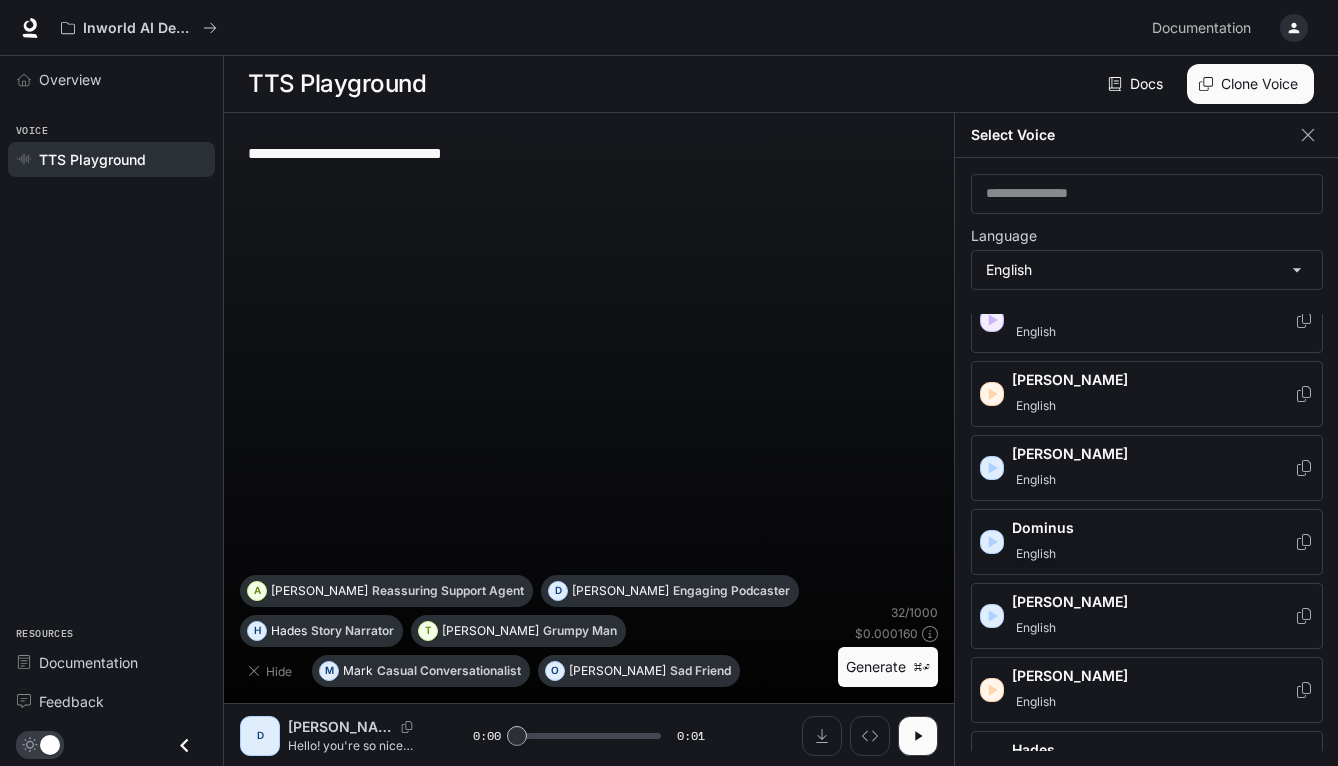 scroll, scrollTop: 248, scrollLeft: 0, axis: vertical 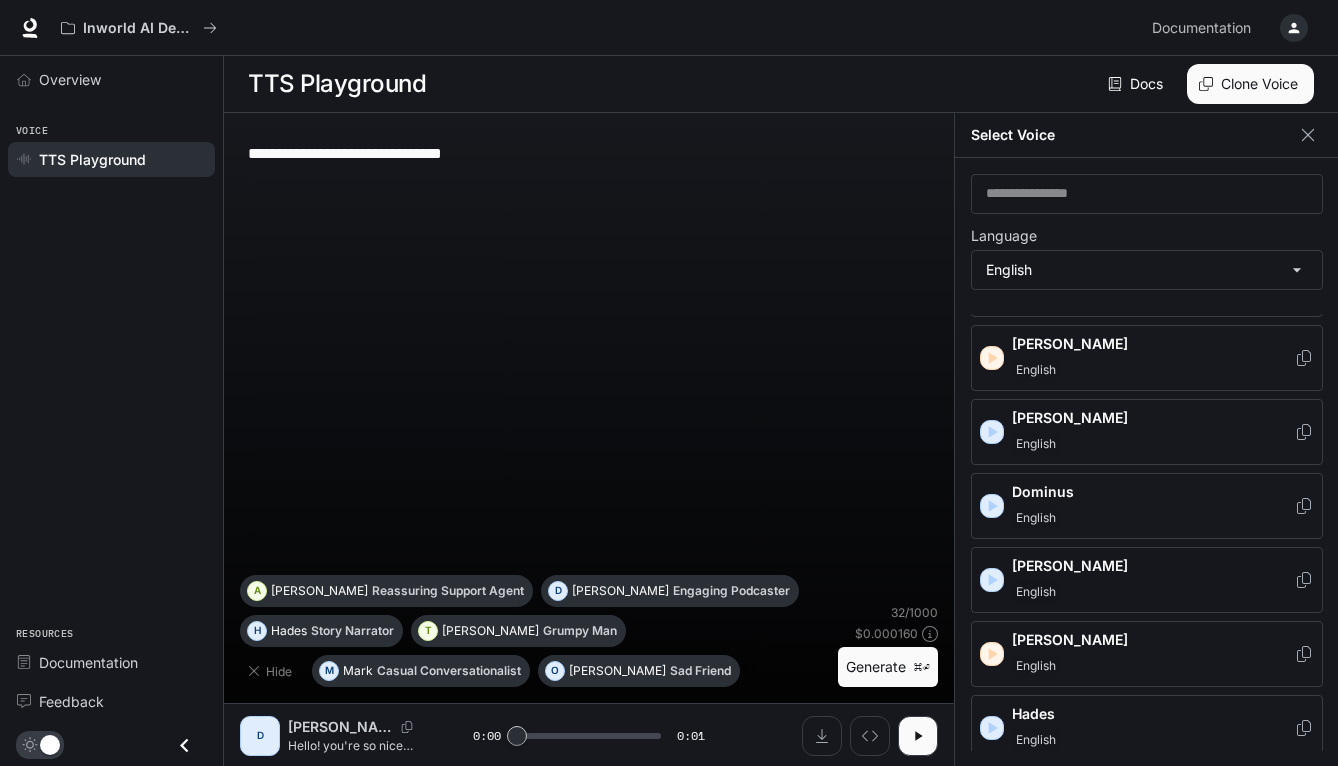click on "English" at bounding box center (1153, 592) 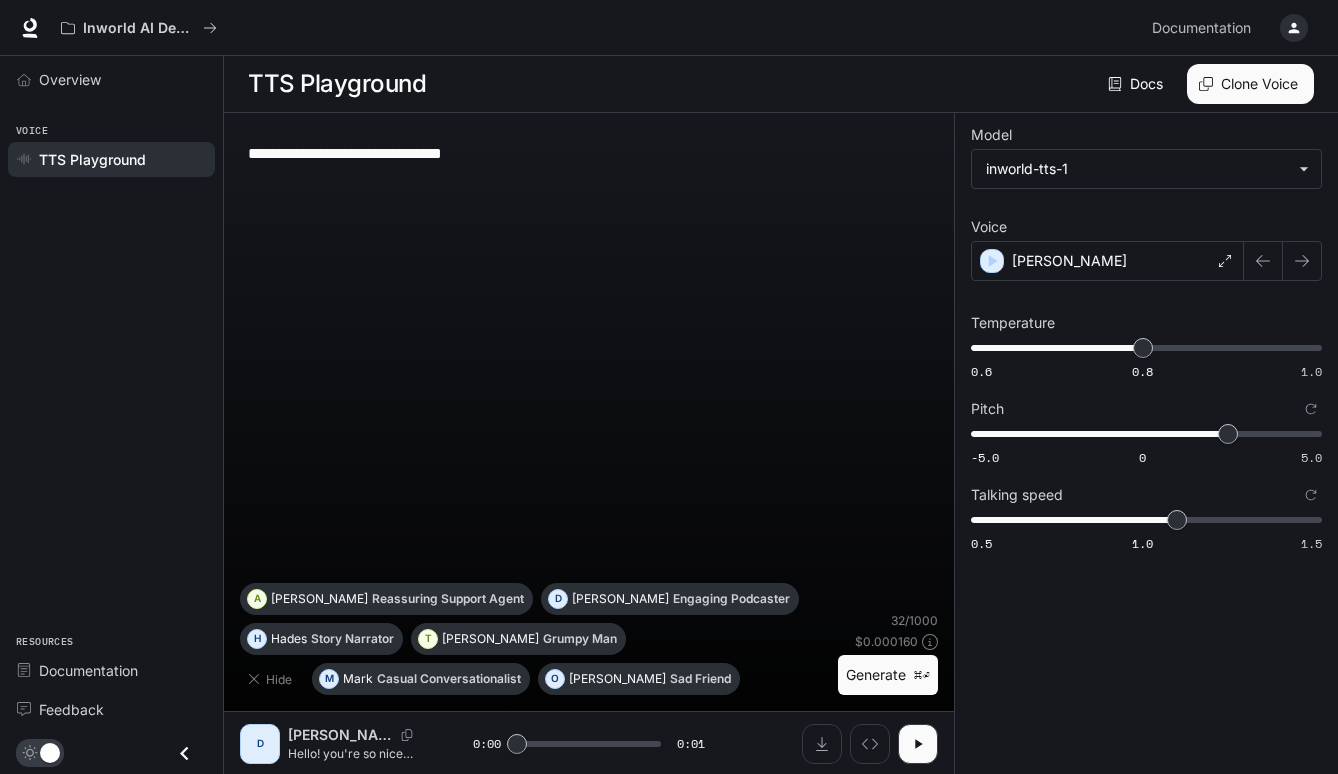 click on "Generate ⌘⏎" at bounding box center (888, 675) 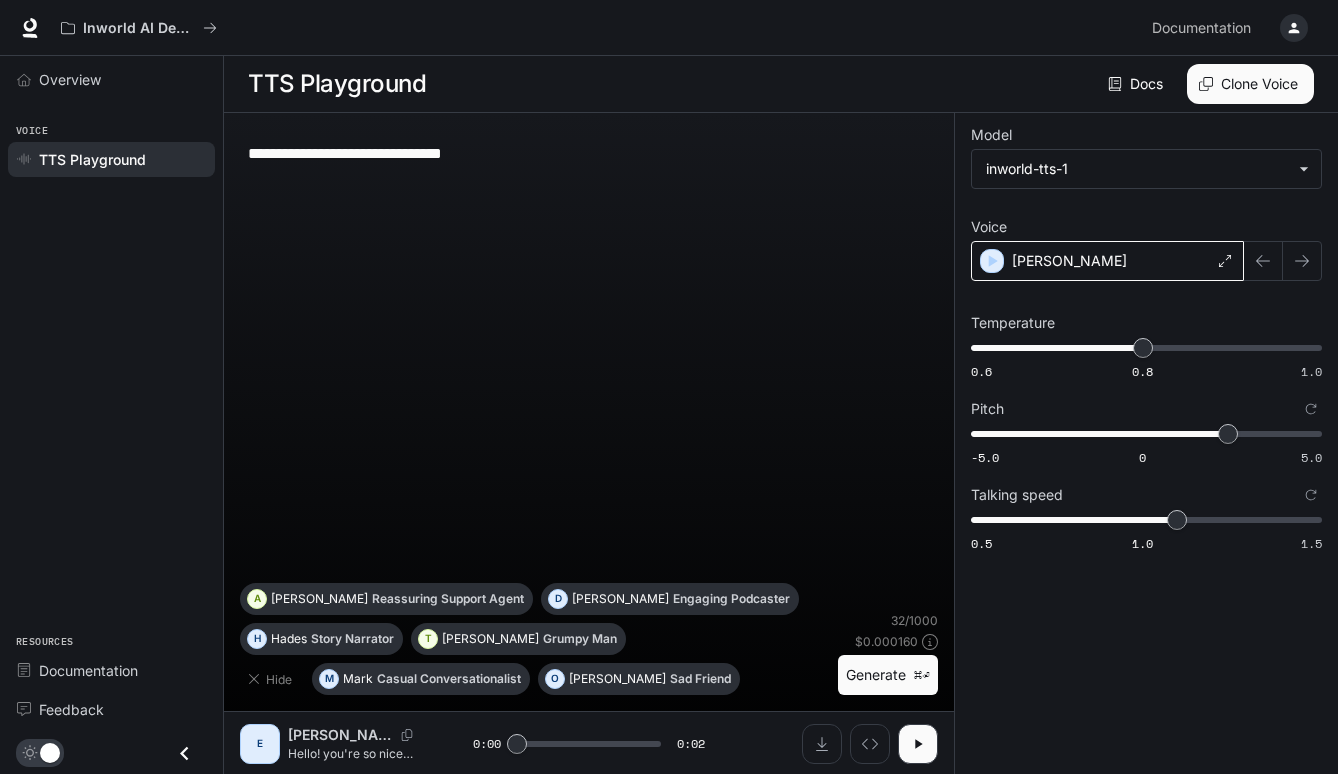 click on "[PERSON_NAME]" at bounding box center (1107, 261) 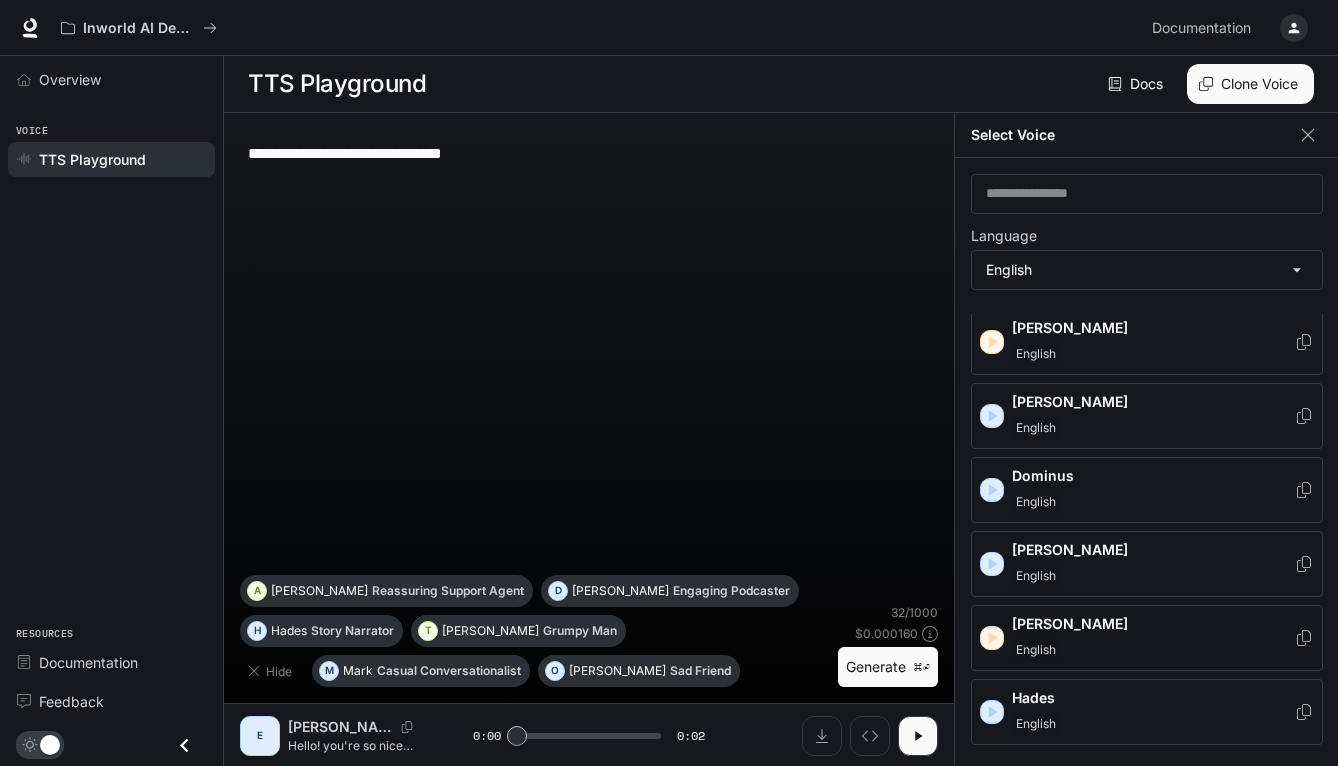 scroll, scrollTop: 470, scrollLeft: 0, axis: vertical 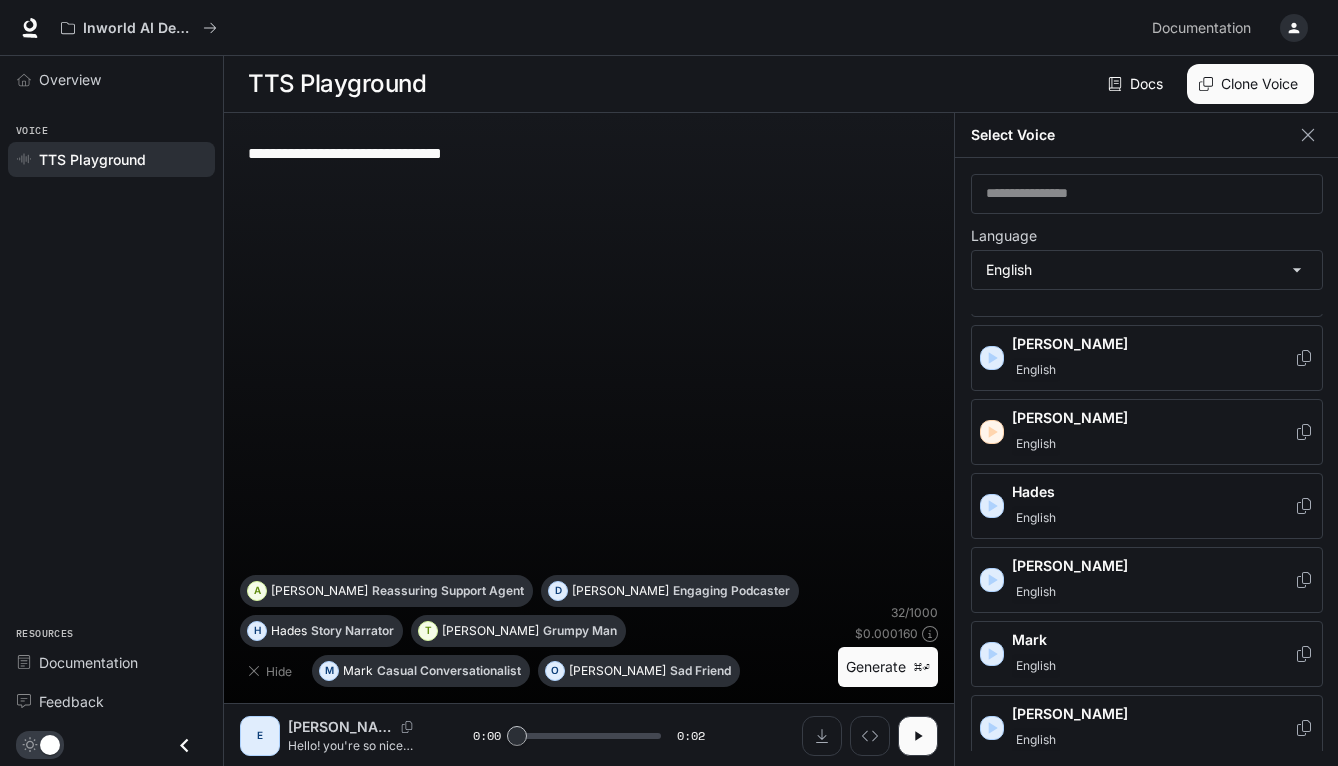 click on "Hades" at bounding box center [1153, 492] 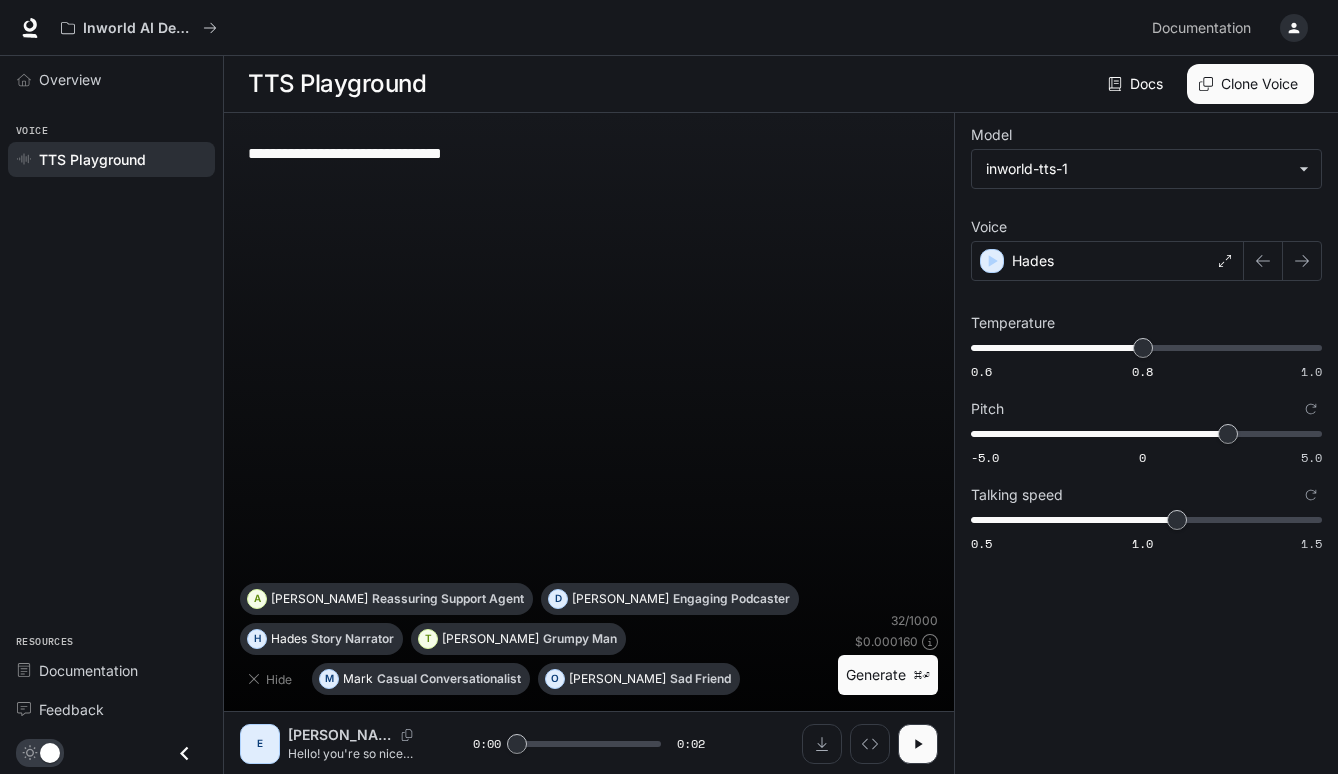 click on "Generate ⌘⏎" at bounding box center (888, 675) 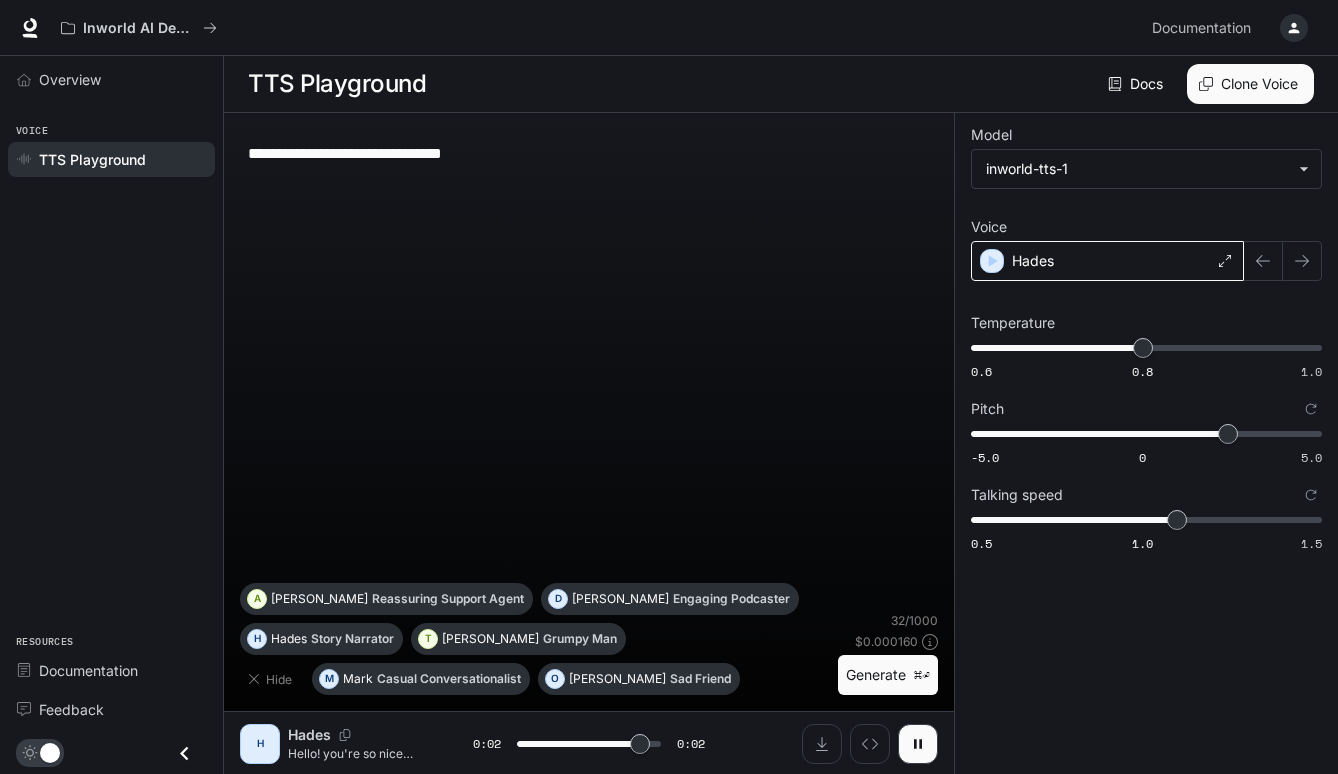 click on "Hades" at bounding box center (1107, 261) 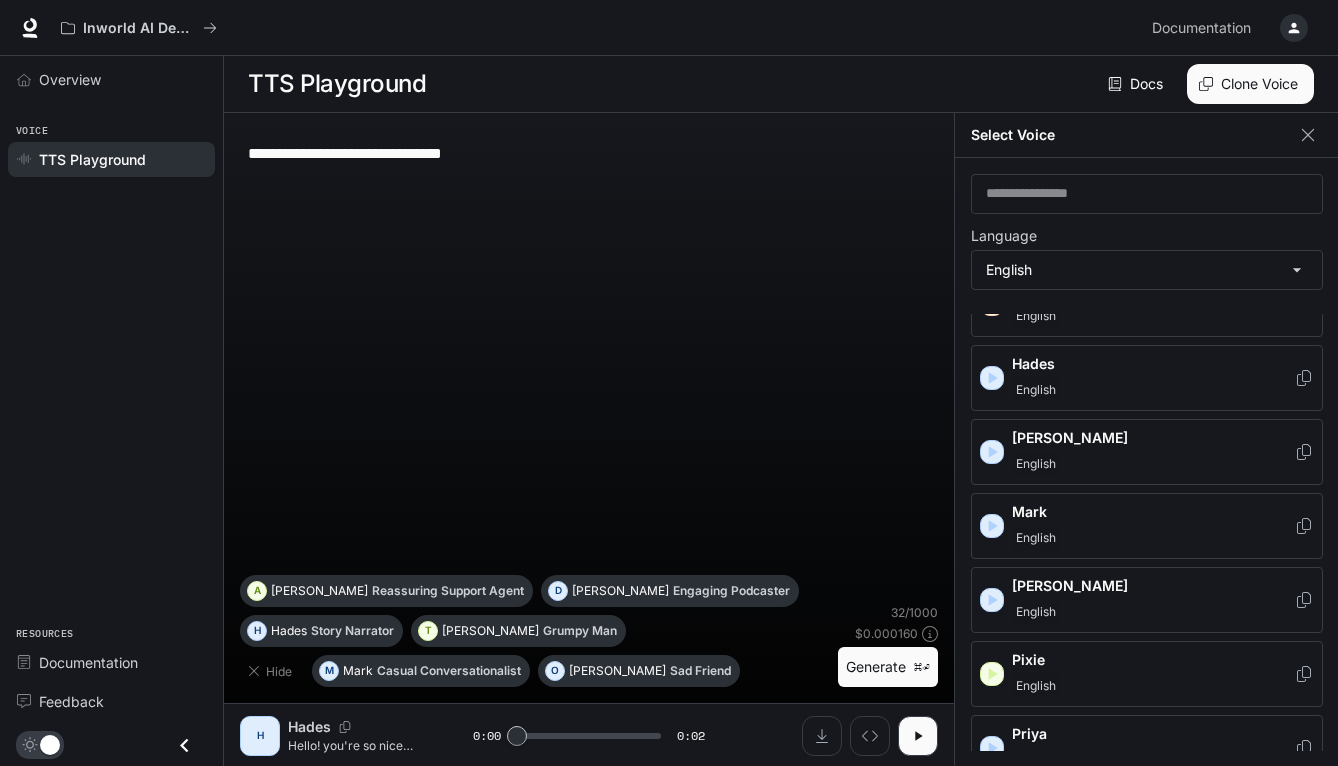 scroll, scrollTop: 701, scrollLeft: 0, axis: vertical 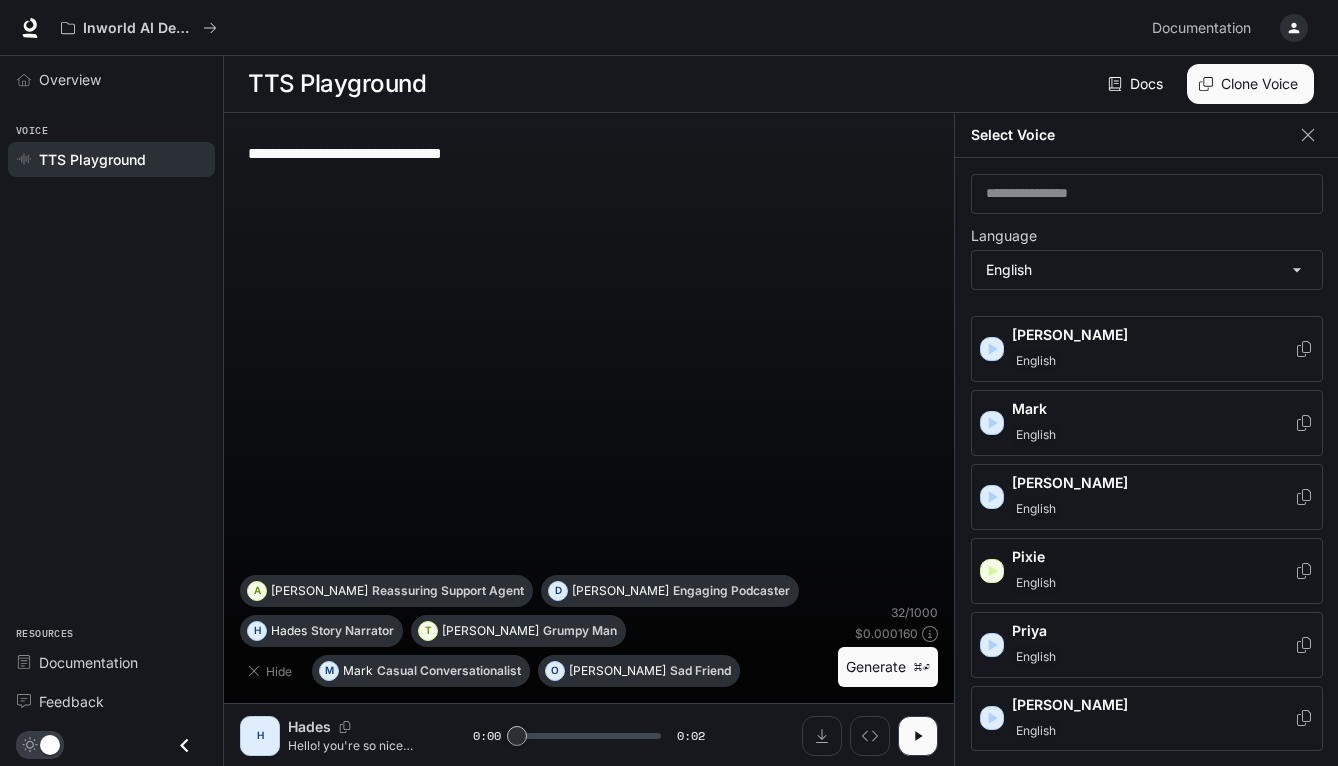 click on "Pixie" at bounding box center (1153, 557) 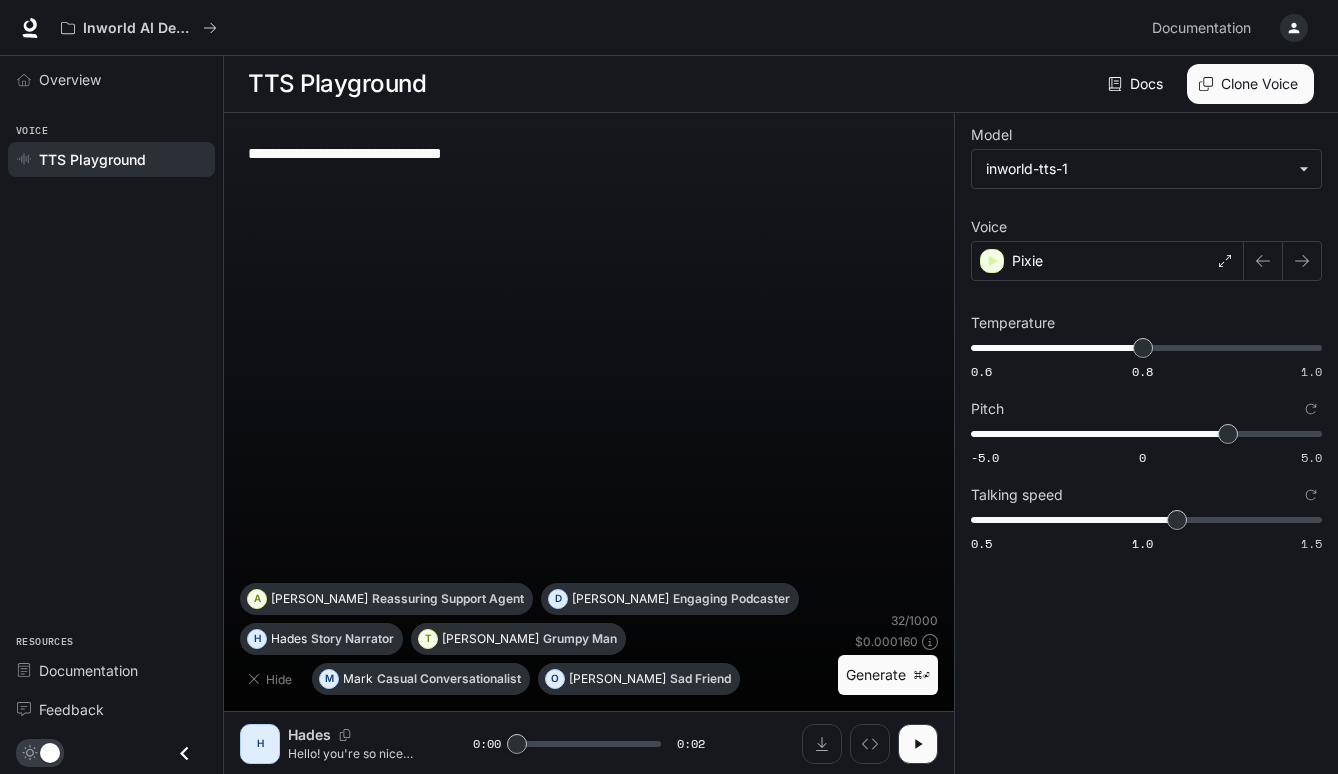 click on "**********" at bounding box center [589, 420] 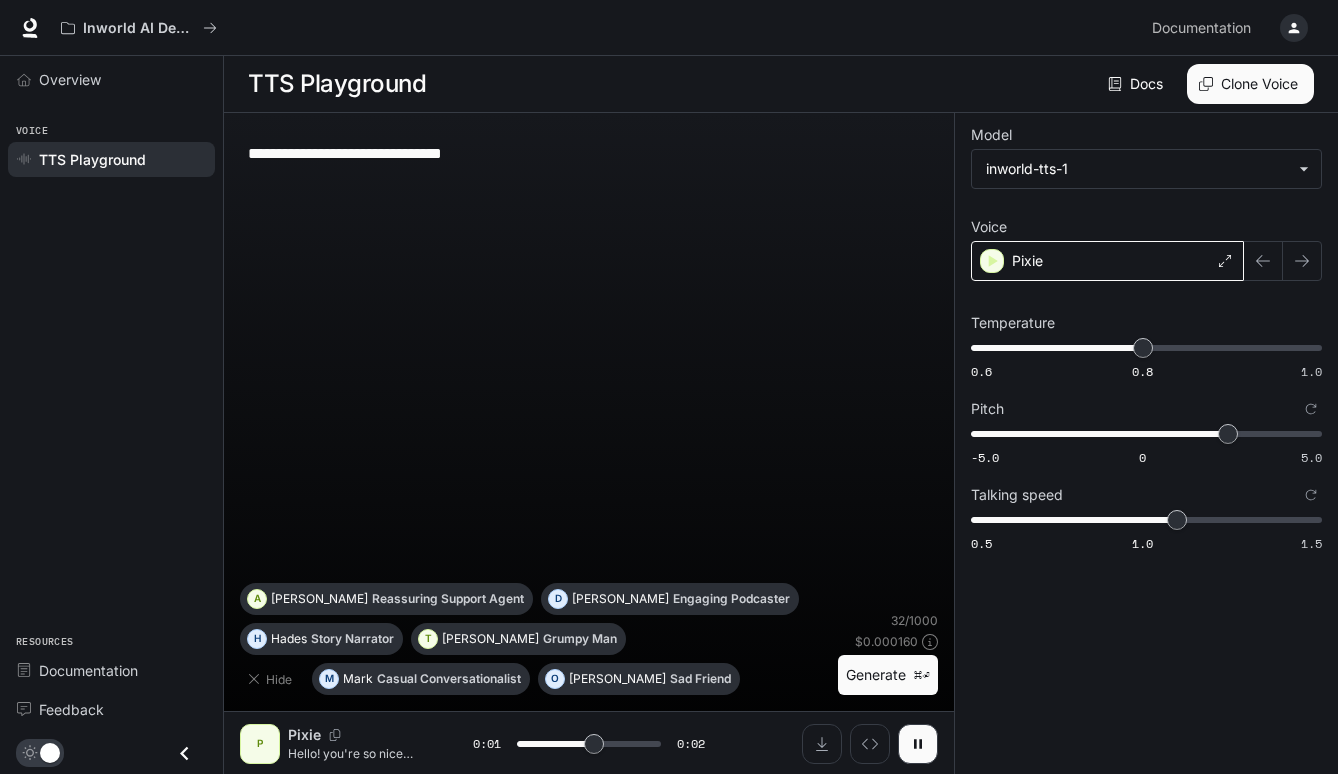 click on "Pixie" at bounding box center [1107, 261] 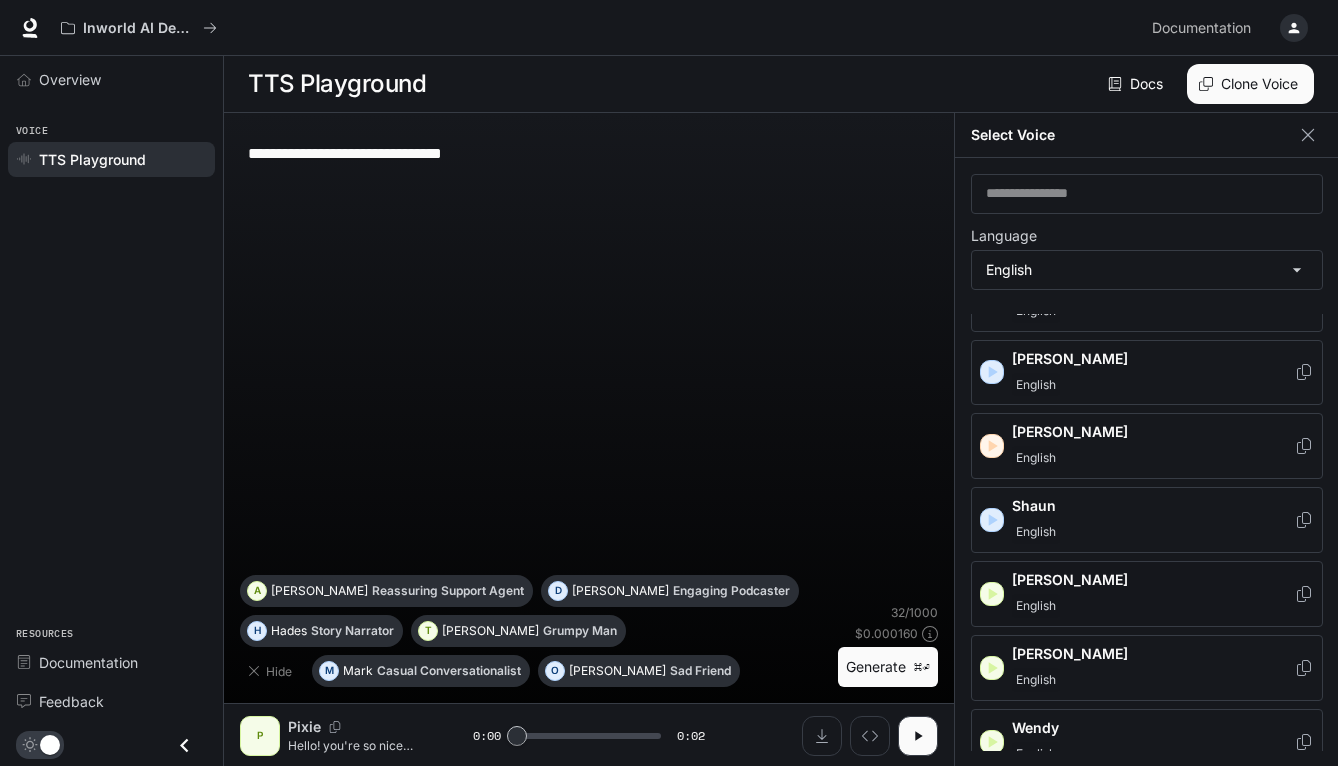 scroll, scrollTop: 1045, scrollLeft: 0, axis: vertical 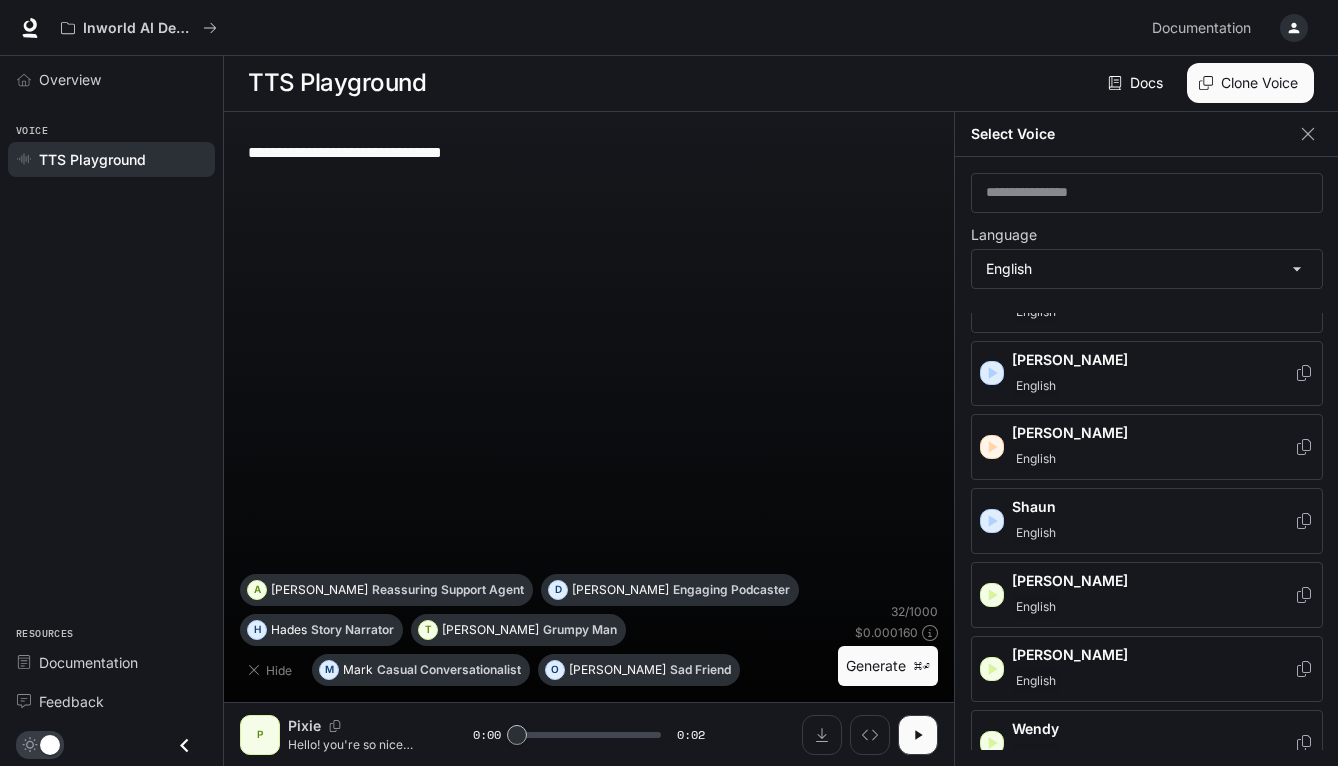 click on "[PERSON_NAME]" at bounding box center (1153, 655) 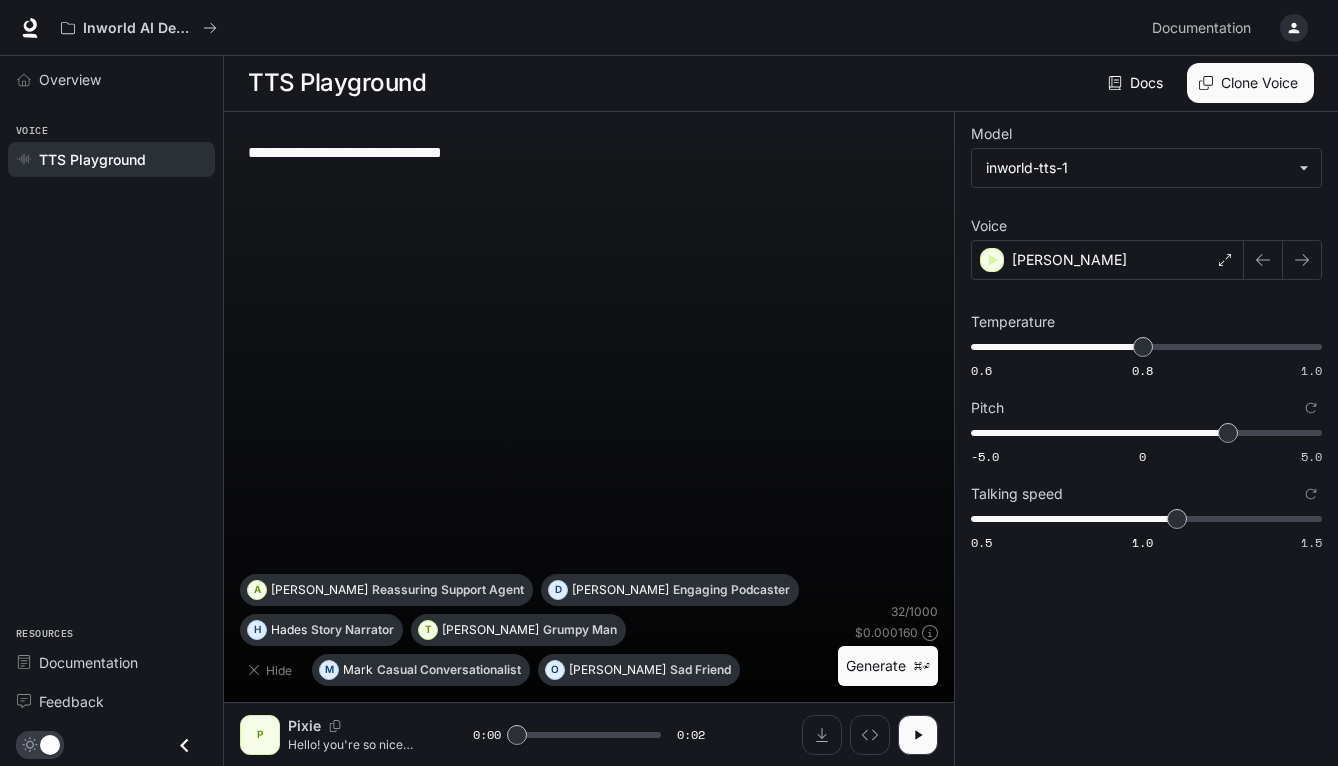 scroll, scrollTop: 1, scrollLeft: 0, axis: vertical 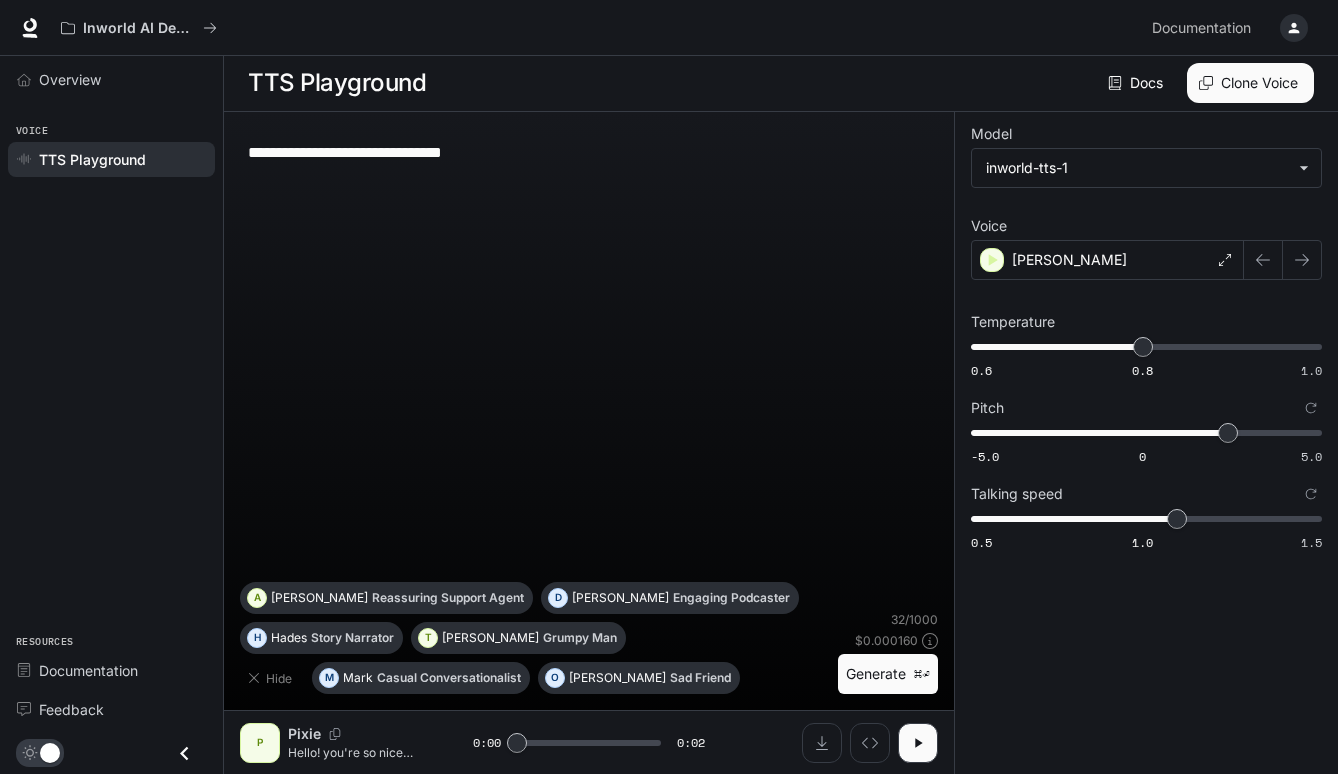 click on "Generate ⌘⏎" at bounding box center (888, 674) 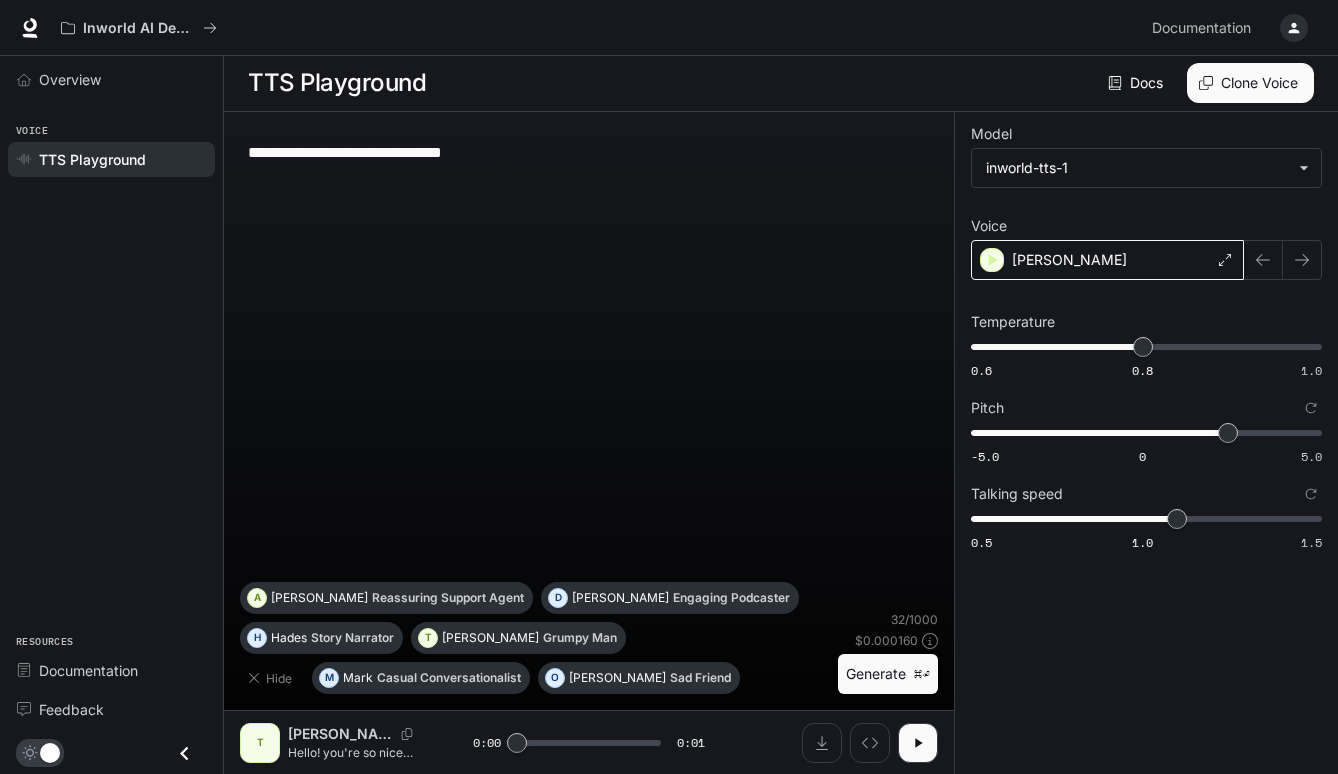 click on "[PERSON_NAME]" at bounding box center (1107, 260) 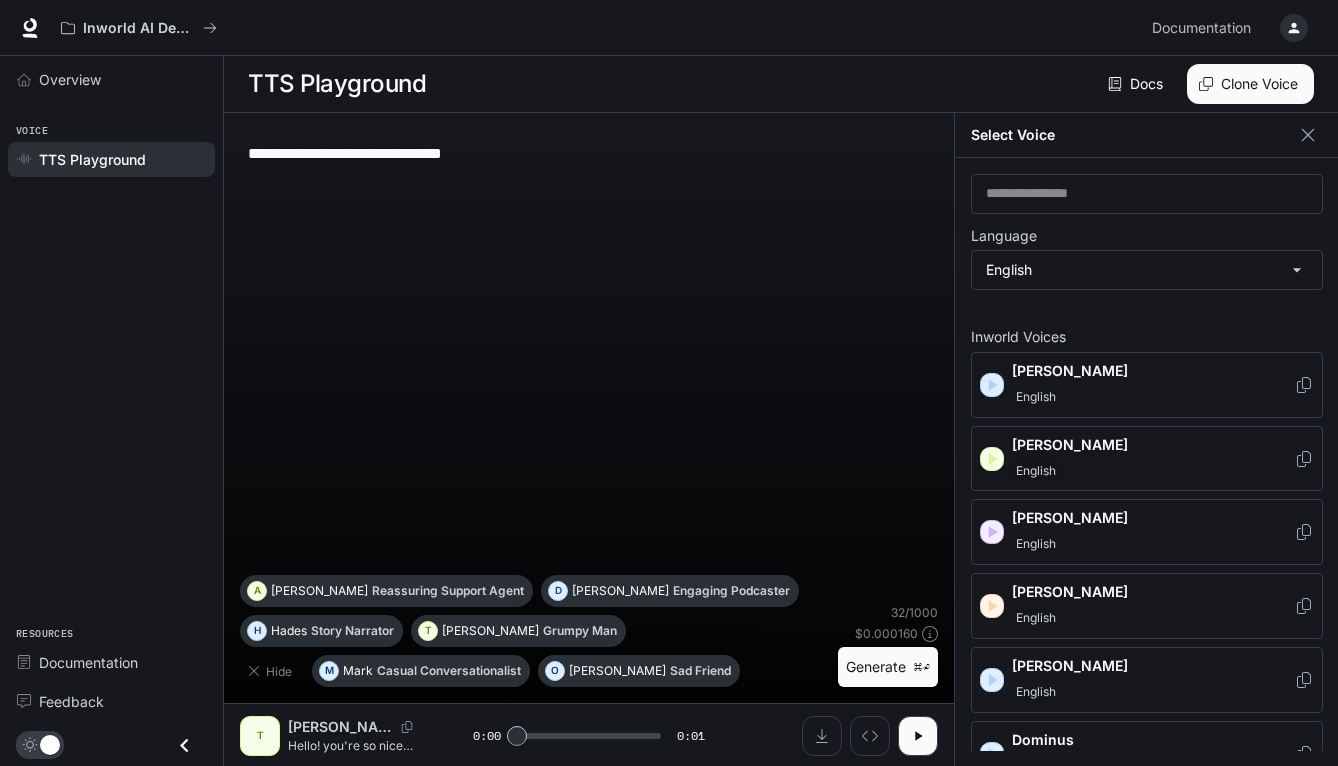 scroll, scrollTop: 0, scrollLeft: 0, axis: both 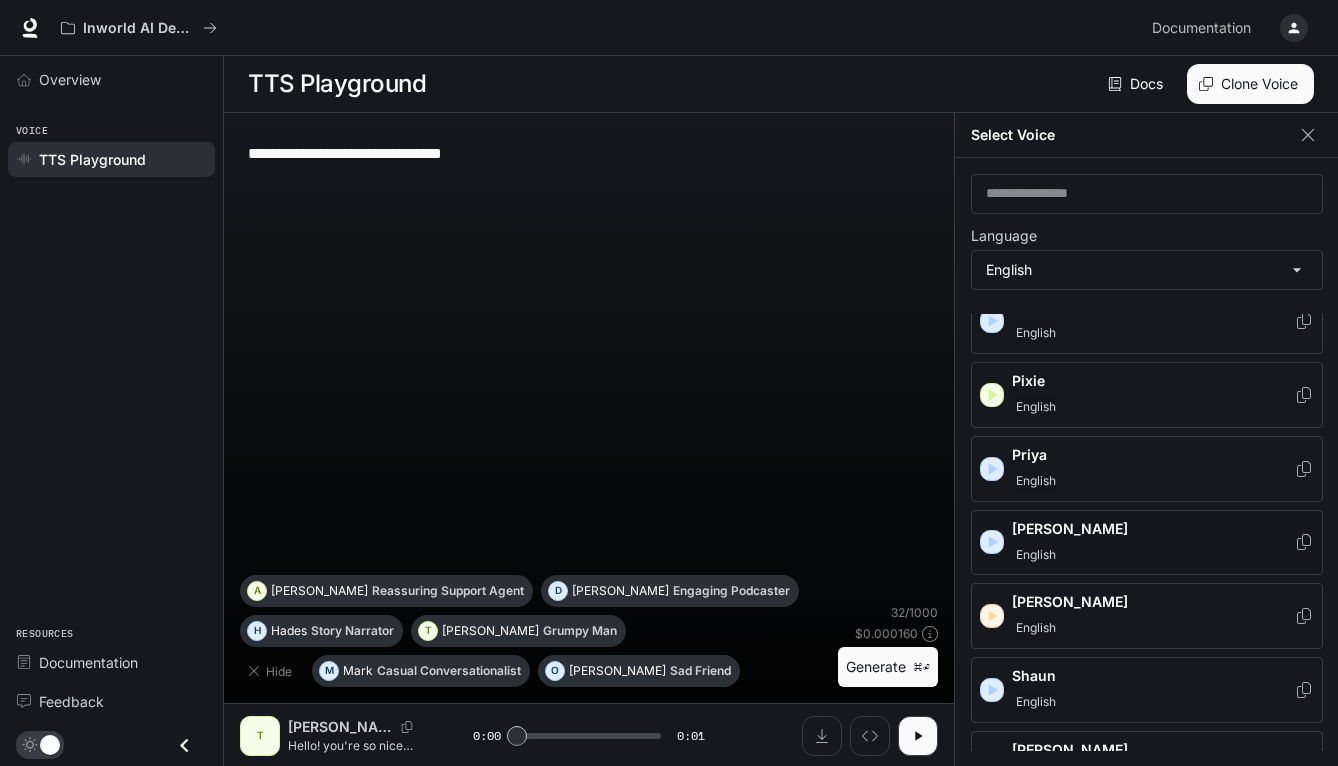click on "[PERSON_NAME]" at bounding box center (1153, 529) 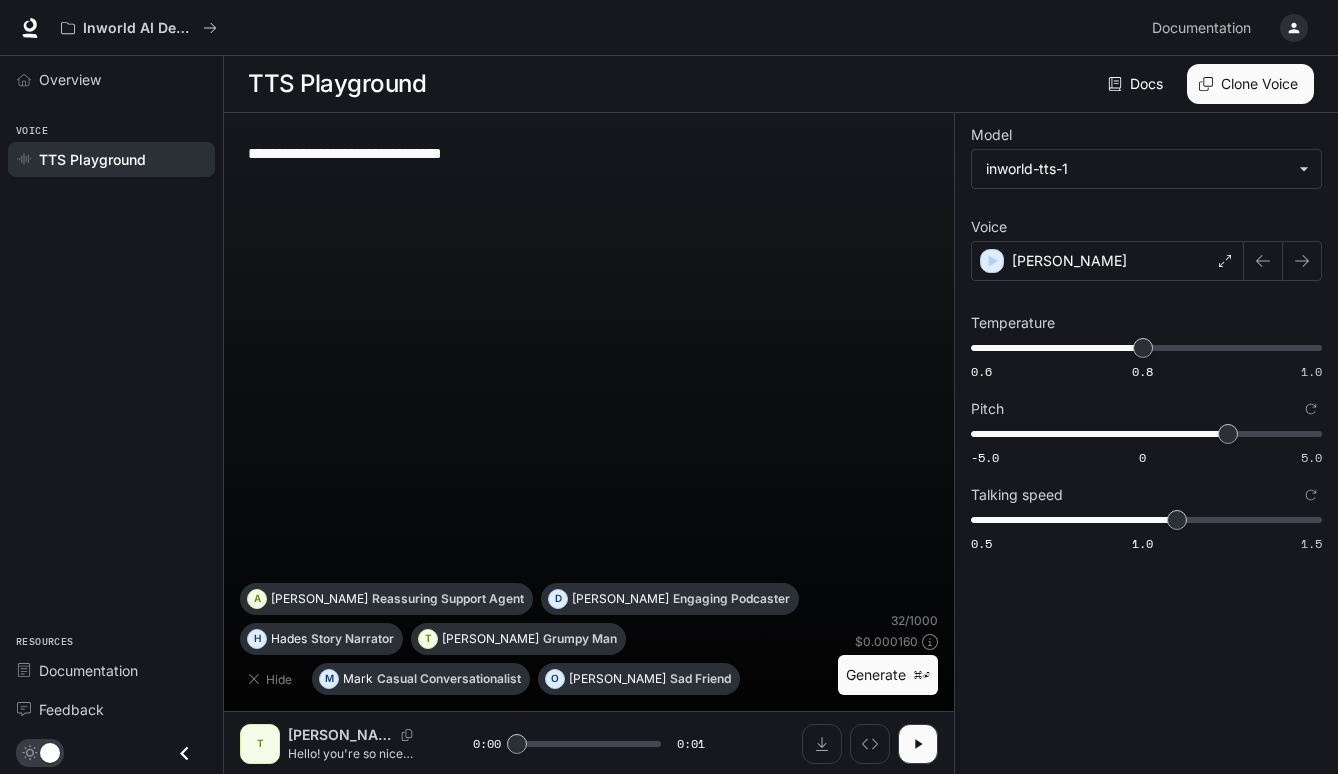 click on "Generate ⌘⏎" at bounding box center (888, 675) 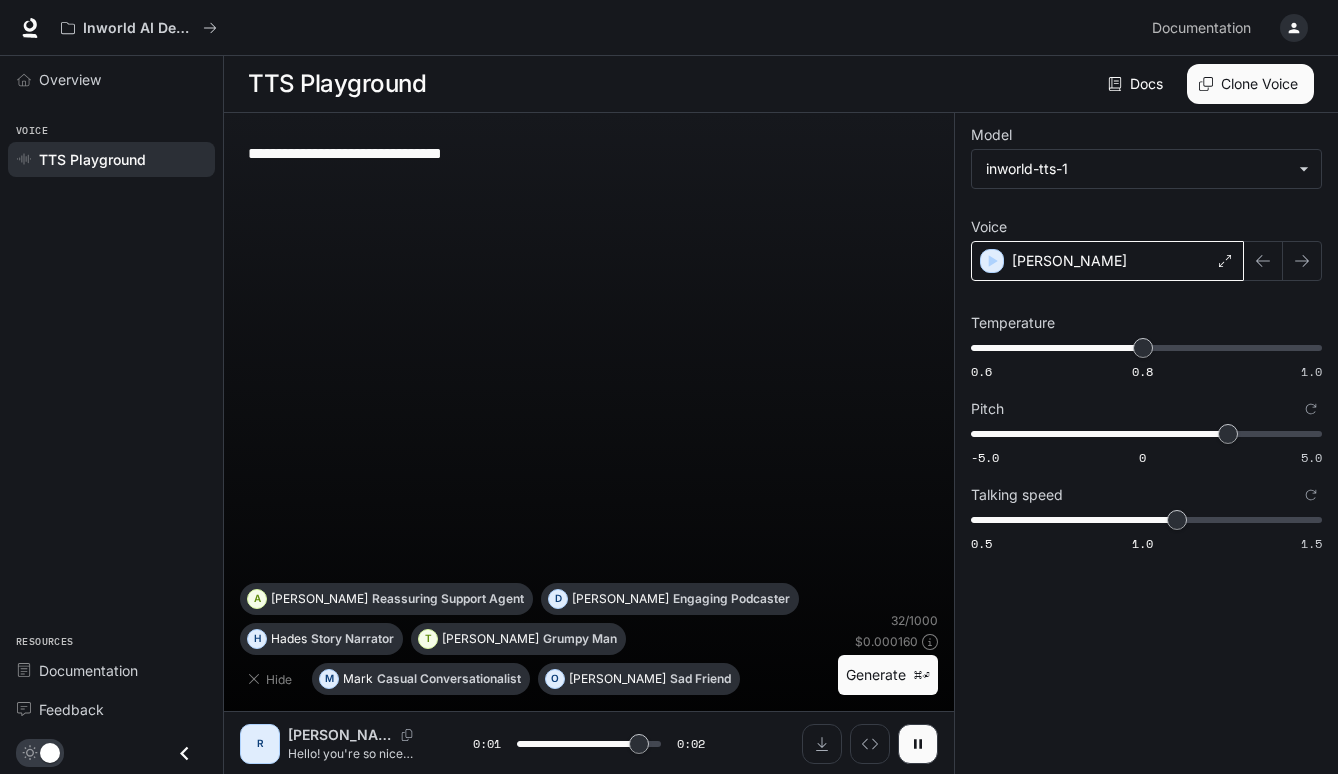 click on "[PERSON_NAME]" at bounding box center [1107, 261] 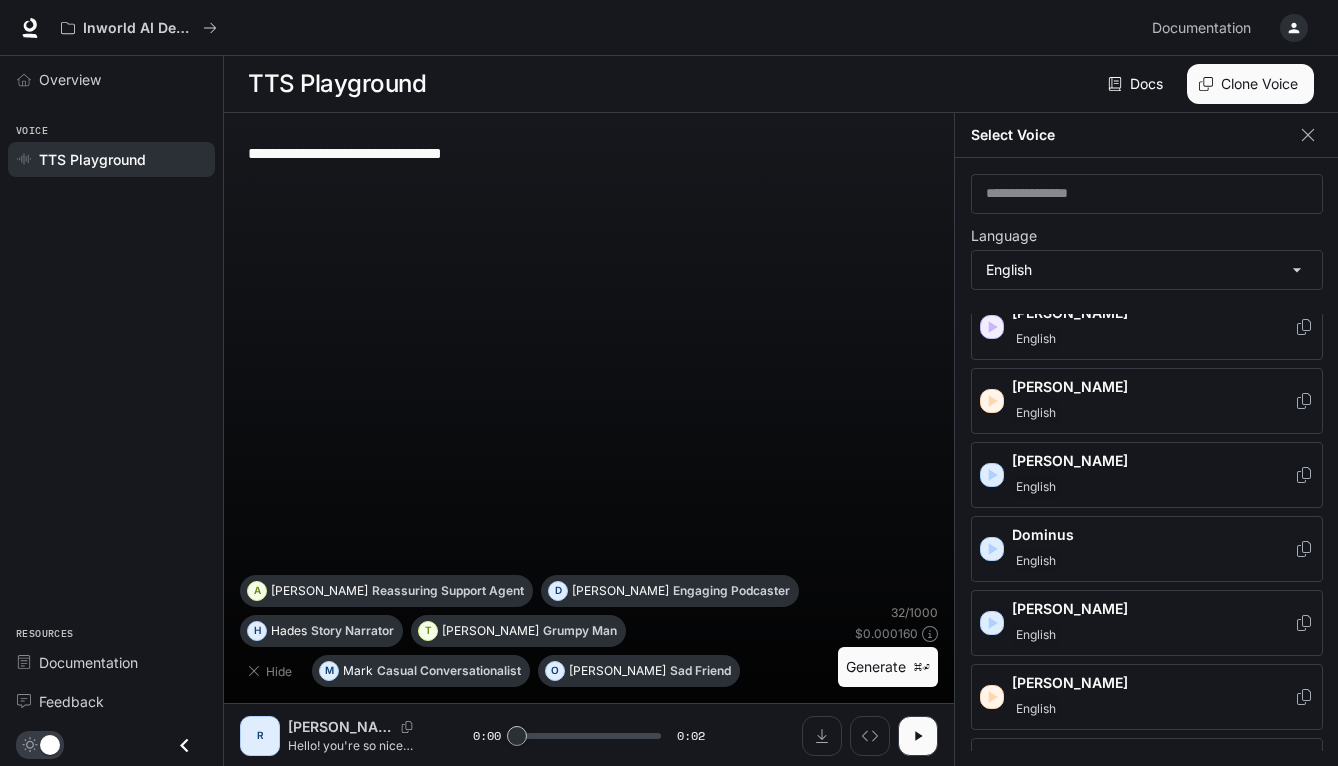 scroll, scrollTop: 326, scrollLeft: 0, axis: vertical 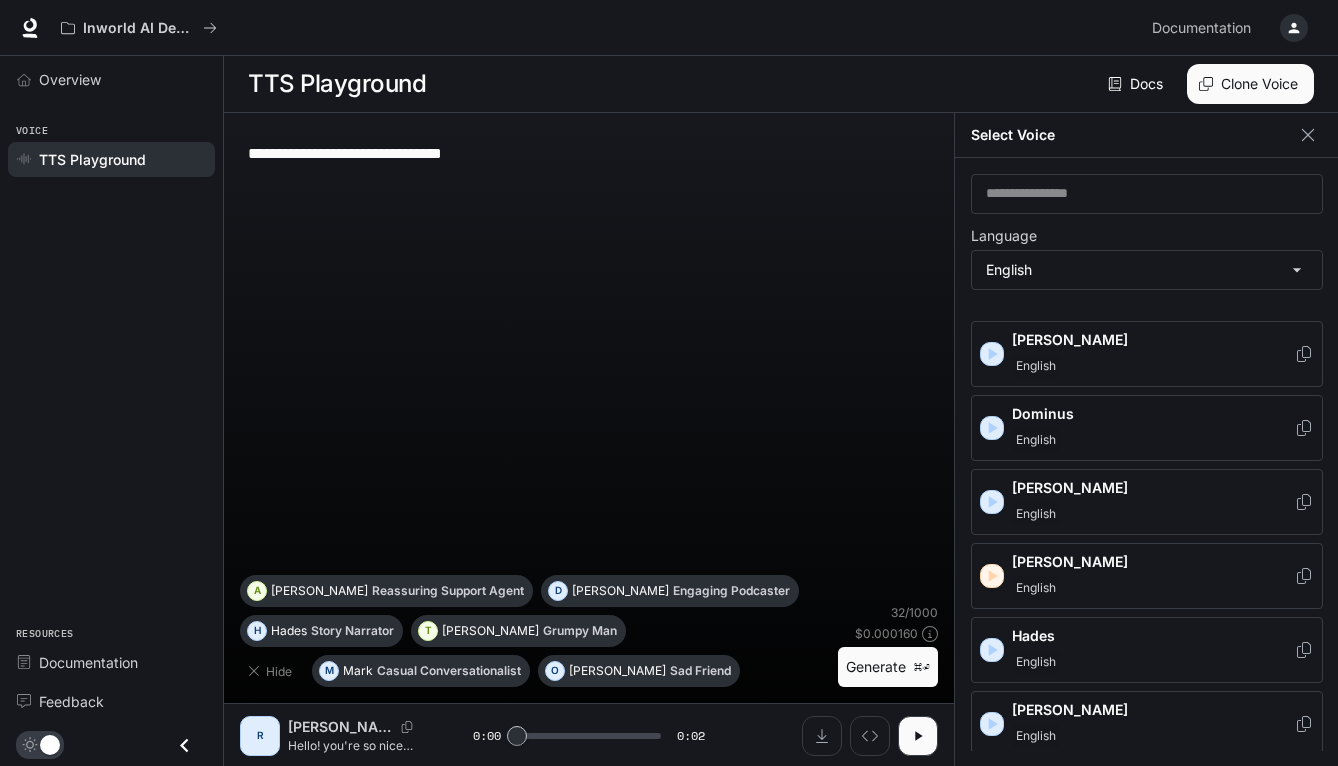 click on "Dominus" at bounding box center (1153, 414) 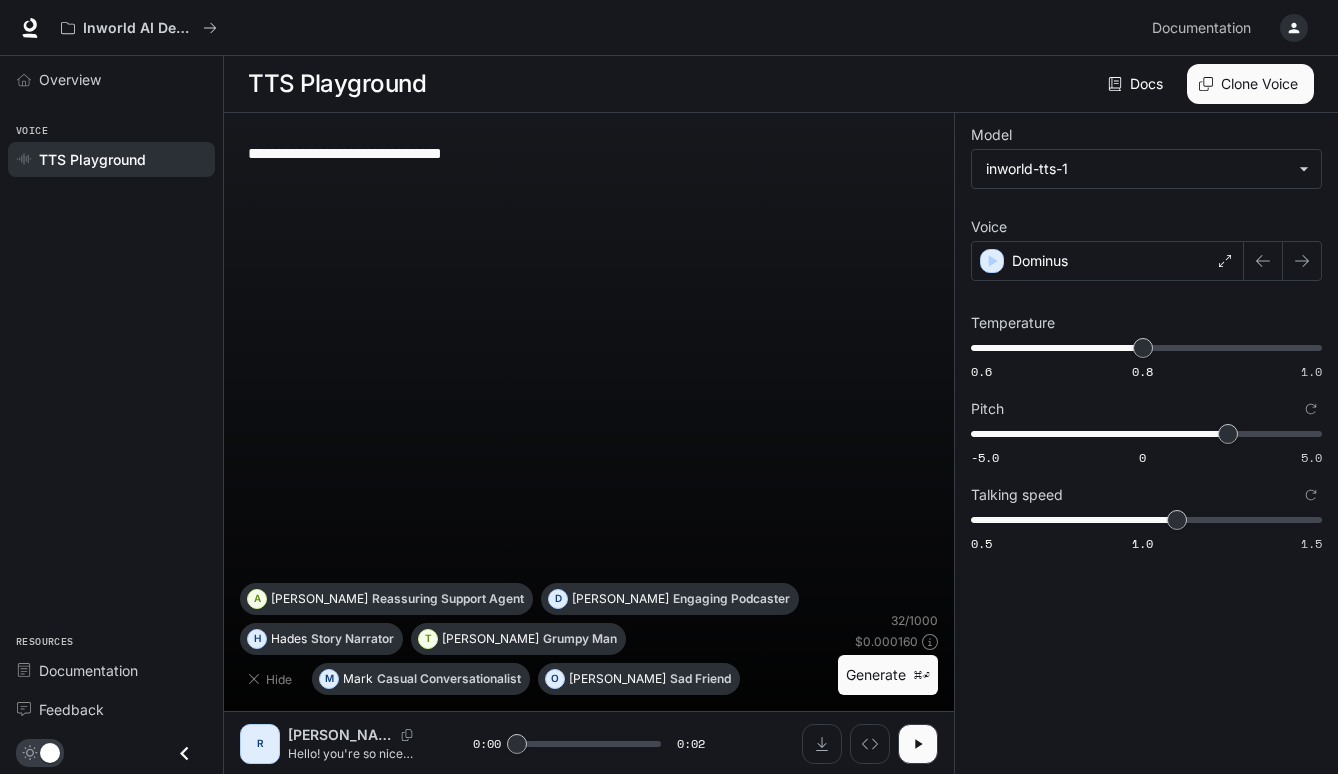 click on "Generate ⌘⏎" at bounding box center (888, 675) 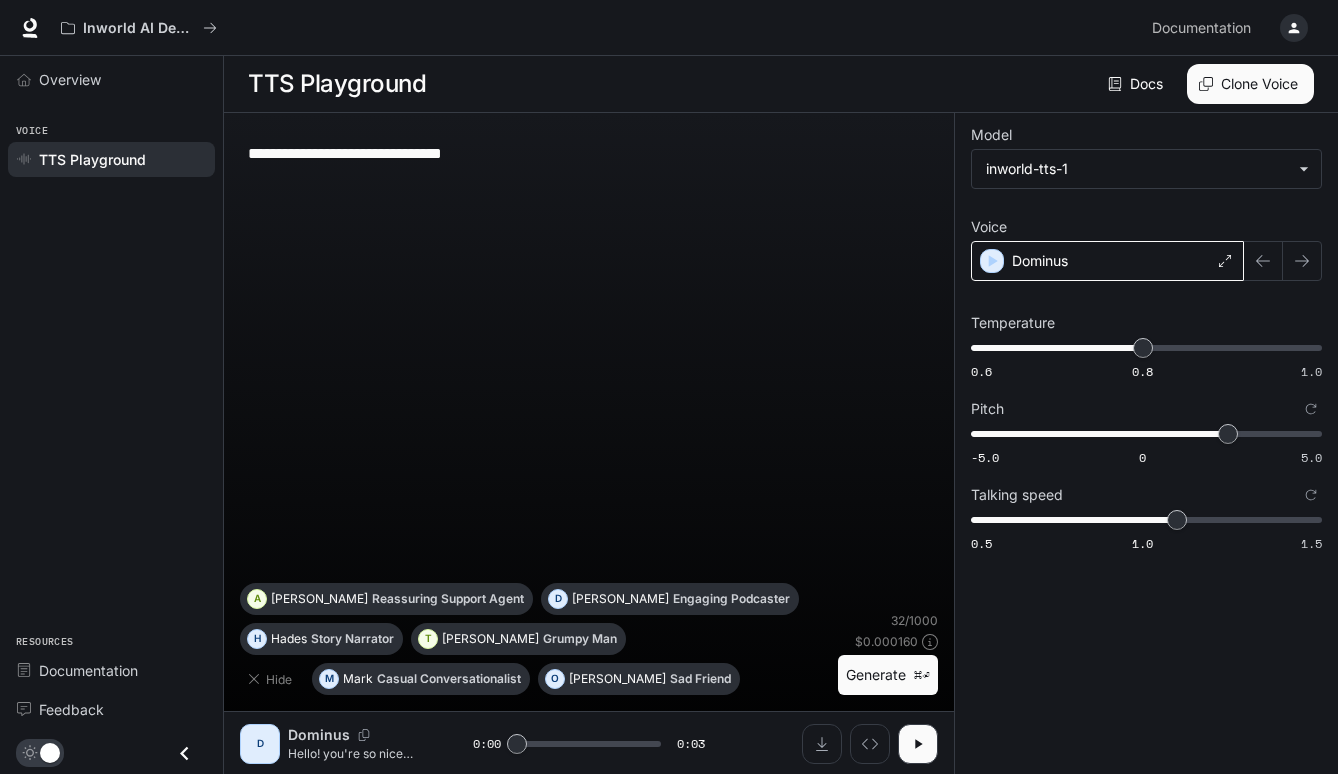 click on "Dominus" at bounding box center [1107, 261] 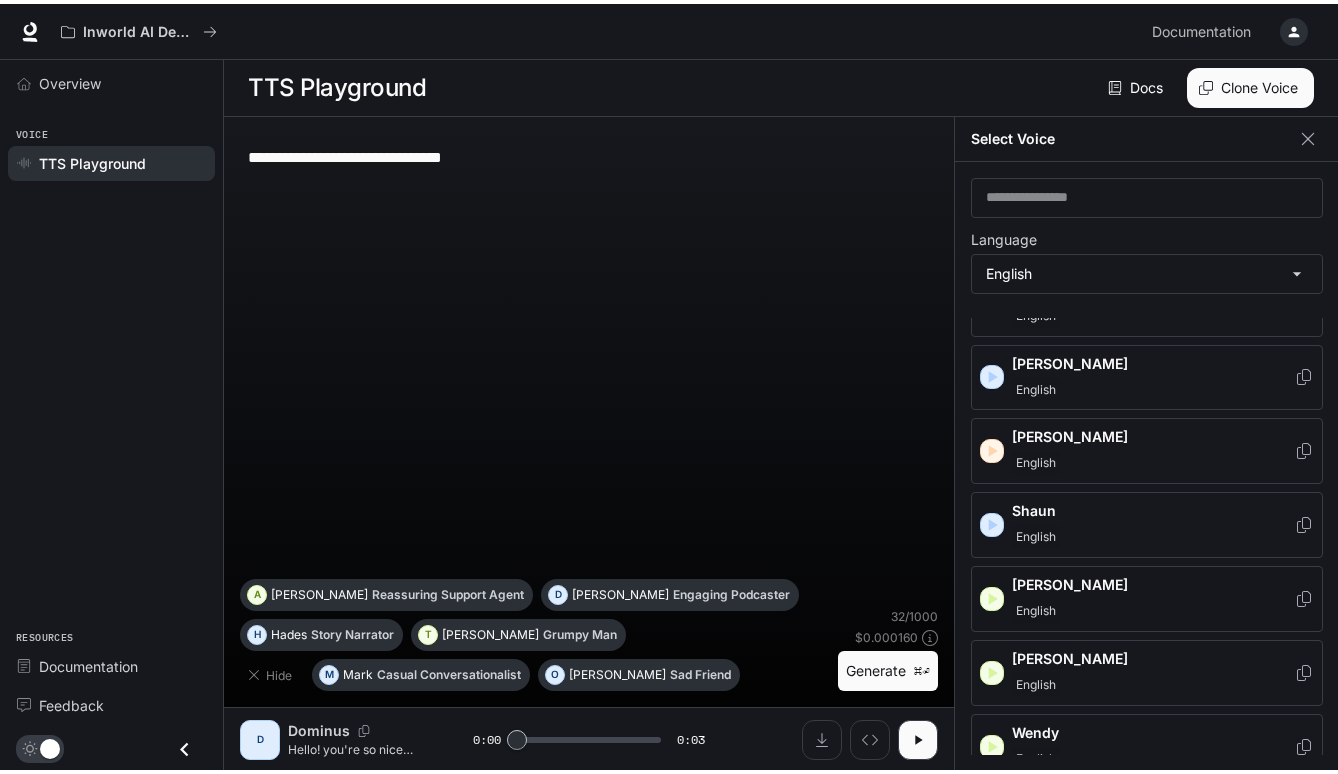 scroll, scrollTop: 1045, scrollLeft: 0, axis: vertical 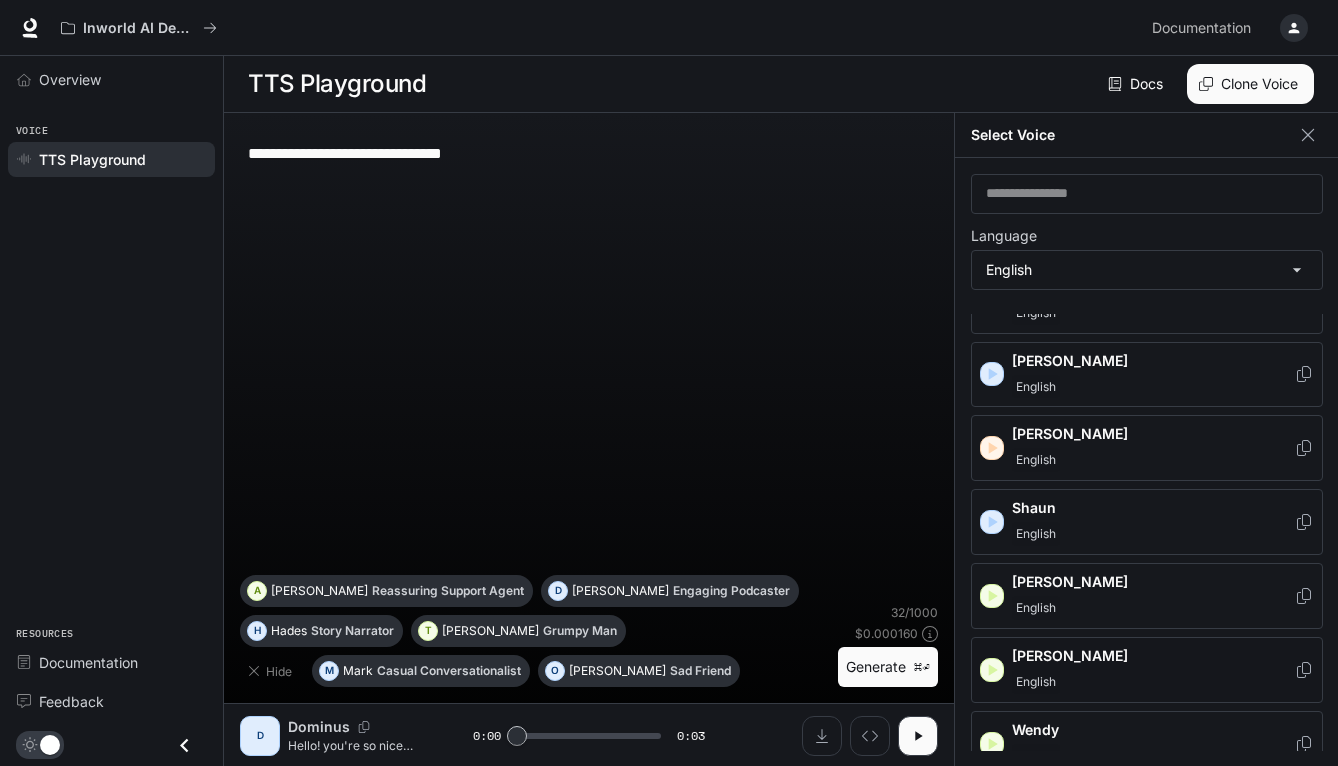 click on "[PERSON_NAME]" at bounding box center [1153, 656] 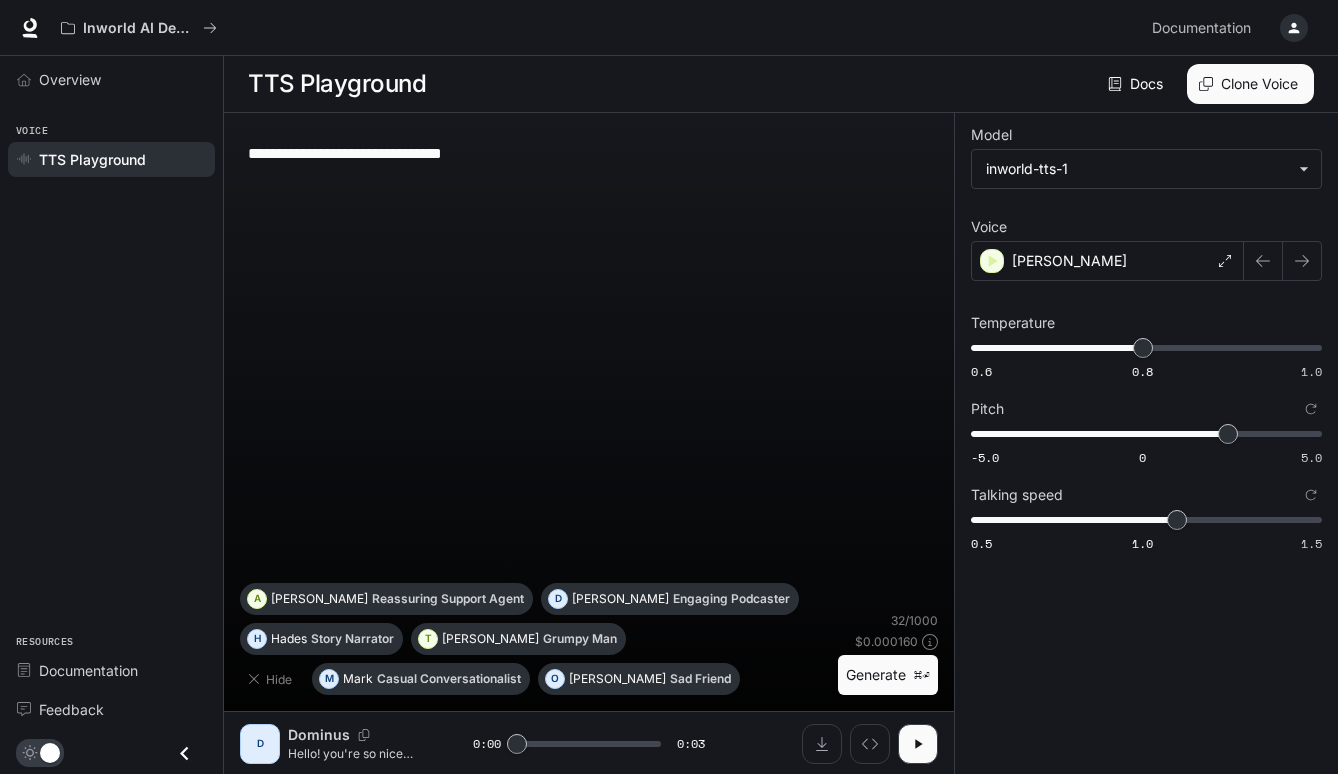 click on "⌘⏎" at bounding box center [922, 675] 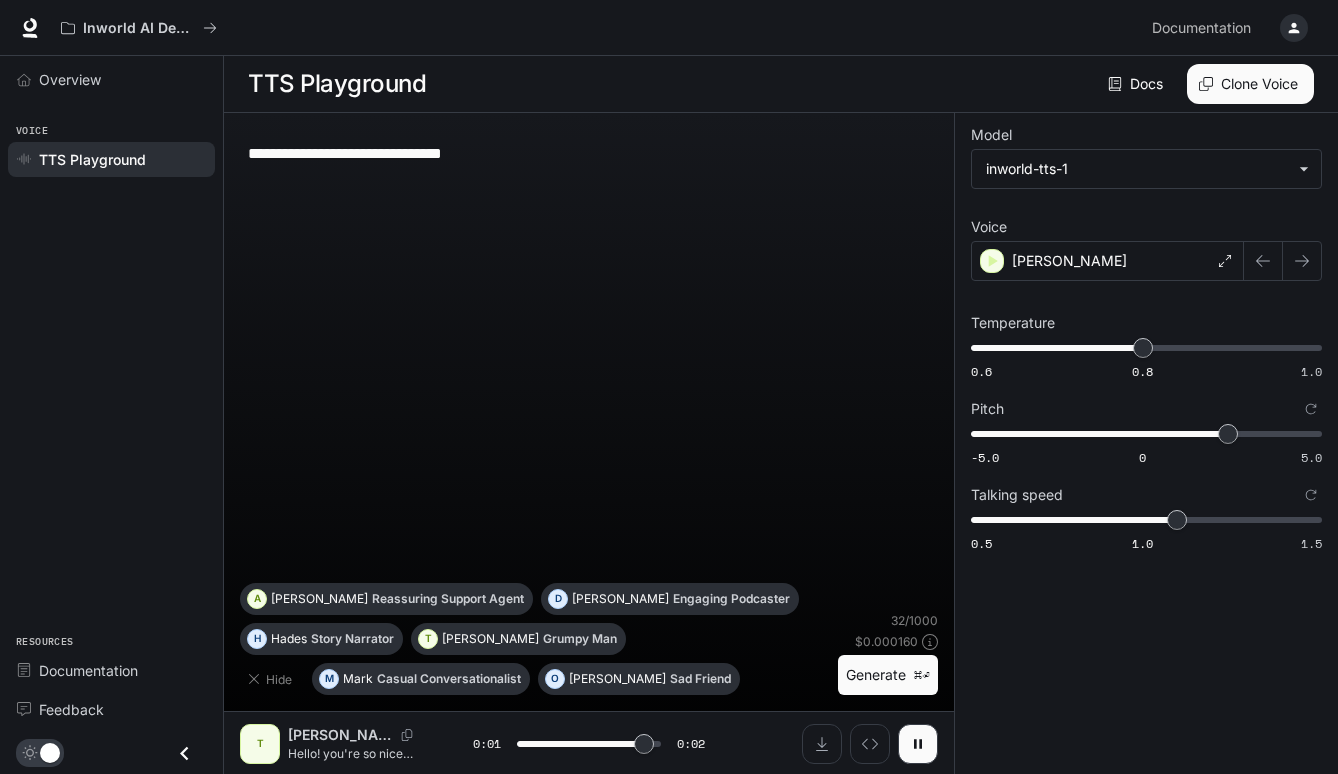 type on "*" 